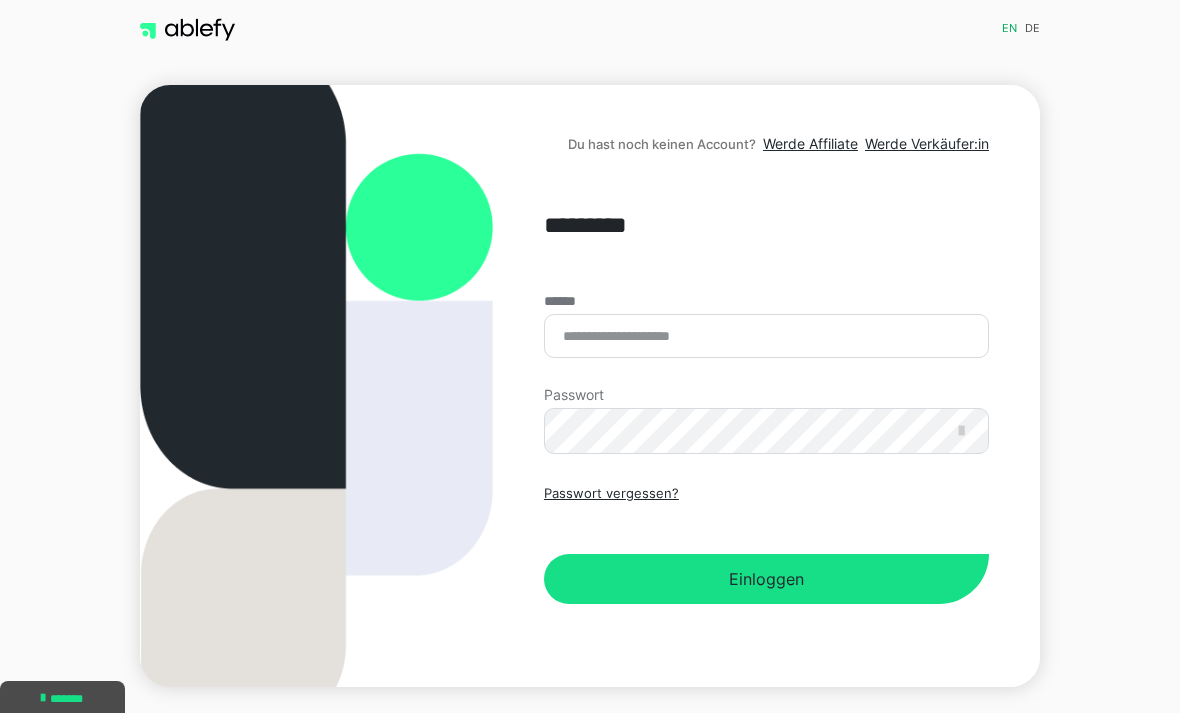 scroll, scrollTop: 0, scrollLeft: 0, axis: both 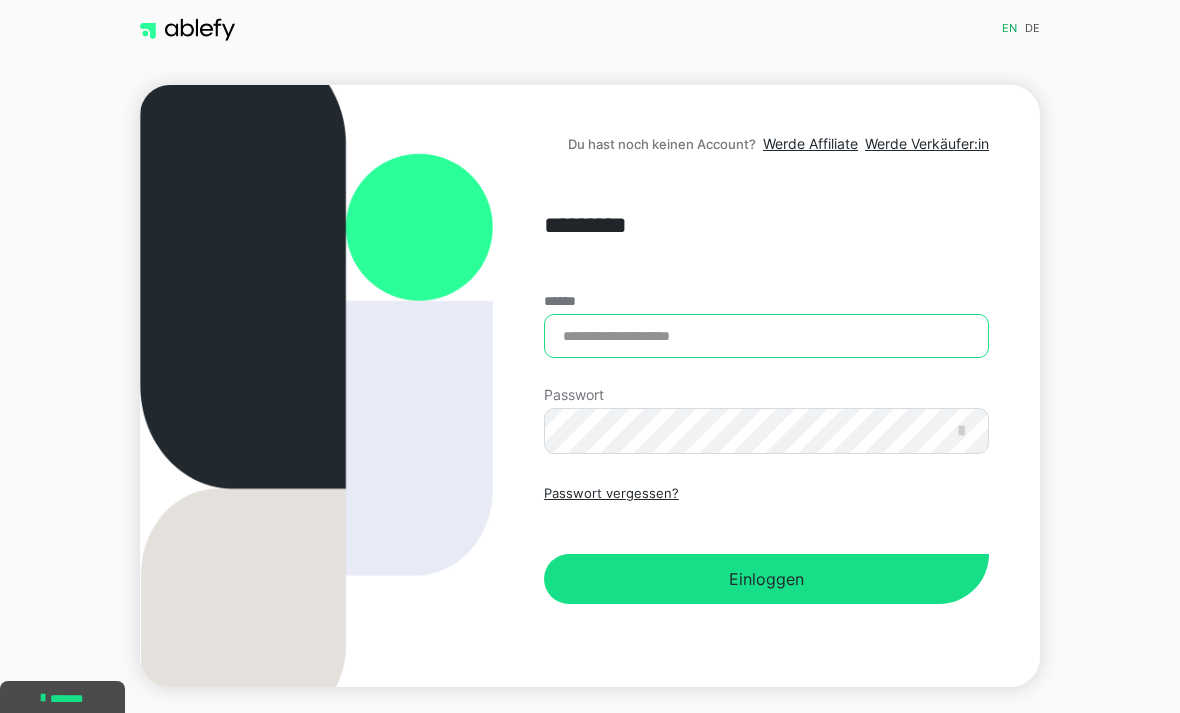 click on "******" at bounding box center (766, 336) 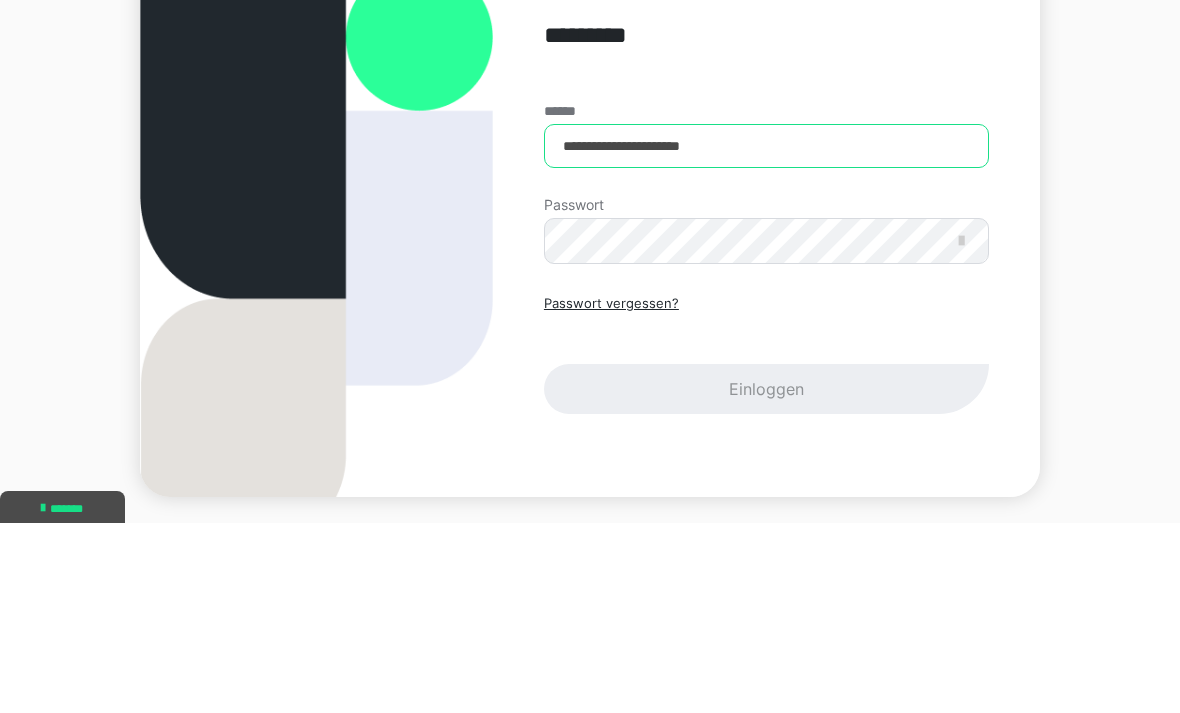 type on "**********" 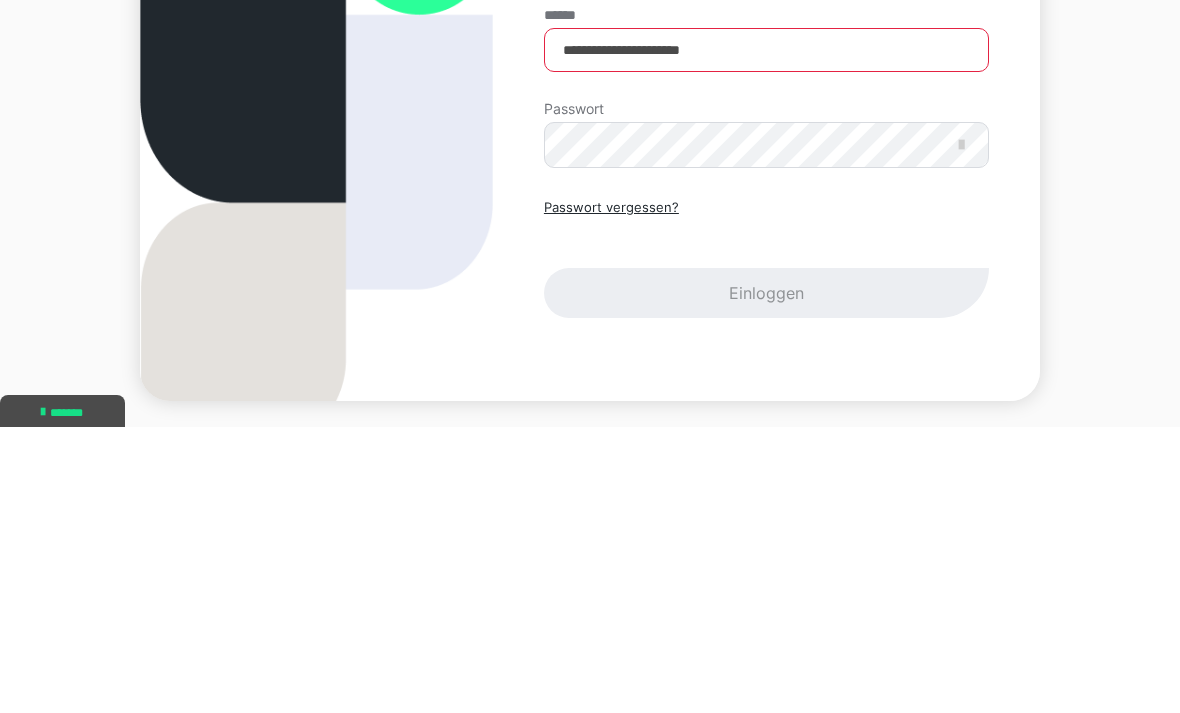 click on "Passwort vergessen?" at bounding box center [611, 494] 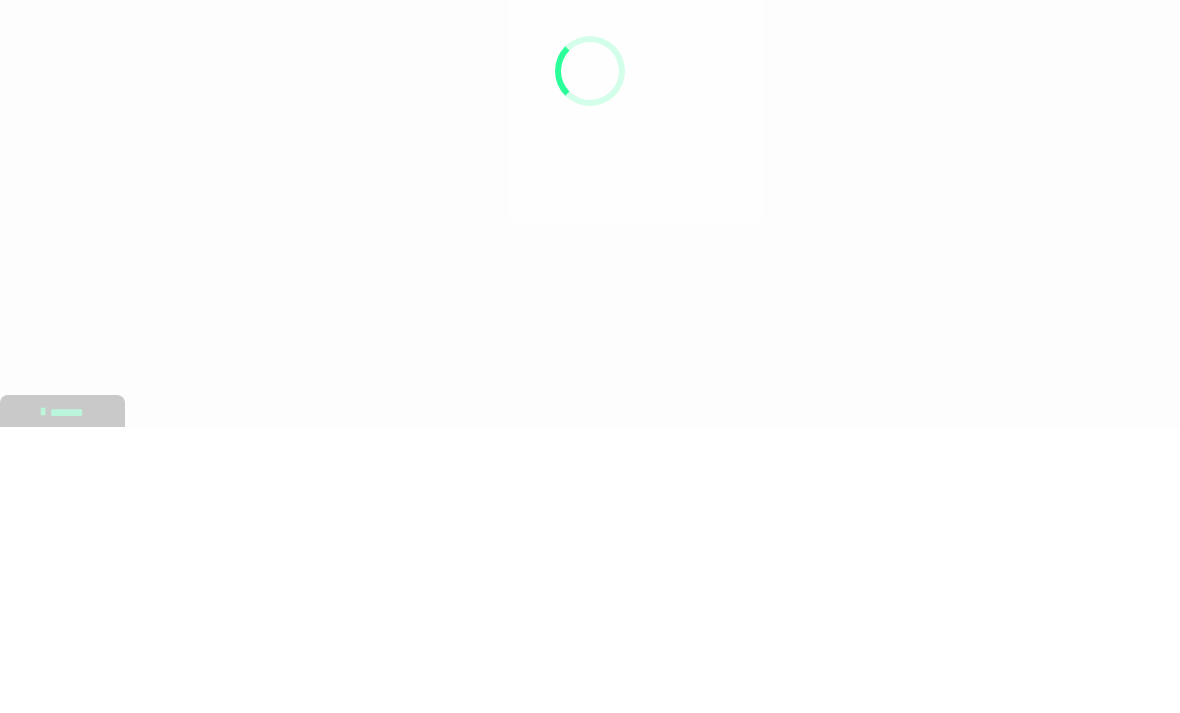 scroll, scrollTop: 64, scrollLeft: 0, axis: vertical 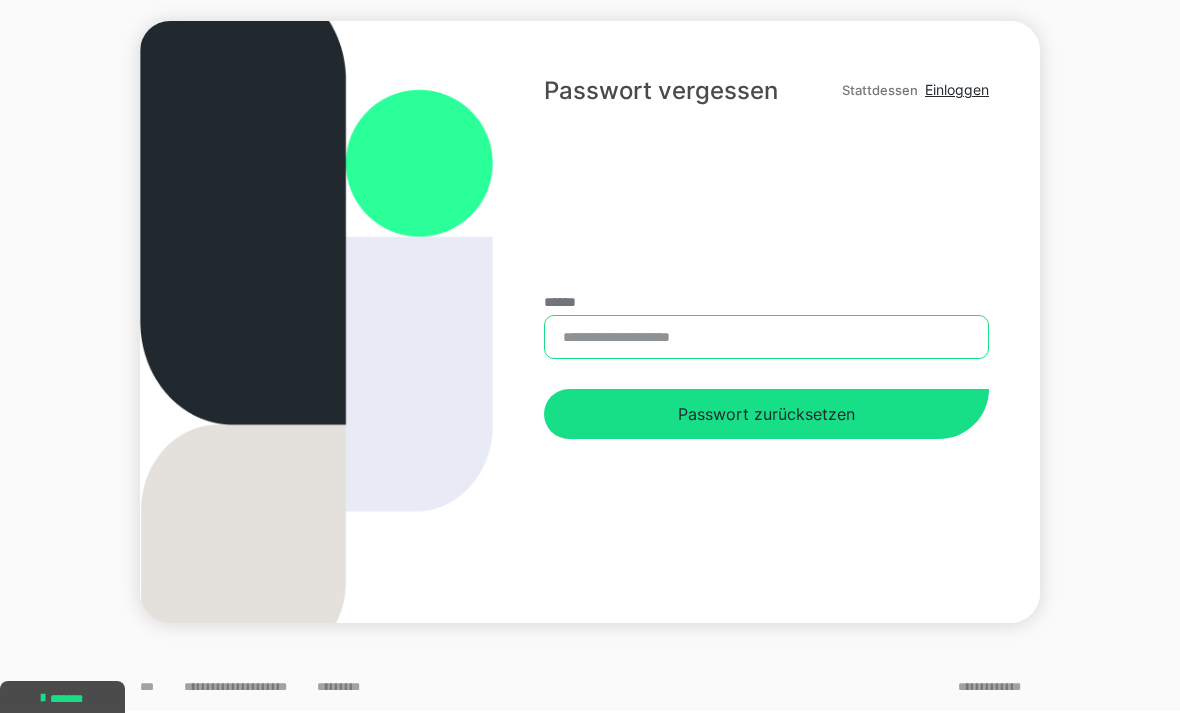 click on "******" at bounding box center (766, 337) 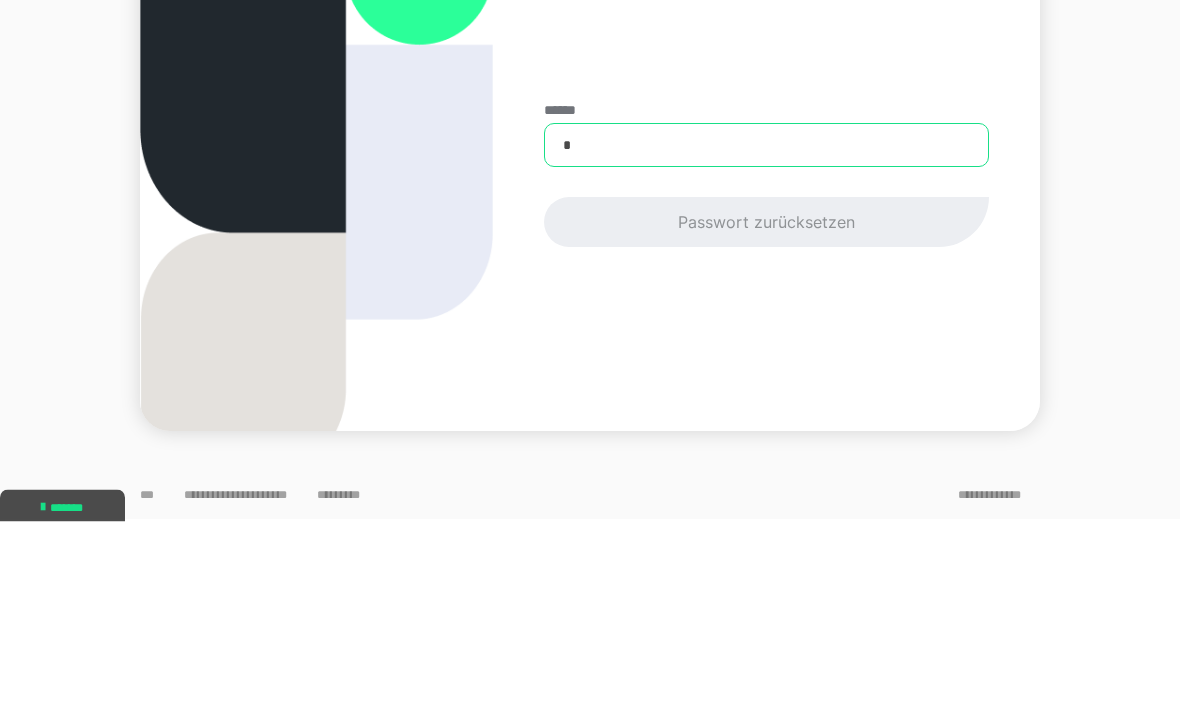 type on "**" 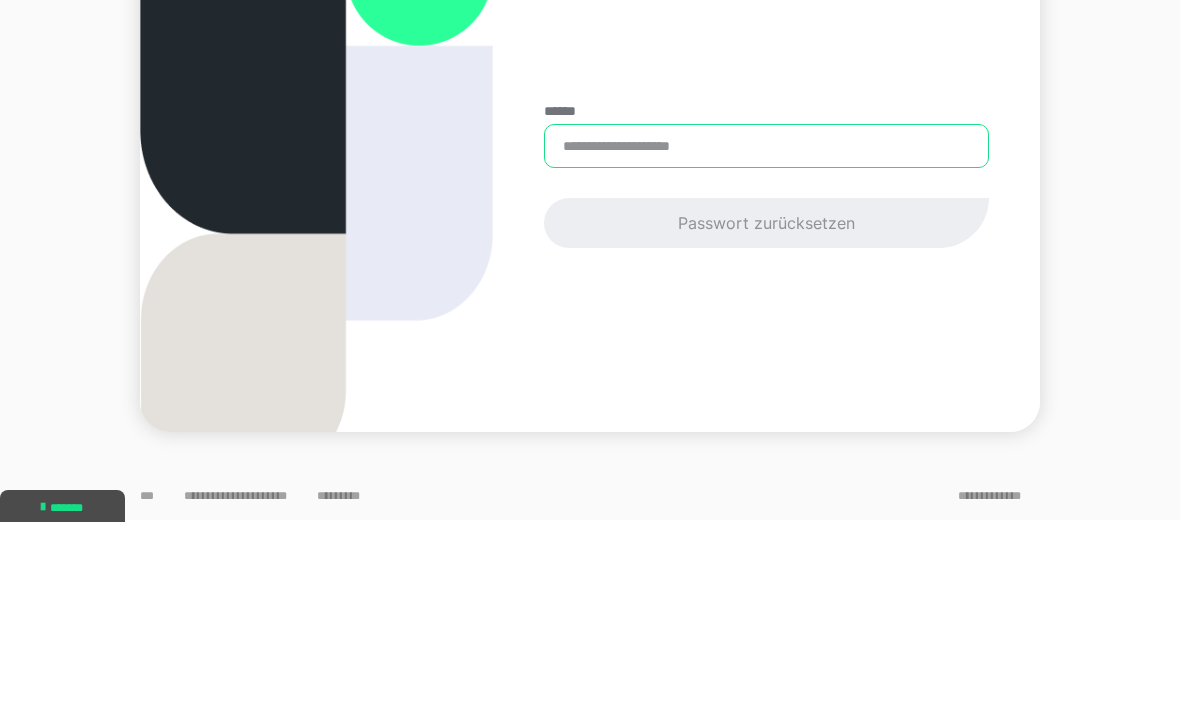 type on "**********" 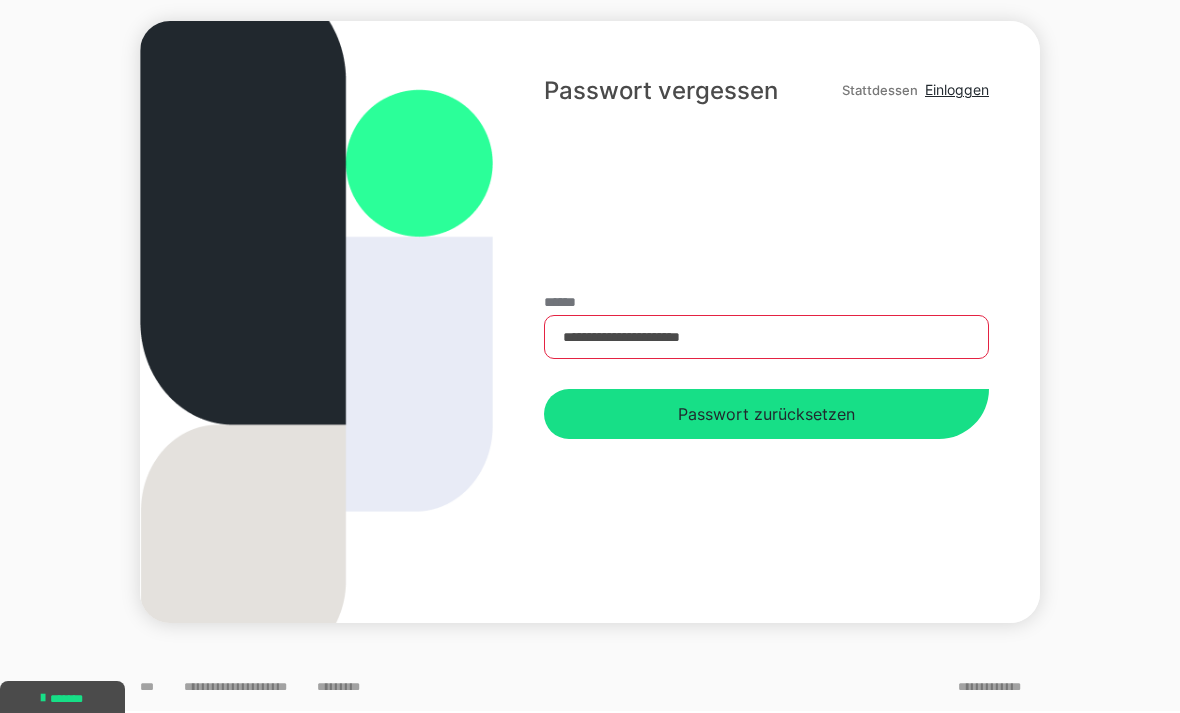 click on "Passwort zurücksetzen" at bounding box center [766, 414] 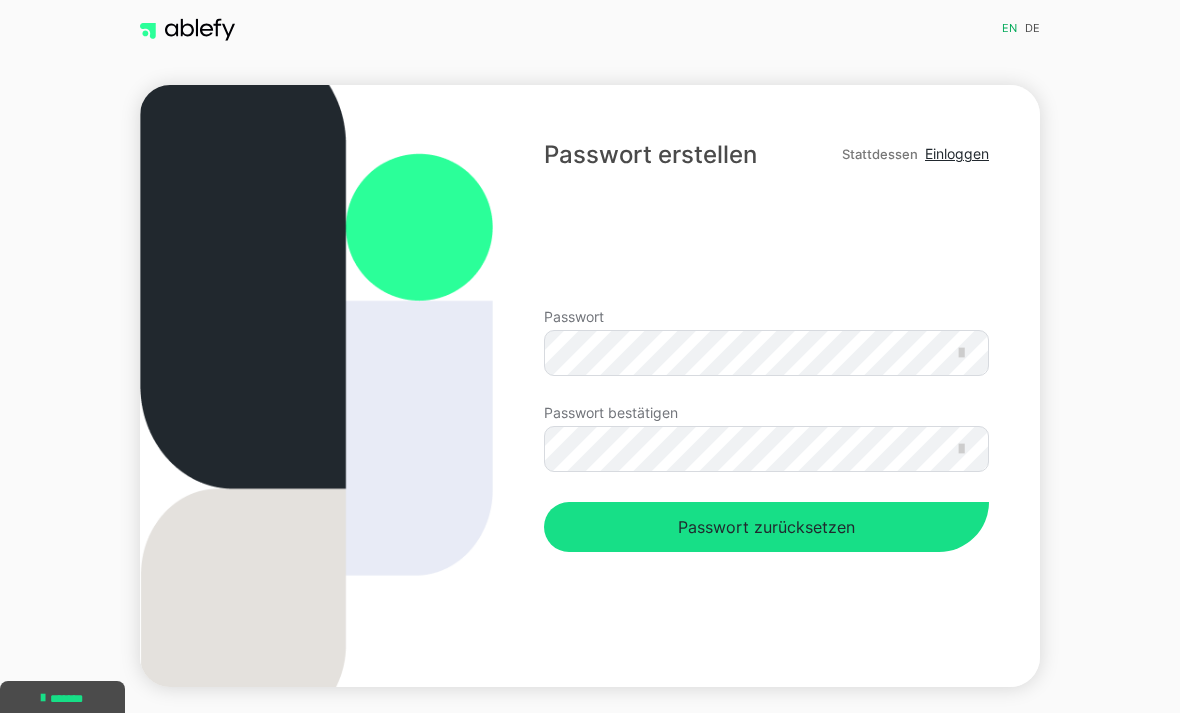 scroll, scrollTop: 0, scrollLeft: 0, axis: both 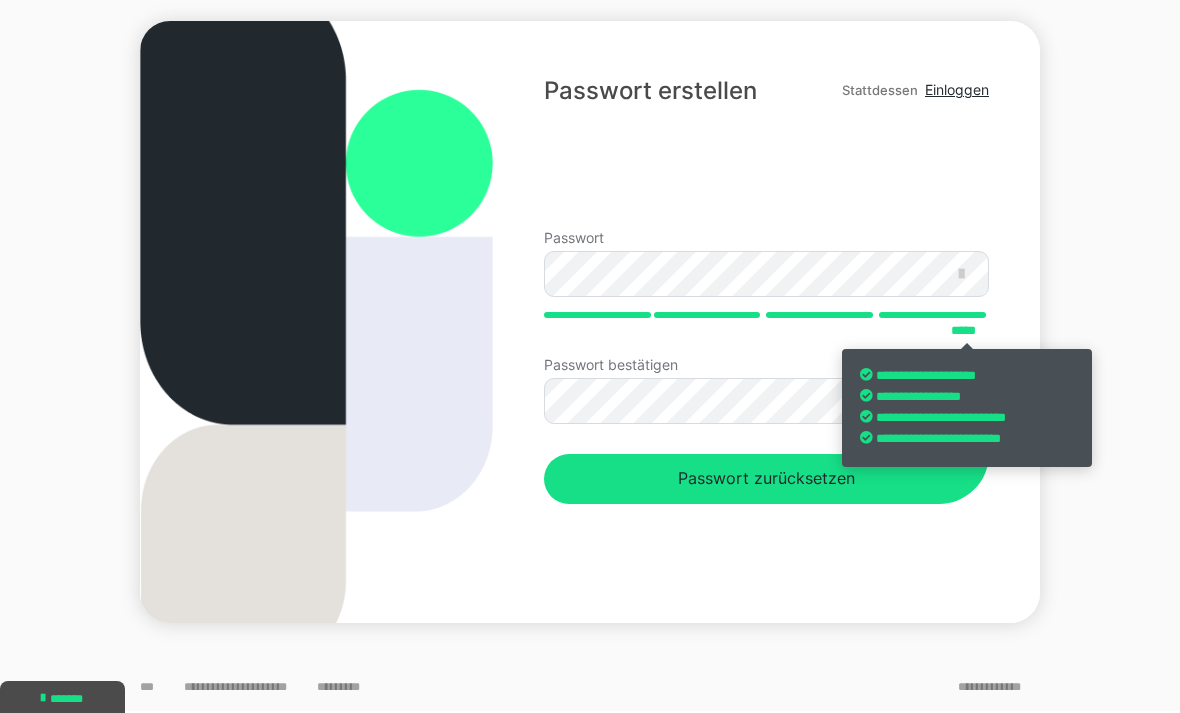 click on "Passwort zurücksetzen" at bounding box center (766, 479) 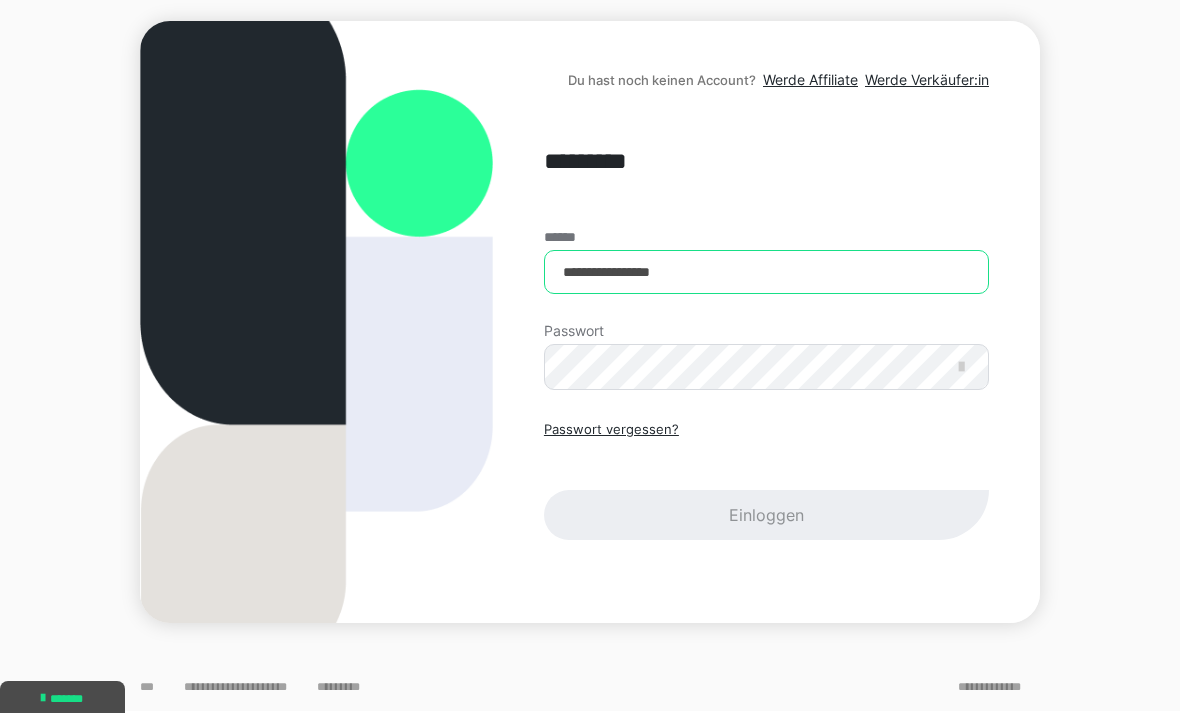 click on "**********" at bounding box center (766, 272) 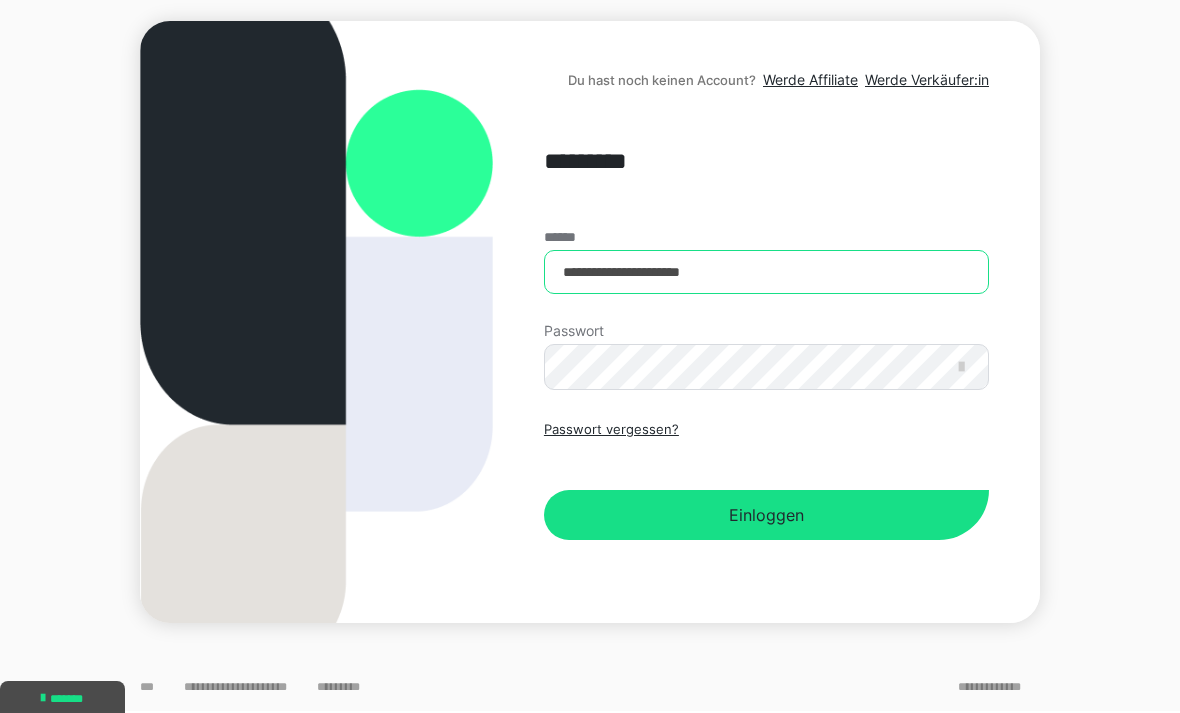 type on "**********" 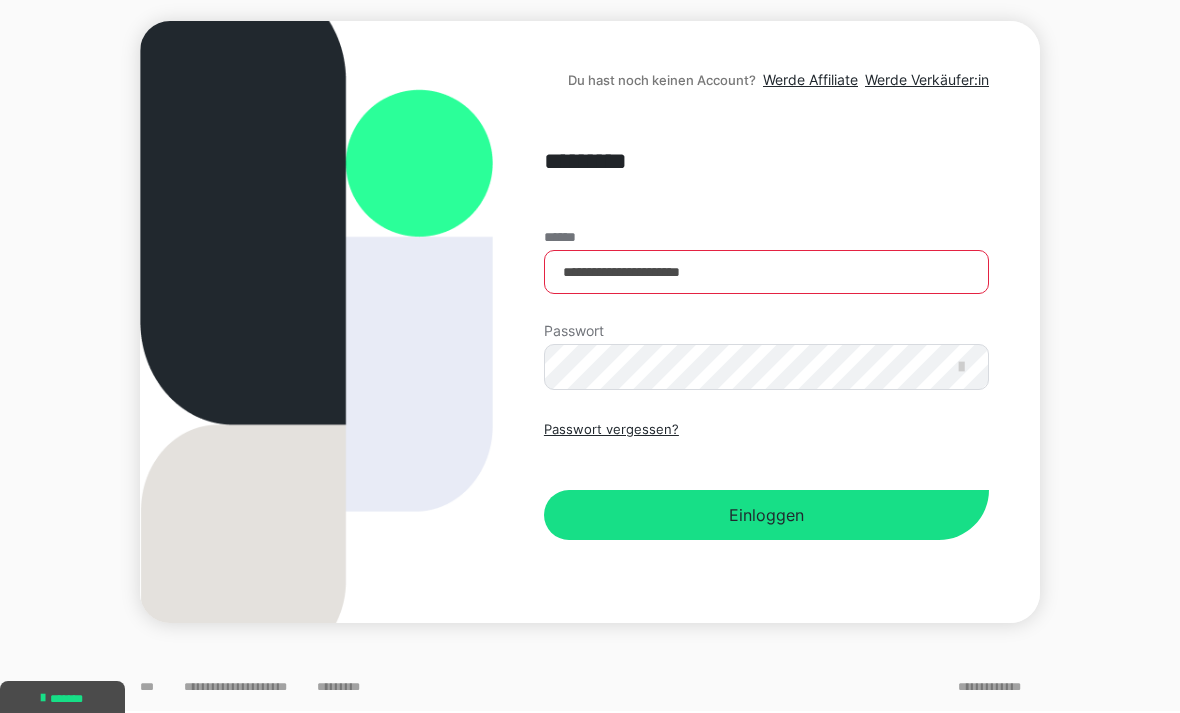 click on "Einloggen" at bounding box center (766, 515) 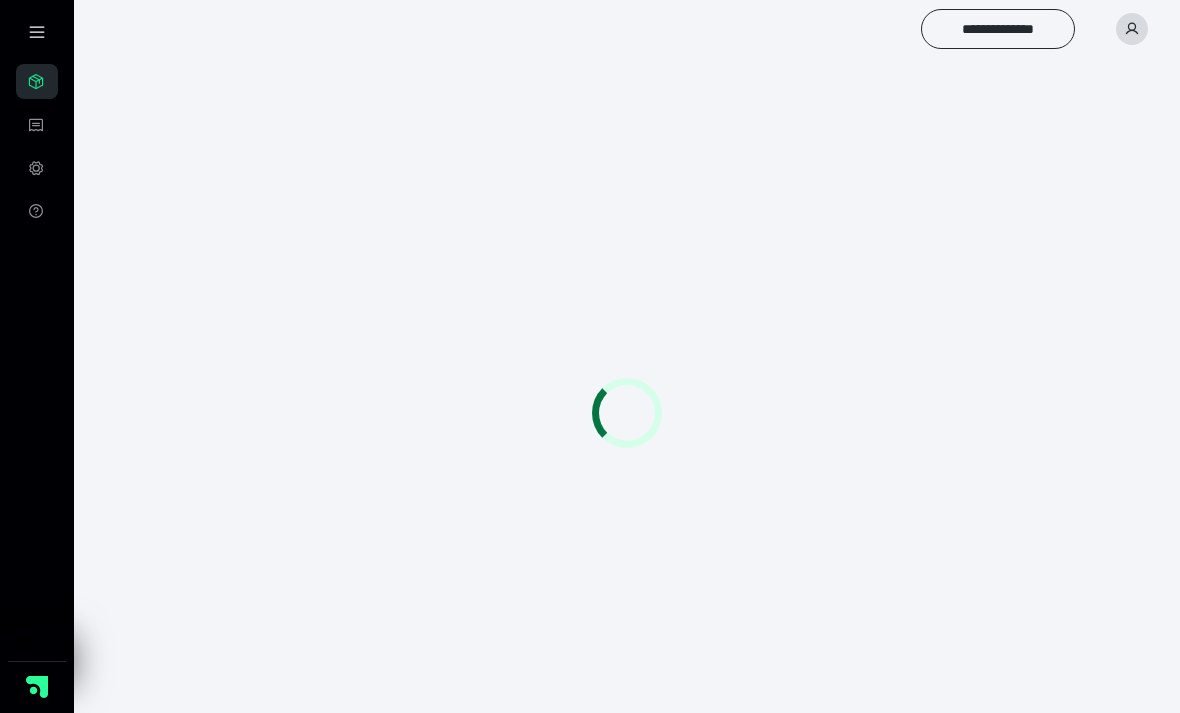 scroll, scrollTop: 0, scrollLeft: 0, axis: both 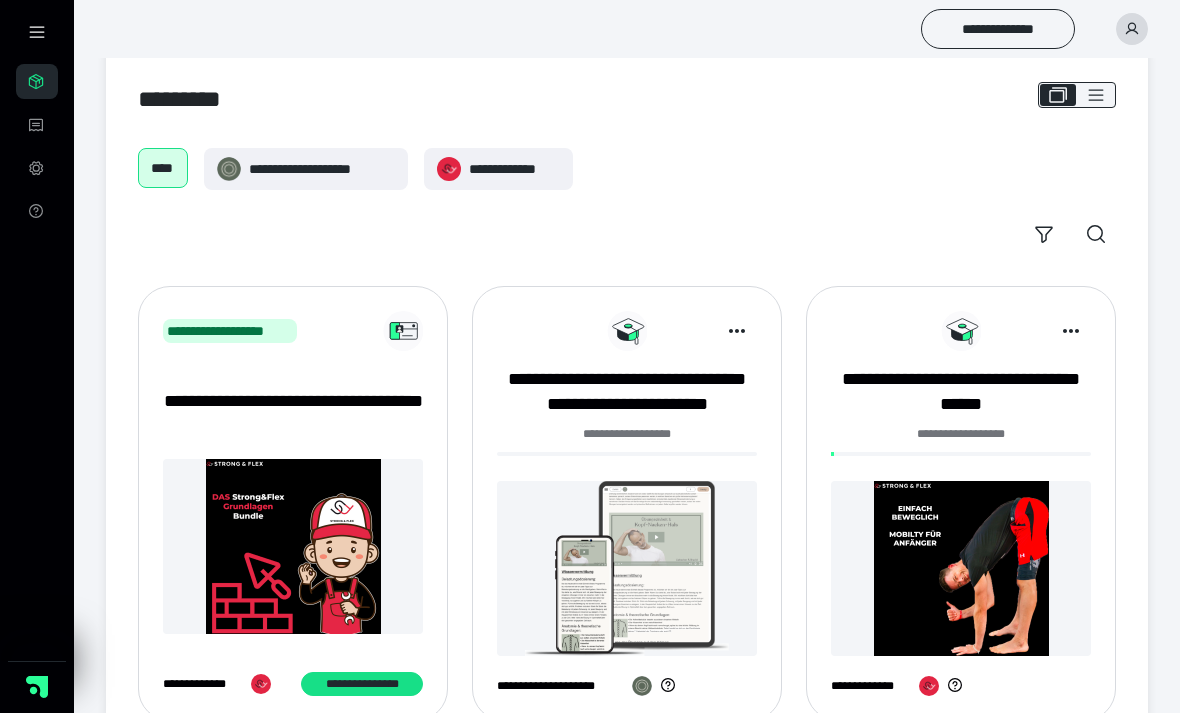 click at bounding box center (627, 568) 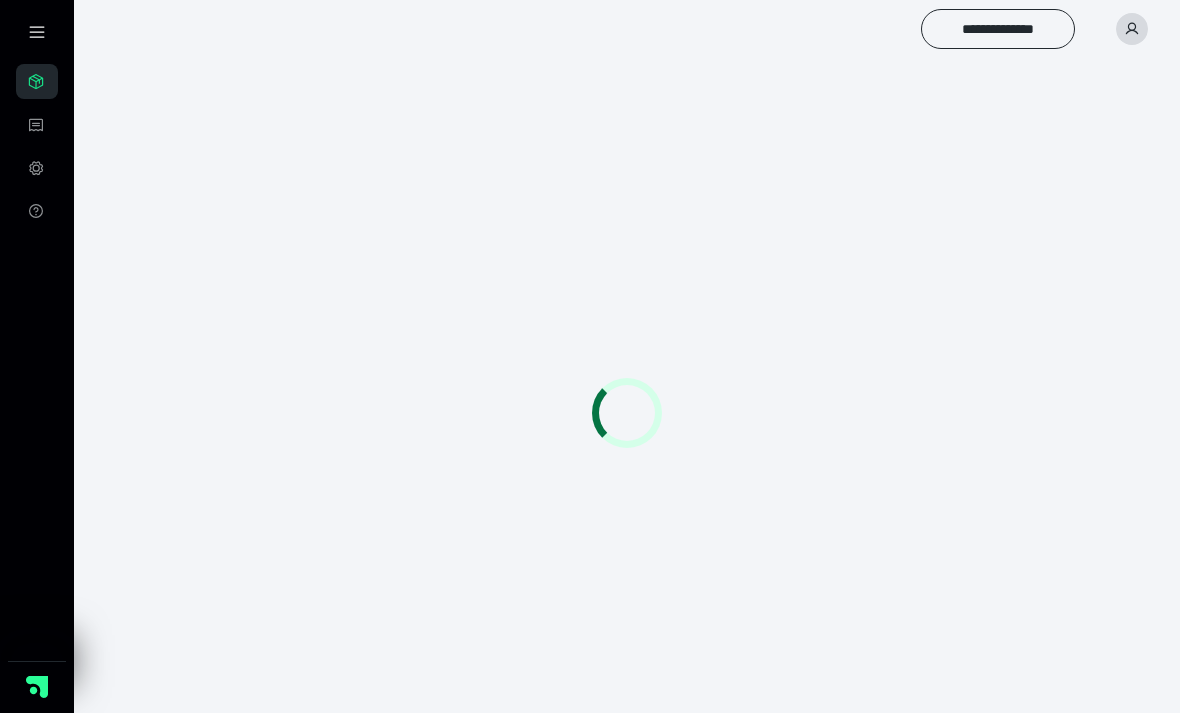 scroll, scrollTop: 0, scrollLeft: 0, axis: both 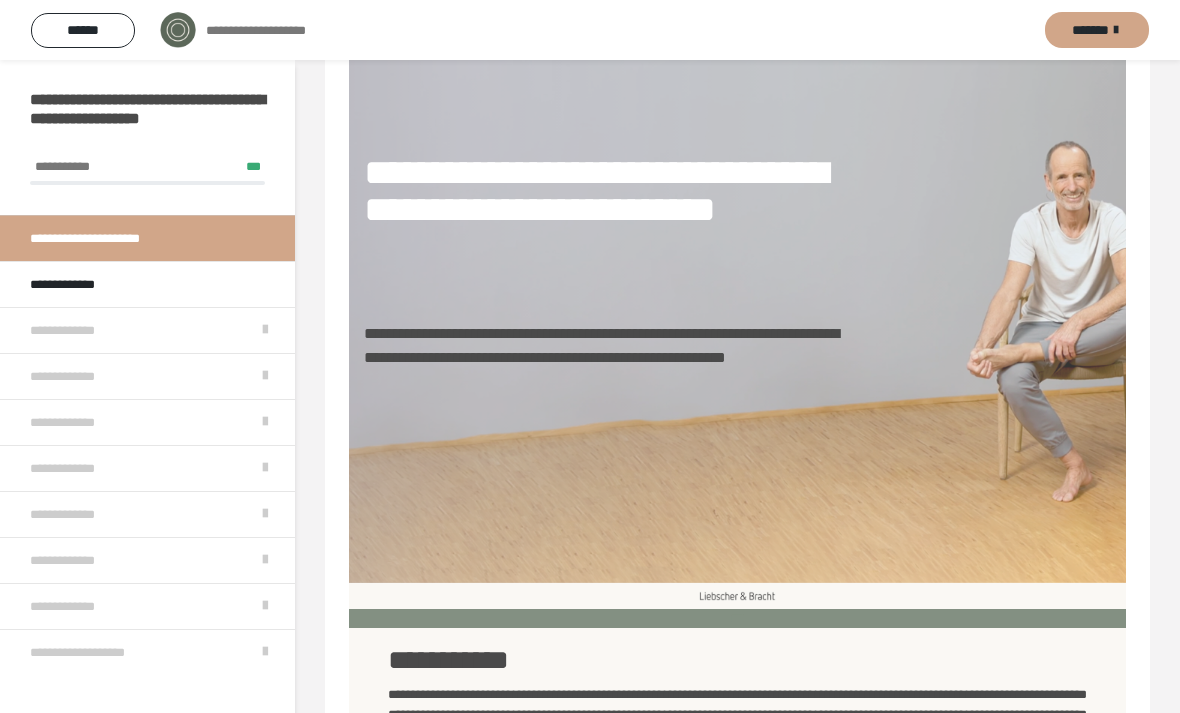 click on "**********" at bounding box center [97, 652] 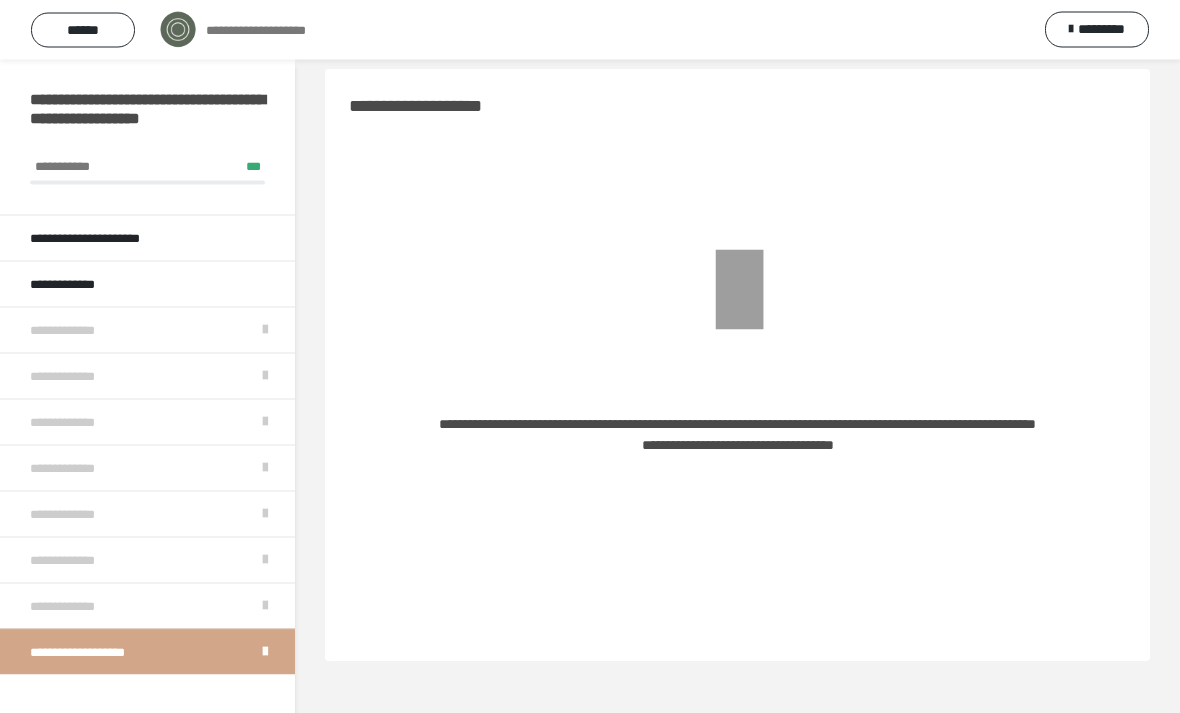 scroll, scrollTop: 0, scrollLeft: 0, axis: both 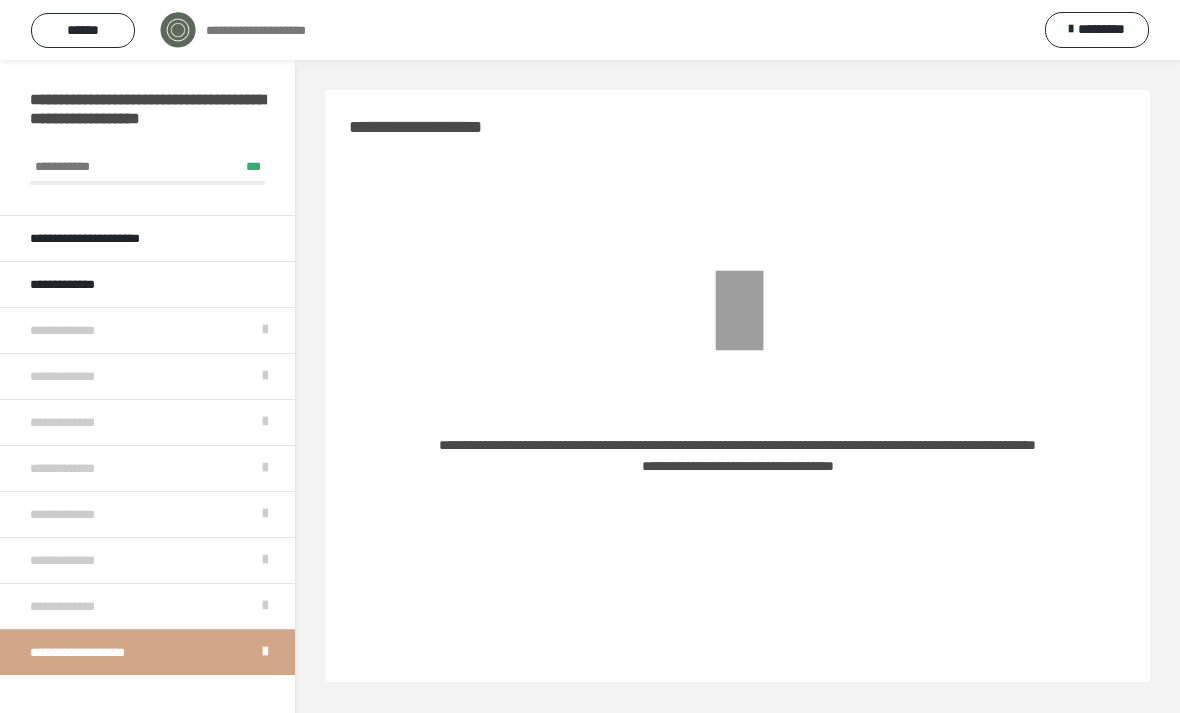 click on "**********" at bounding box center (81, 284) 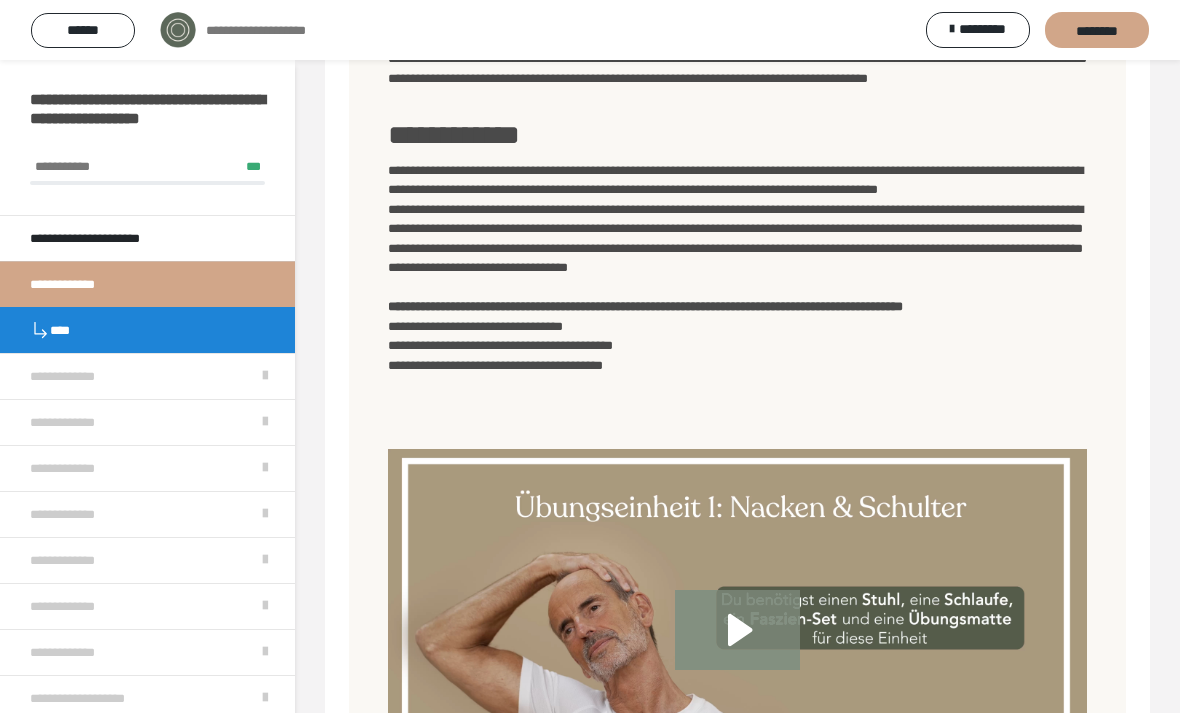 scroll, scrollTop: 0, scrollLeft: 0, axis: both 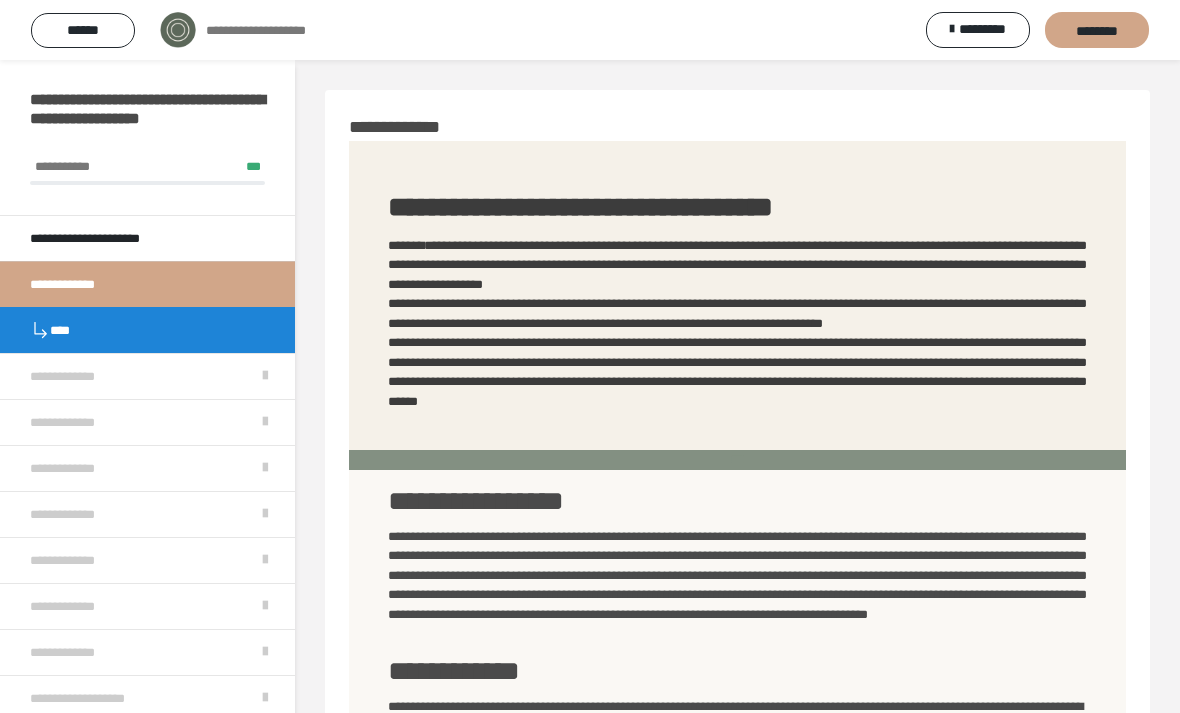 click on "********" at bounding box center (1097, 31) 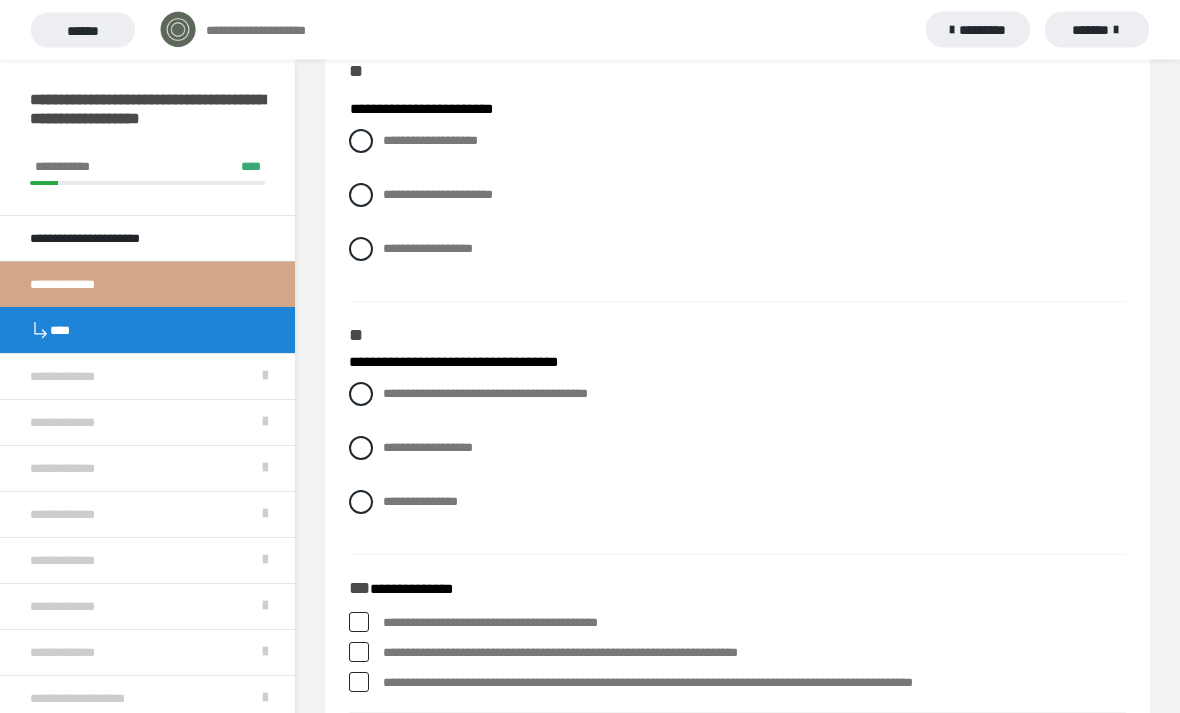scroll, scrollTop: 280, scrollLeft: 0, axis: vertical 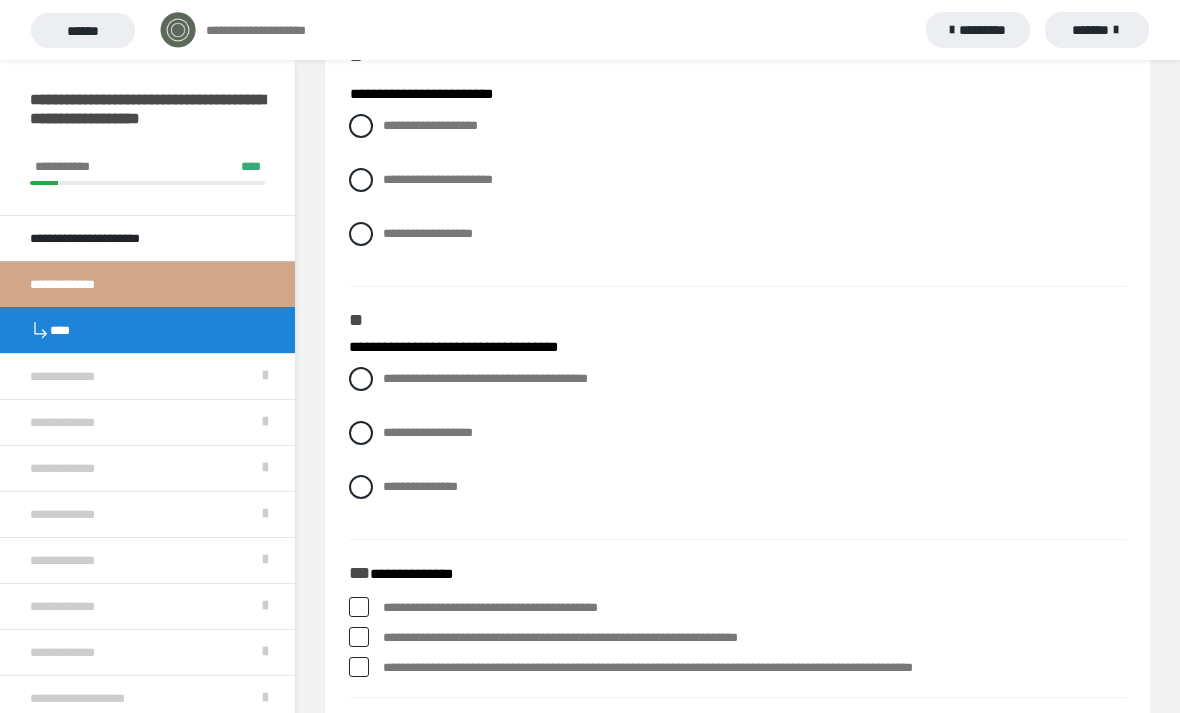click at bounding box center [361, 379] 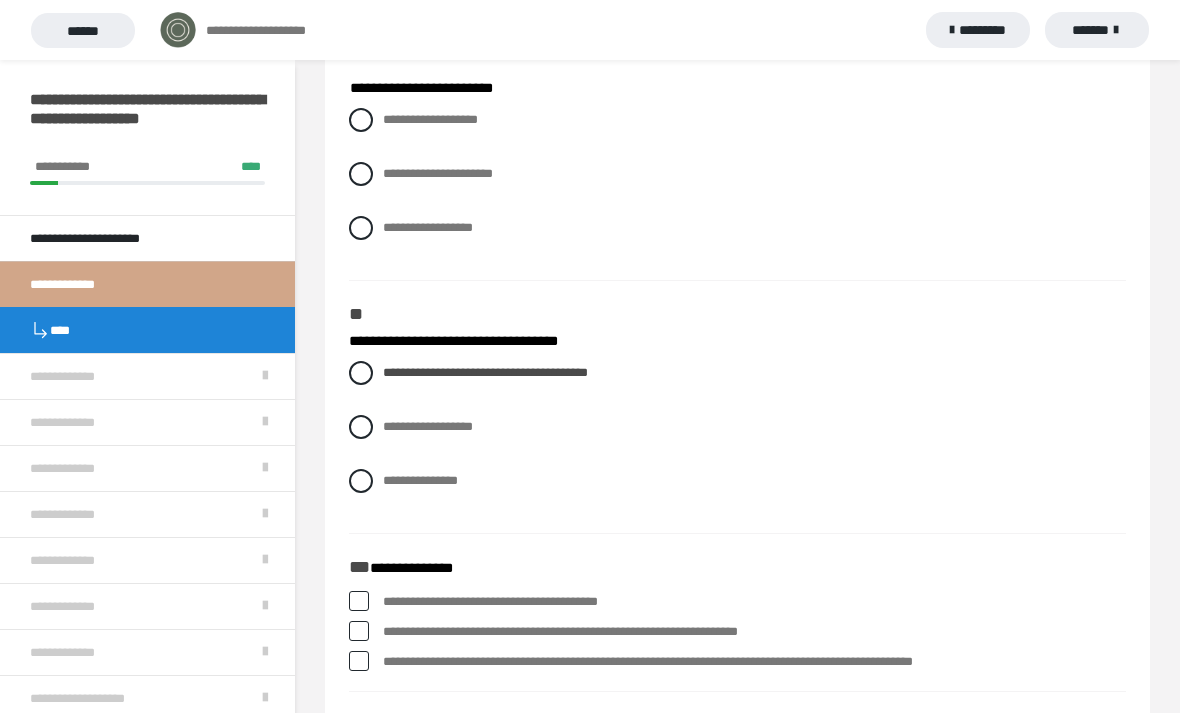 scroll, scrollTop: 317, scrollLeft: 0, axis: vertical 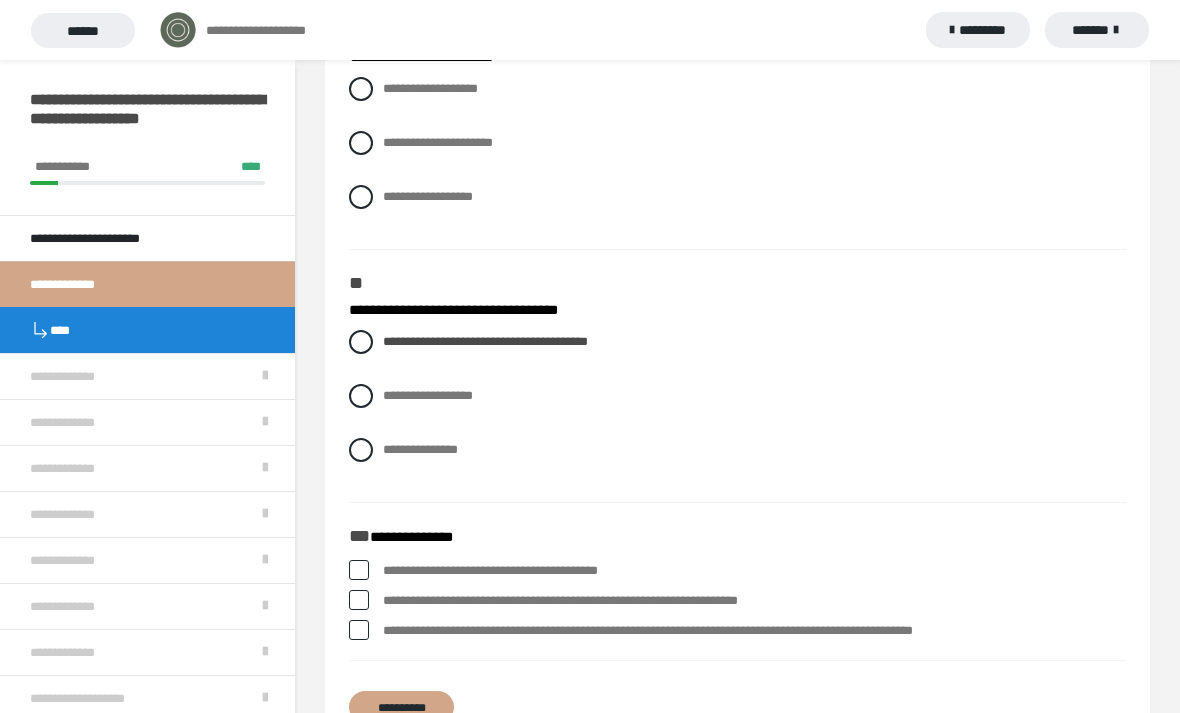 click at bounding box center [359, 600] 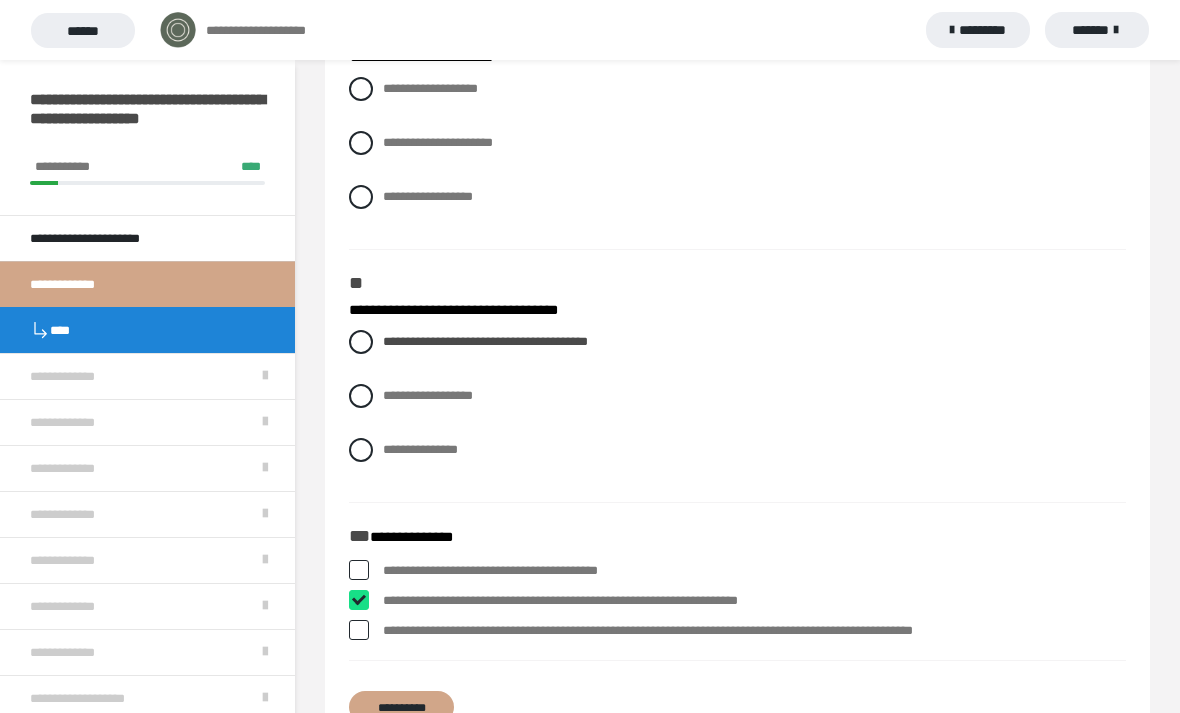 checkbox on "****" 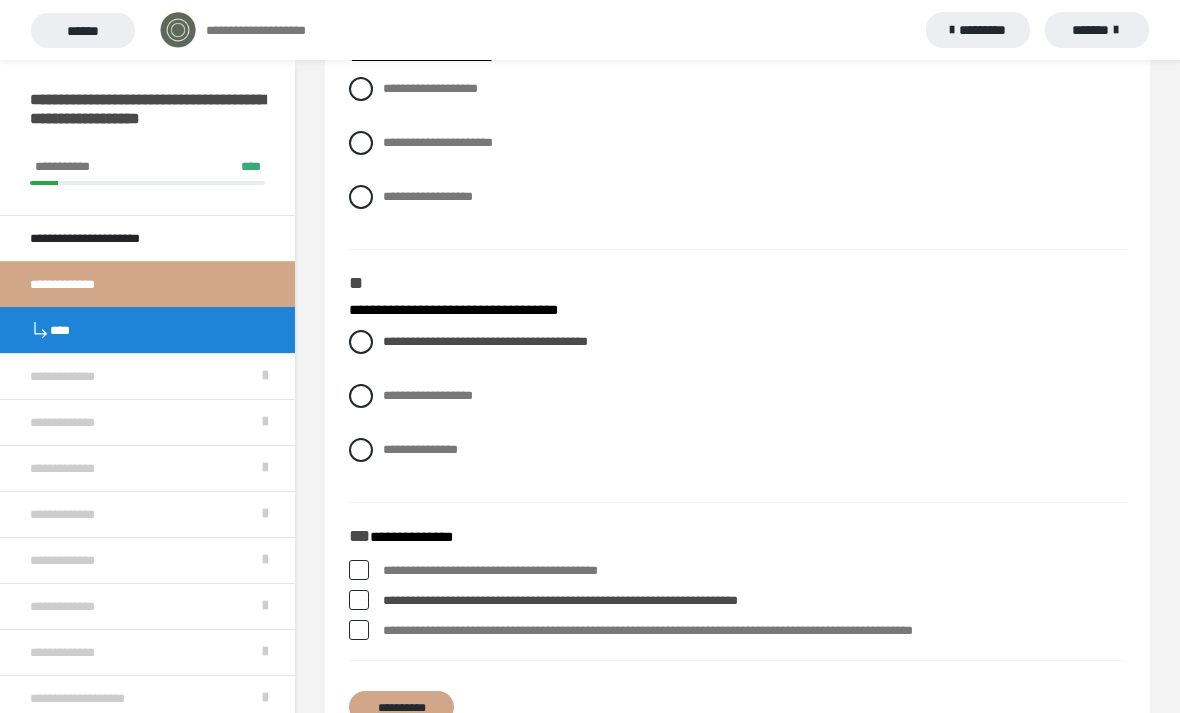click at bounding box center (359, 630) 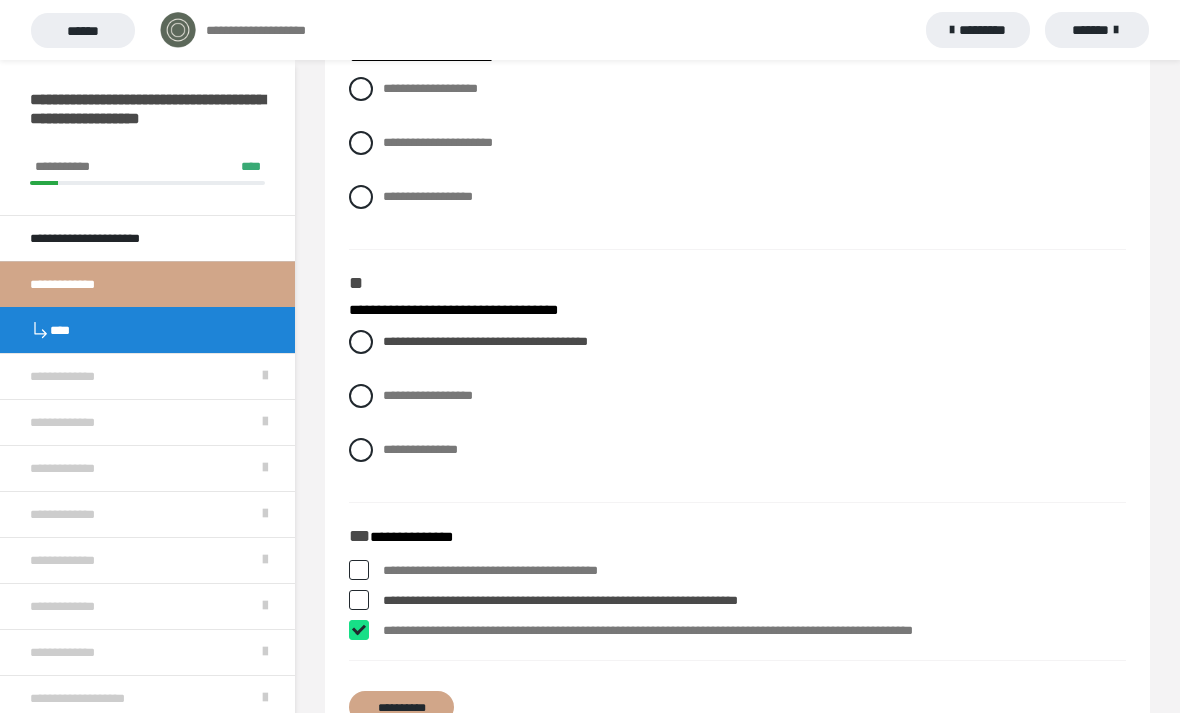 checkbox on "****" 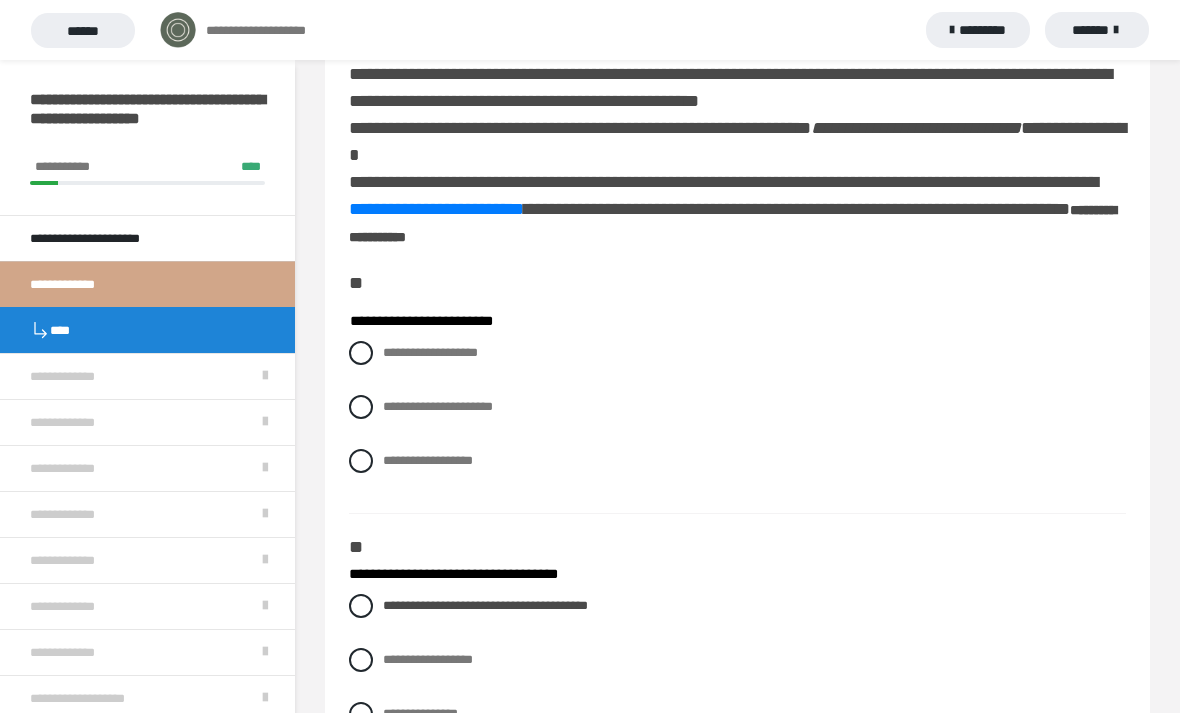 scroll, scrollTop: 52, scrollLeft: 0, axis: vertical 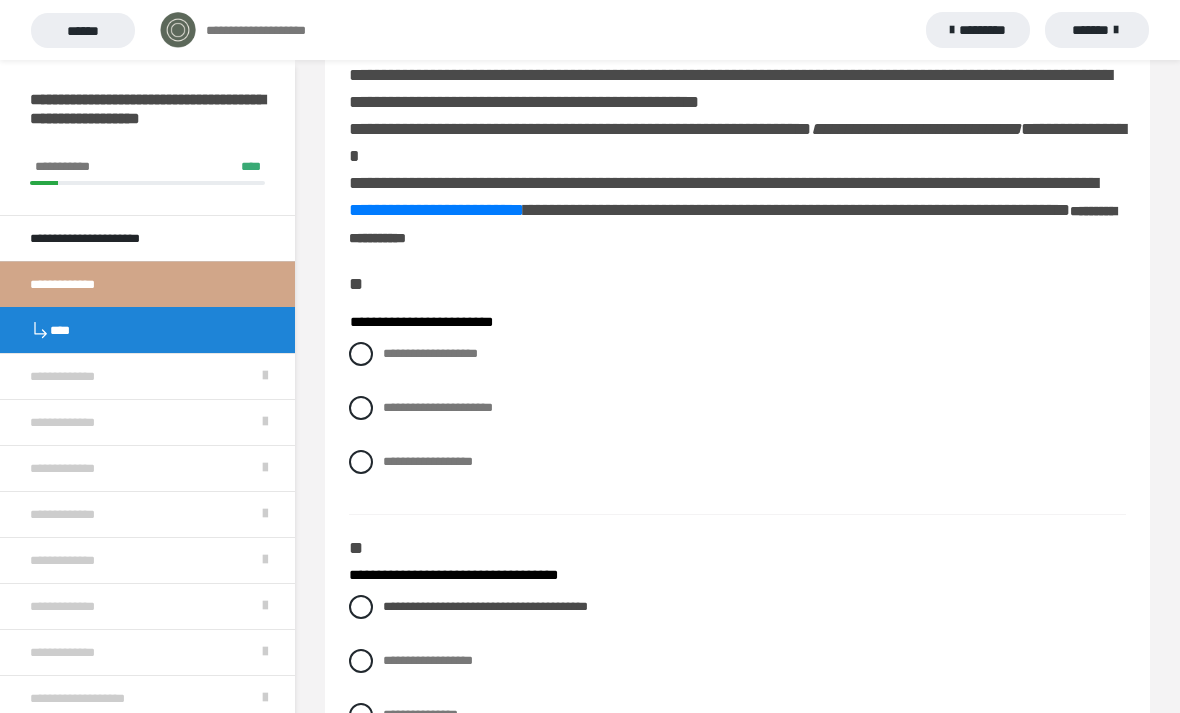 click on "**********" at bounding box center [737, 408] 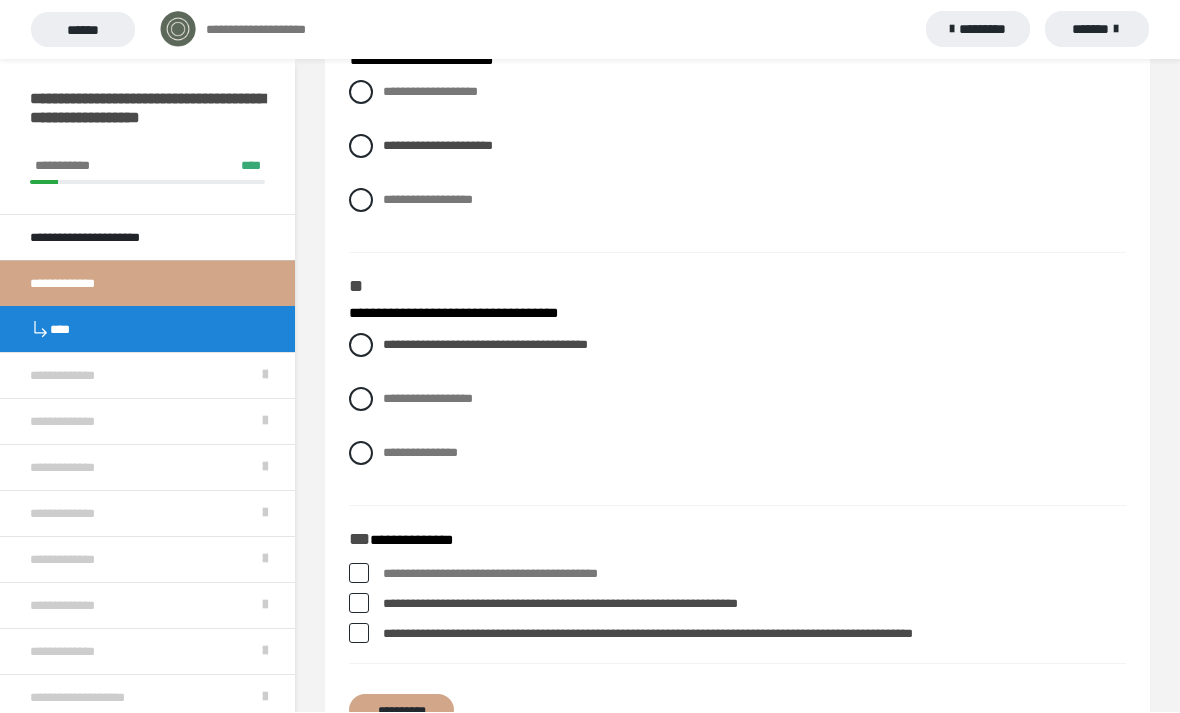 scroll, scrollTop: 317, scrollLeft: 0, axis: vertical 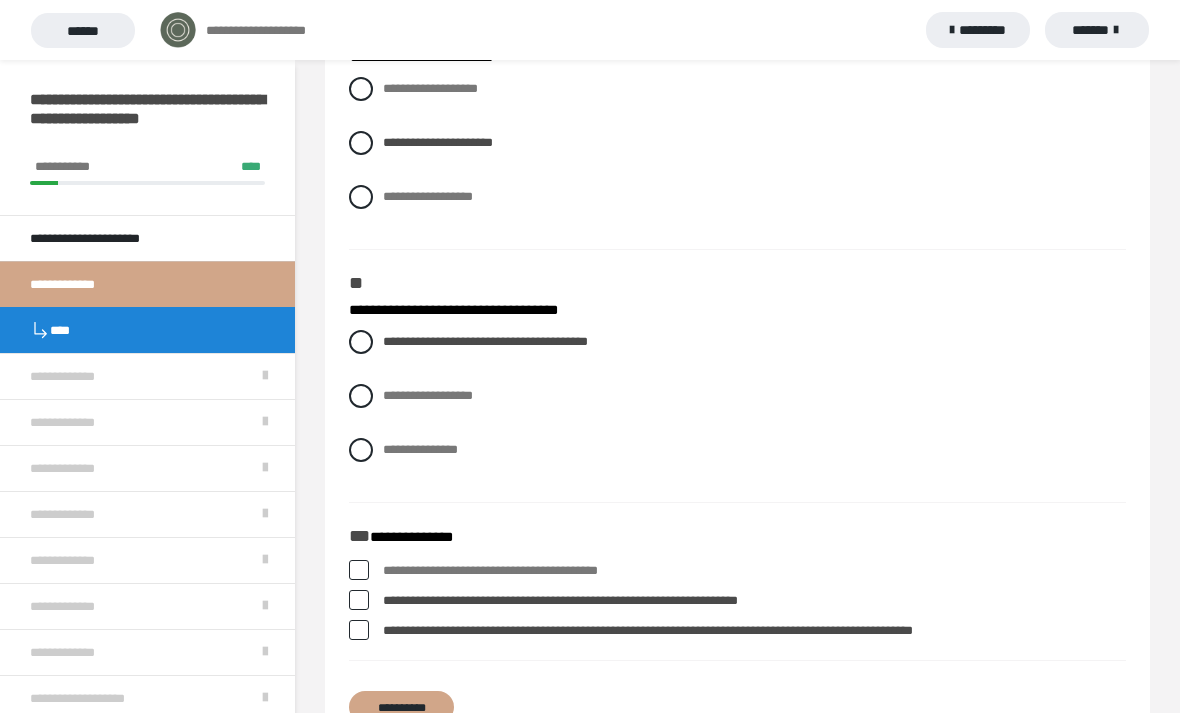 click on "**********" at bounding box center (401, 707) 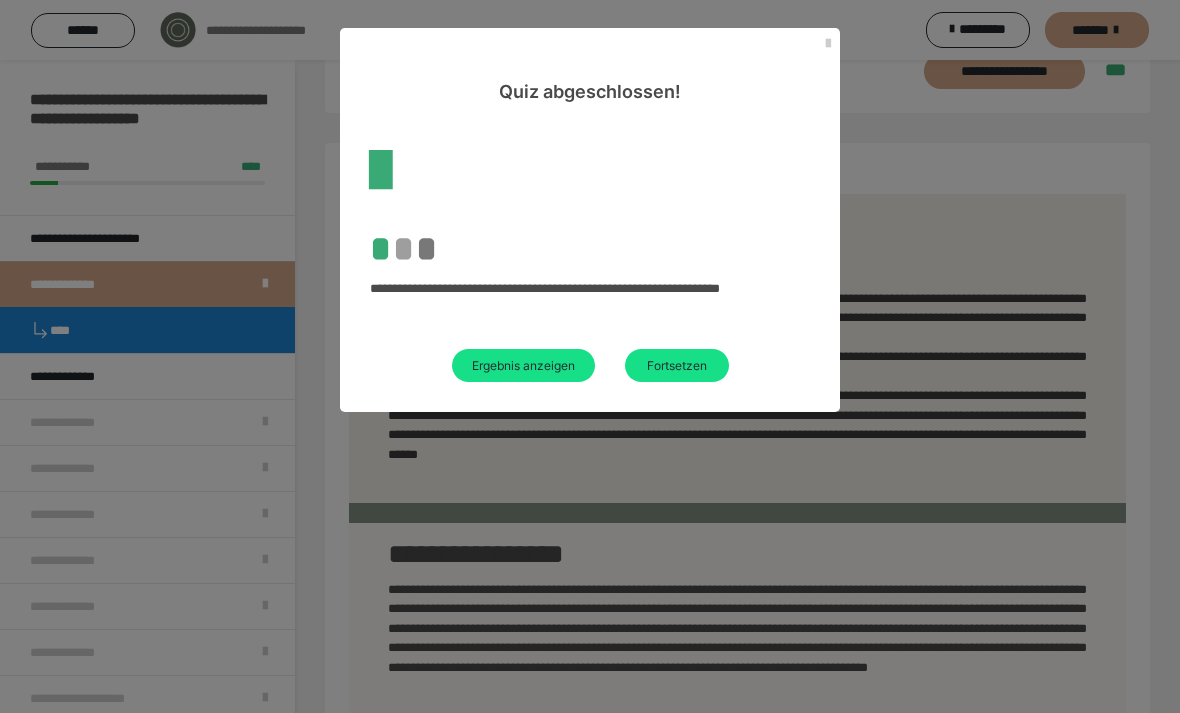 click on "Ergebnis anzeigen" at bounding box center (523, 365) 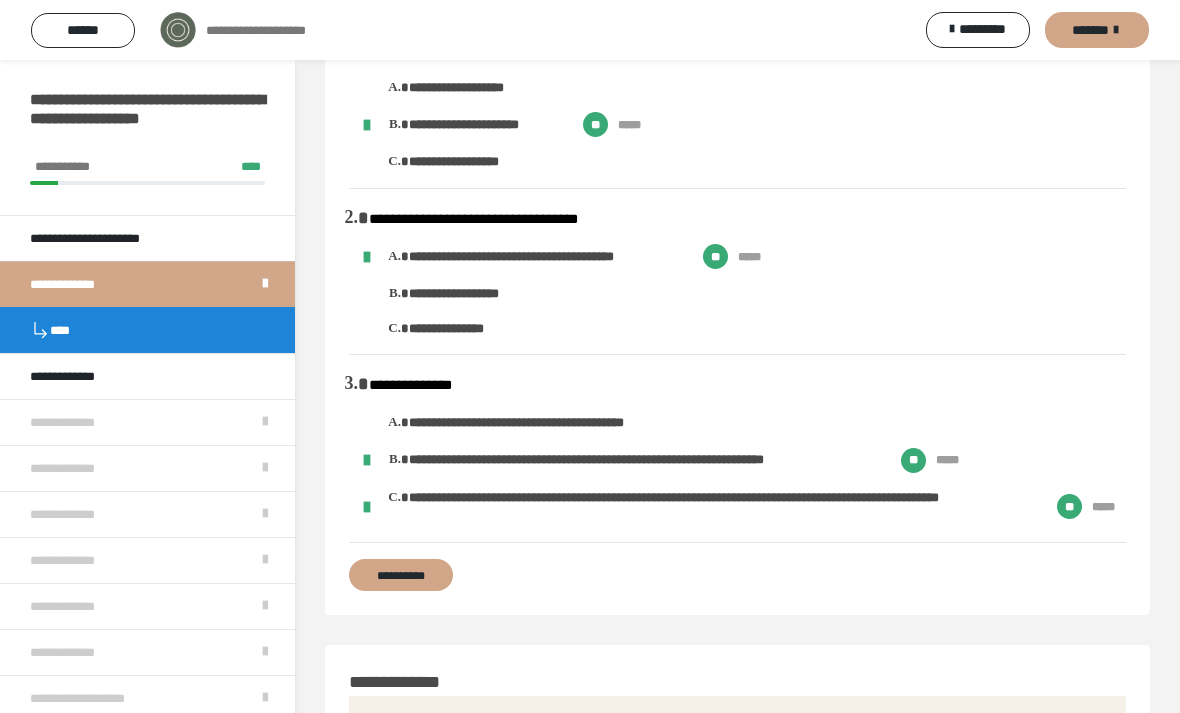 click on "**********" at bounding box center [83, 422] 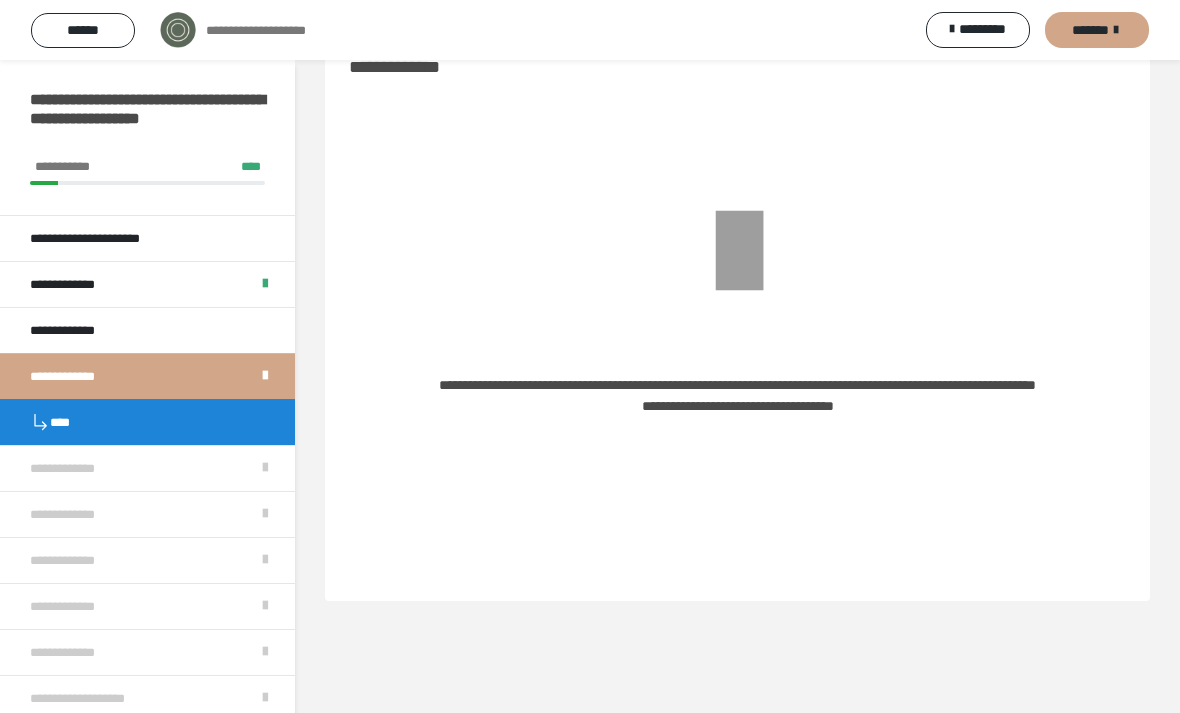 scroll, scrollTop: 60, scrollLeft: 0, axis: vertical 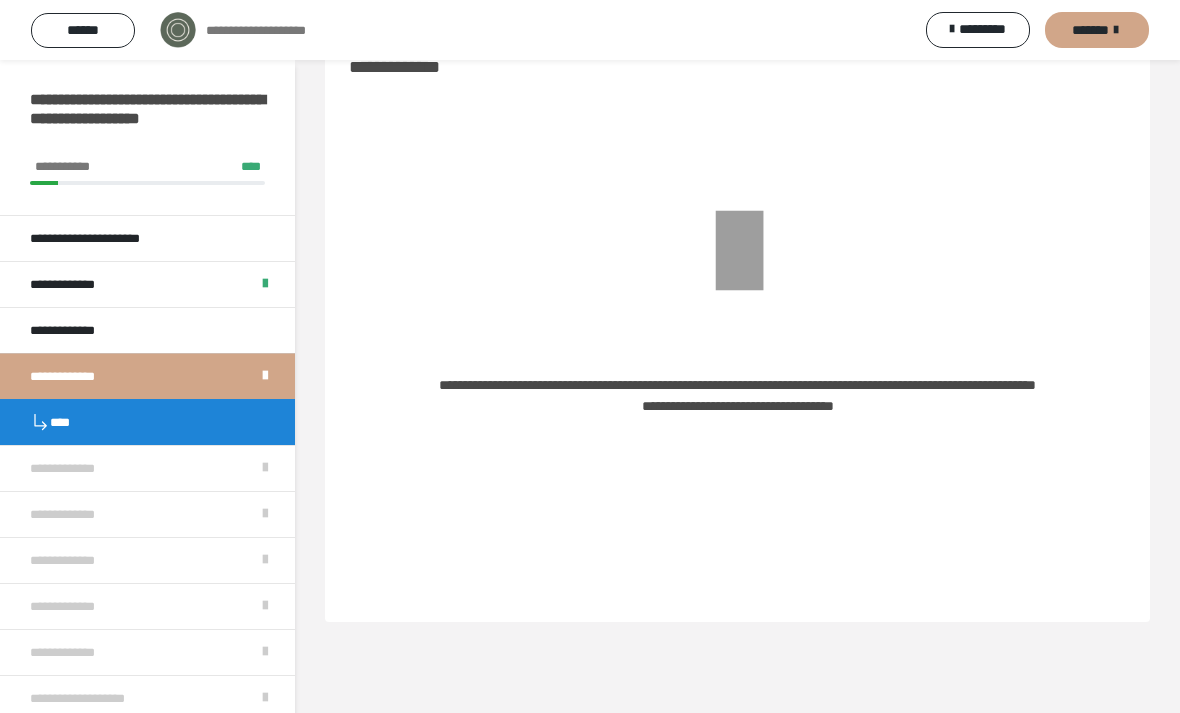 click on "**********" at bounding box center [83, 376] 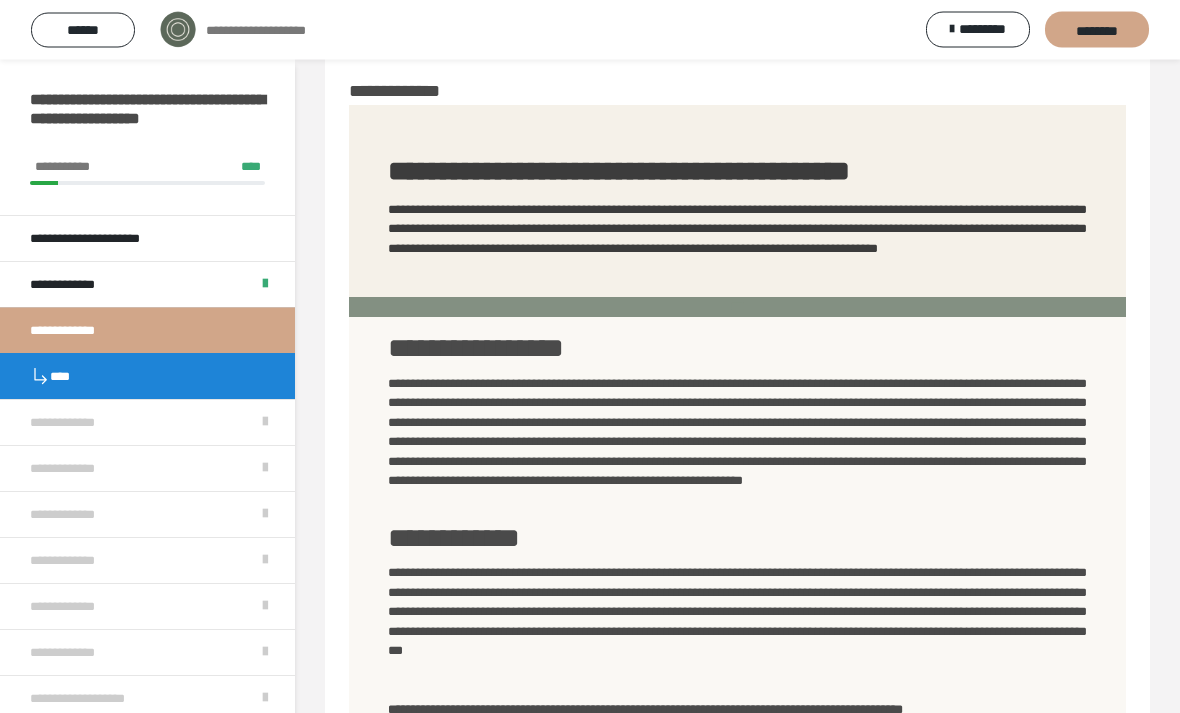 scroll, scrollTop: 0, scrollLeft: 0, axis: both 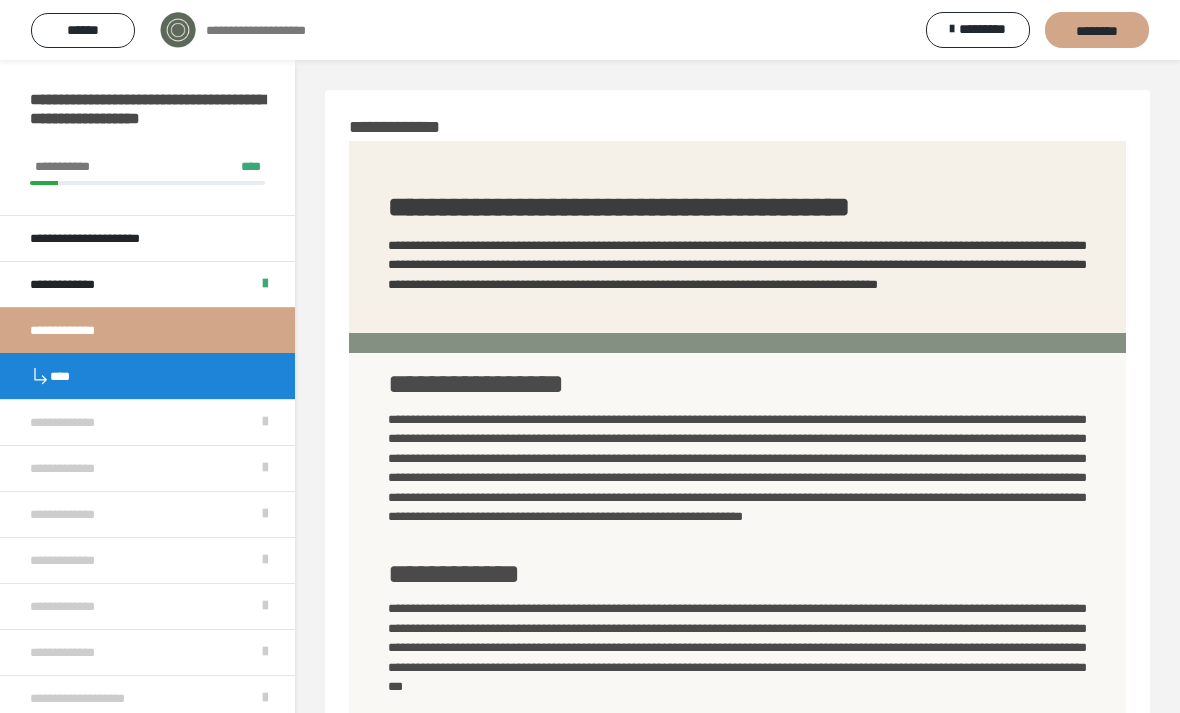 click on "****" at bounding box center (147, 376) 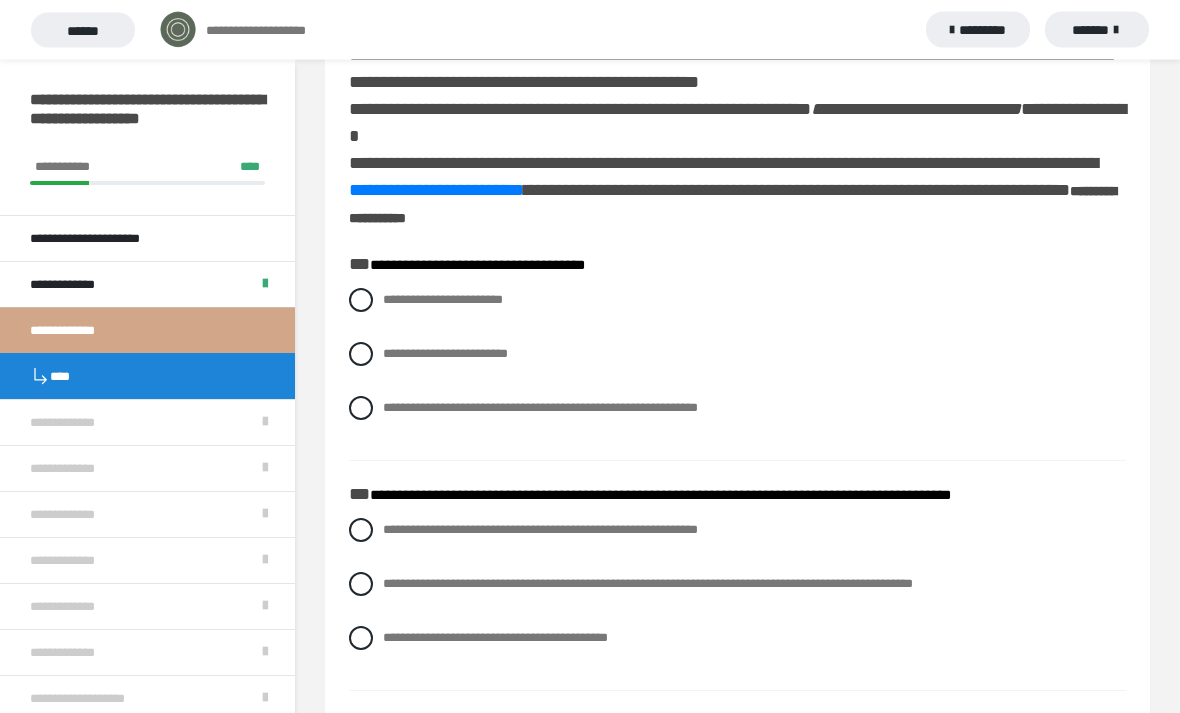 scroll, scrollTop: 75, scrollLeft: 0, axis: vertical 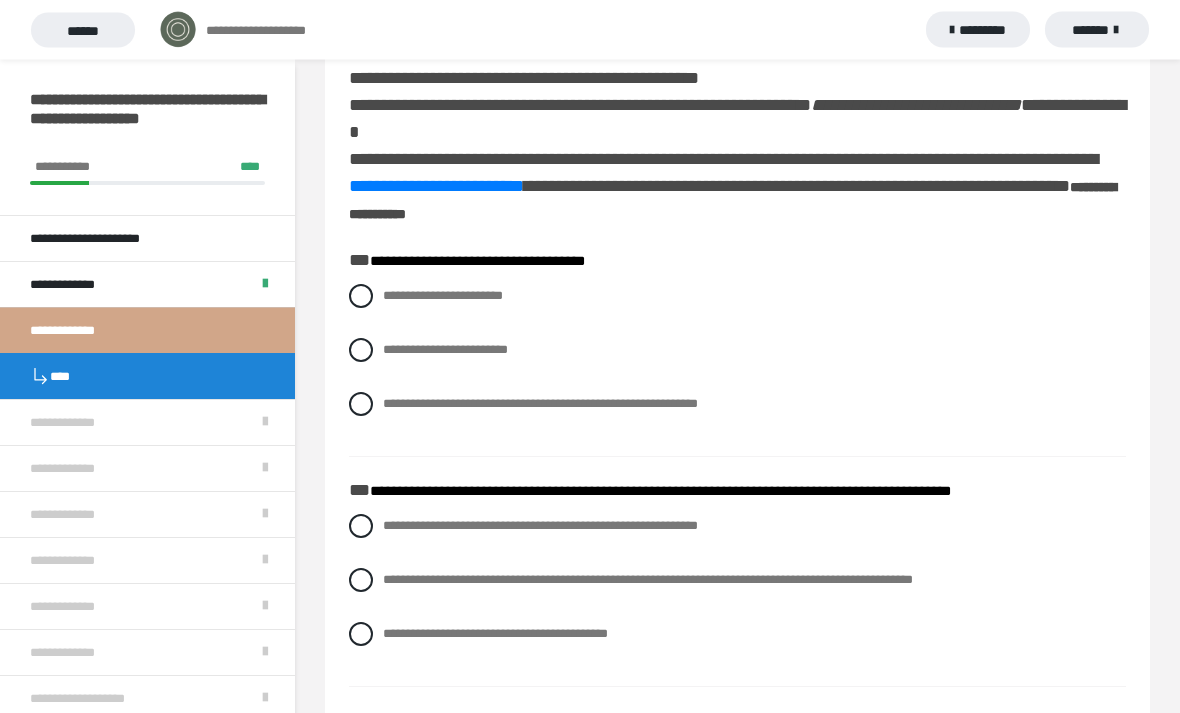 click at bounding box center (361, 405) 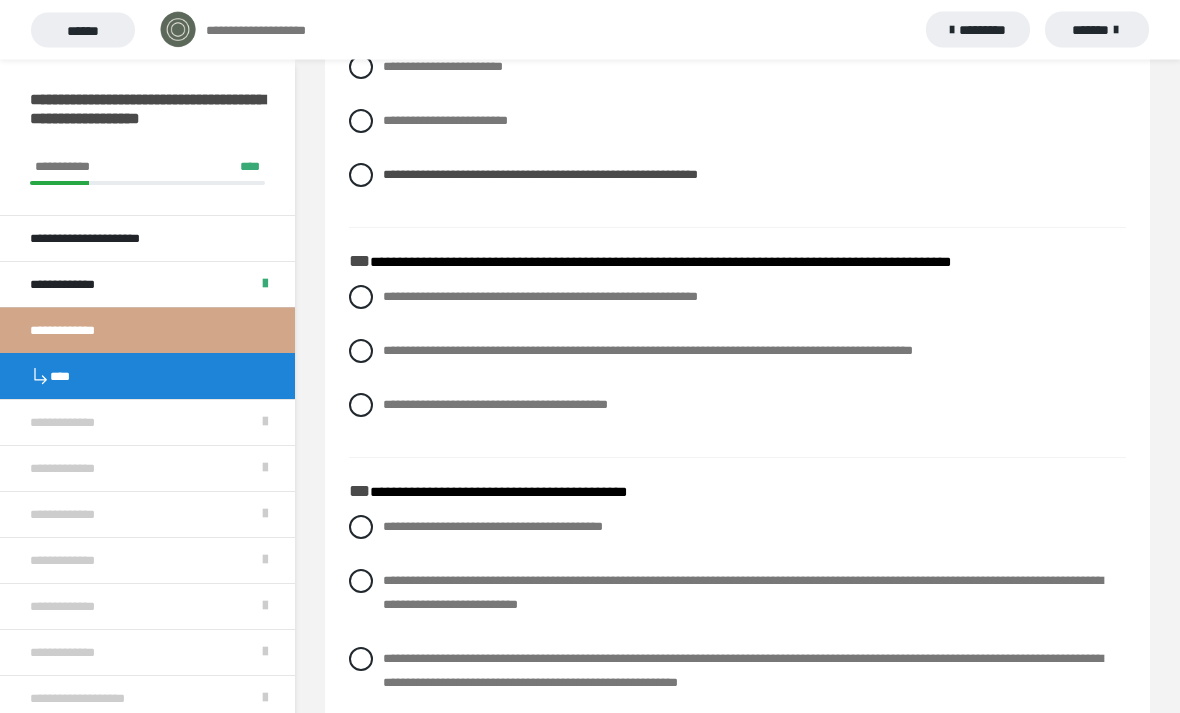 scroll, scrollTop: 305, scrollLeft: 0, axis: vertical 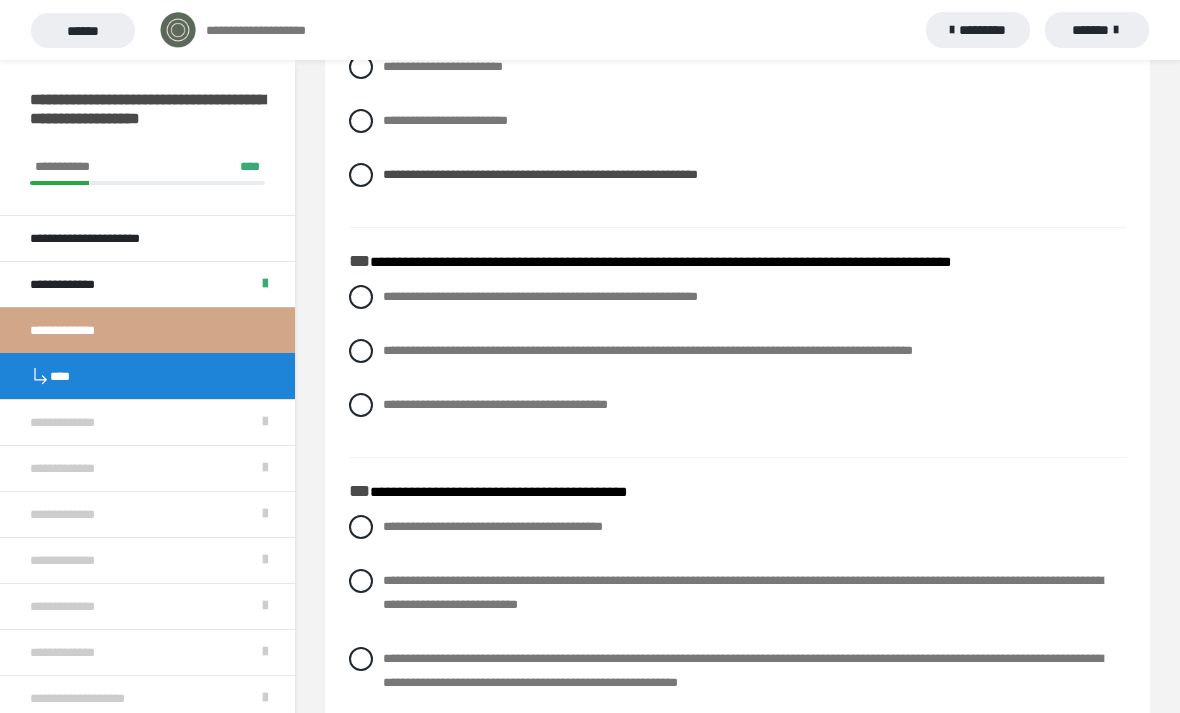 click on "**********" at bounding box center [737, 351] 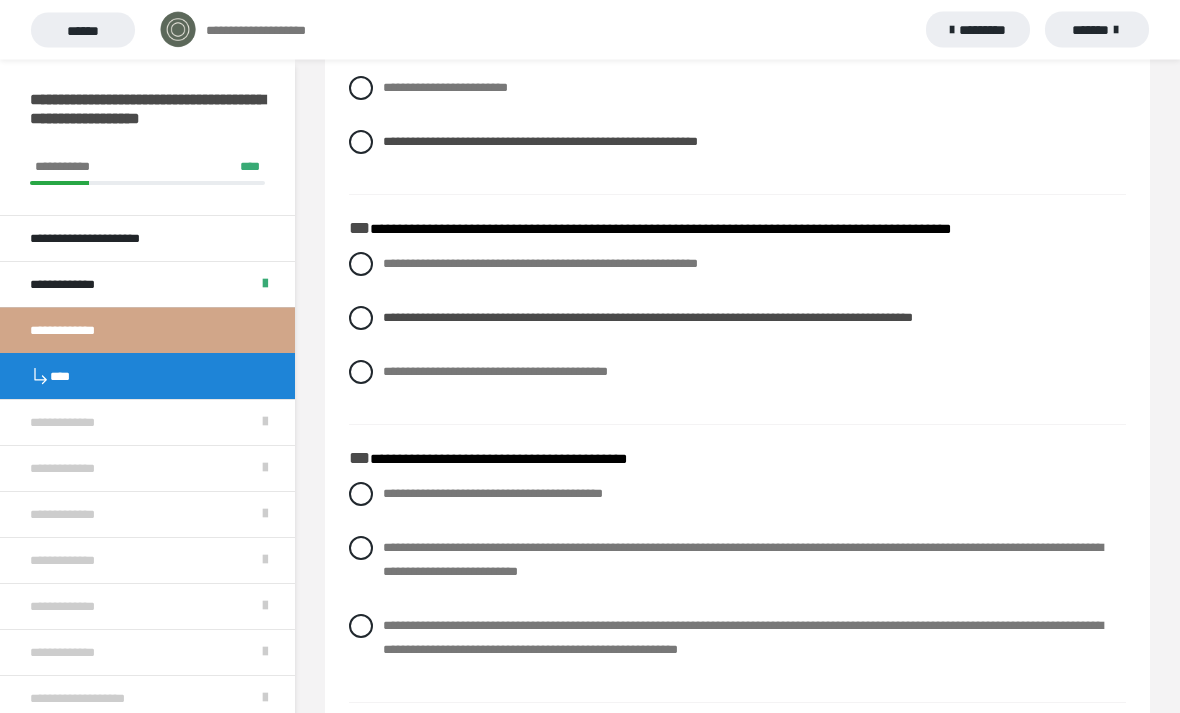 scroll, scrollTop: 380, scrollLeft: 0, axis: vertical 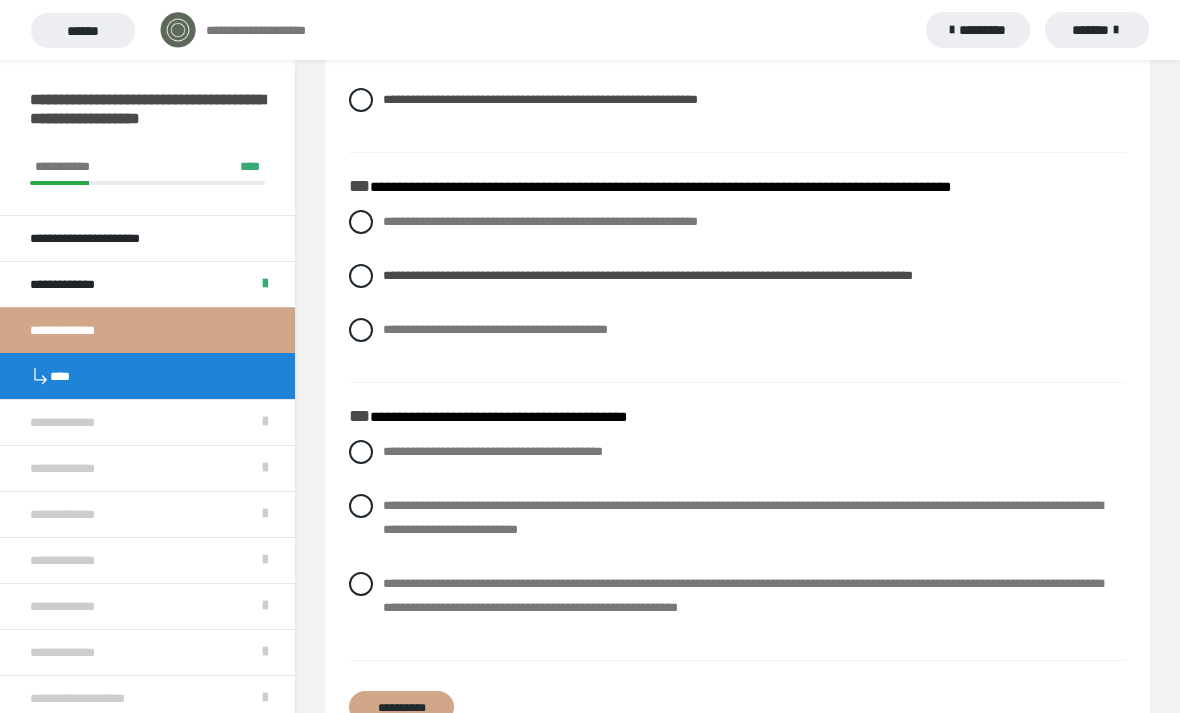 click on "**********" at bounding box center [737, 518] 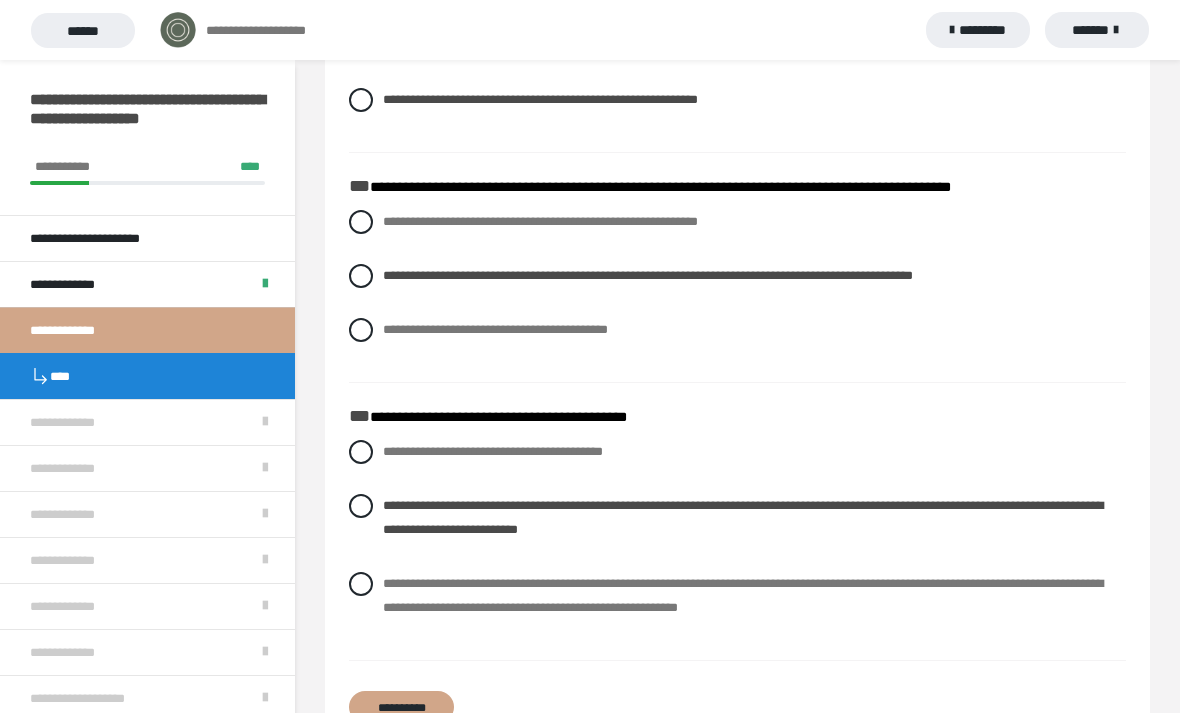 click on "**********" at bounding box center [737, 596] 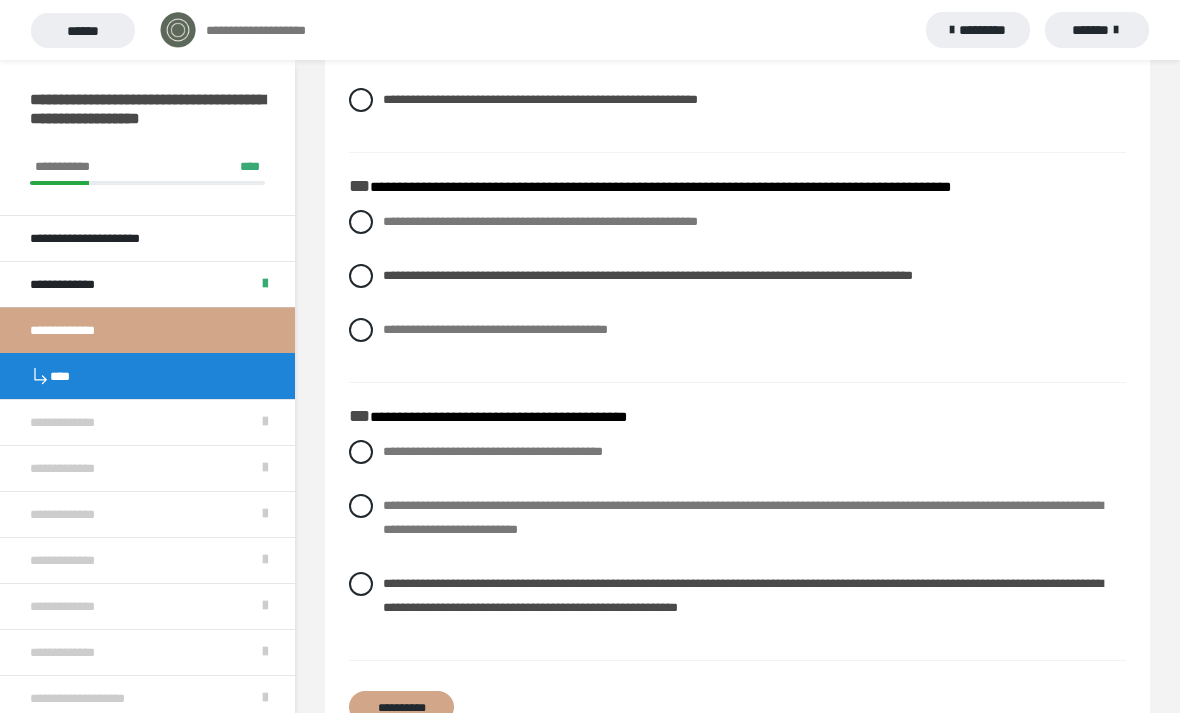 click at bounding box center (361, 506) 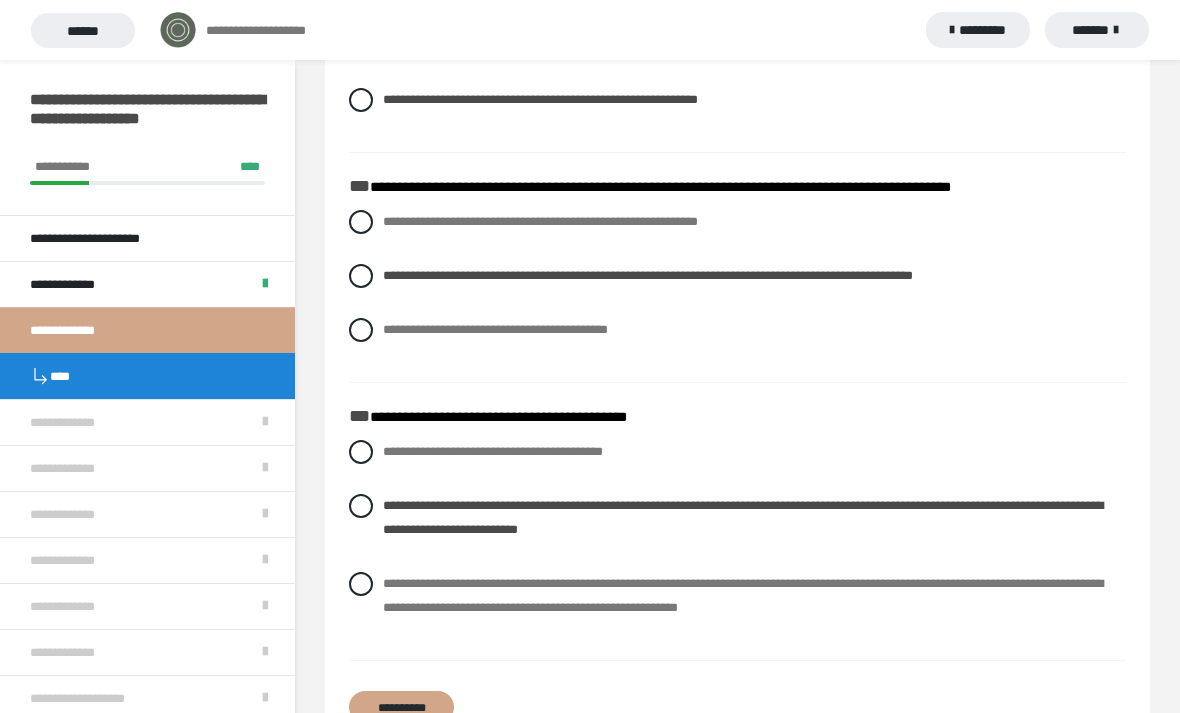 click on "**********" at bounding box center (401, 707) 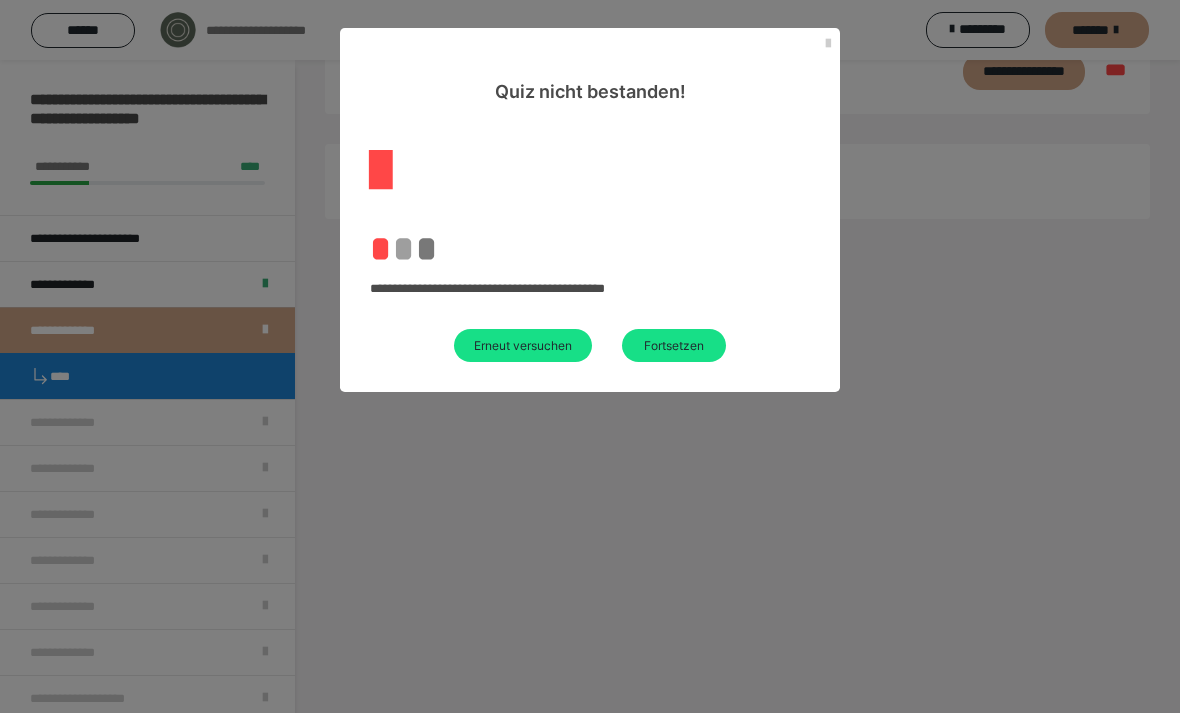 scroll, scrollTop: 60, scrollLeft: 0, axis: vertical 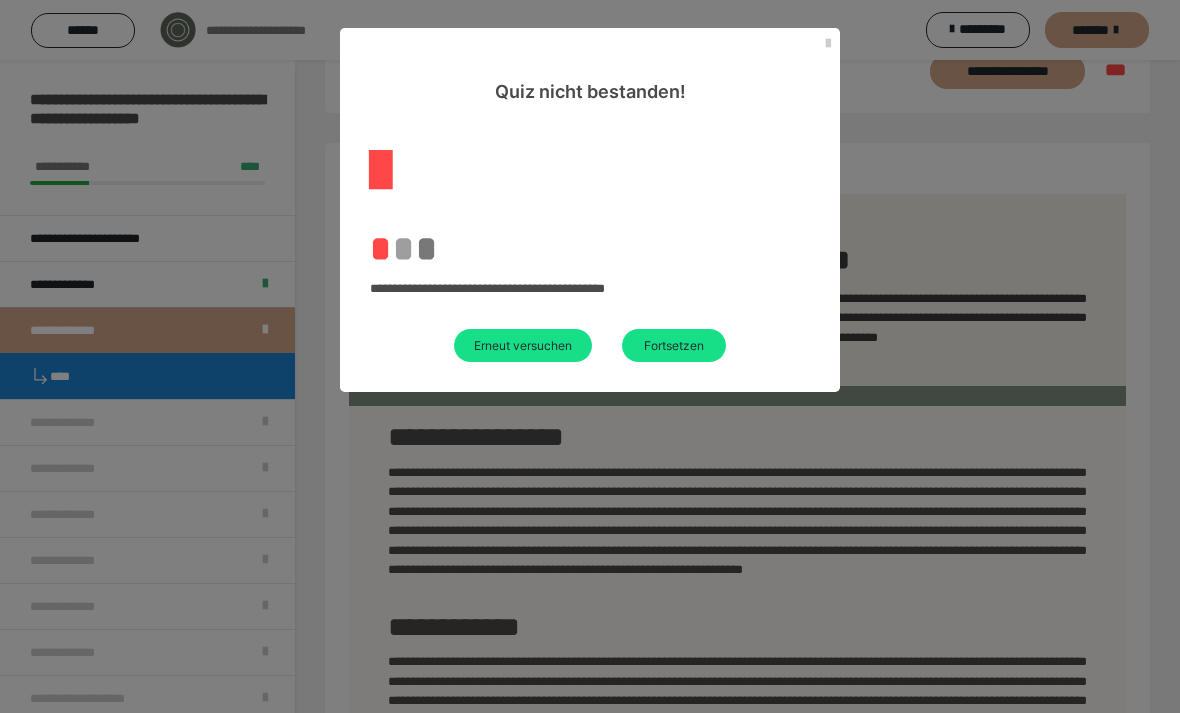 click on "Erneut versuchen" at bounding box center (523, 345) 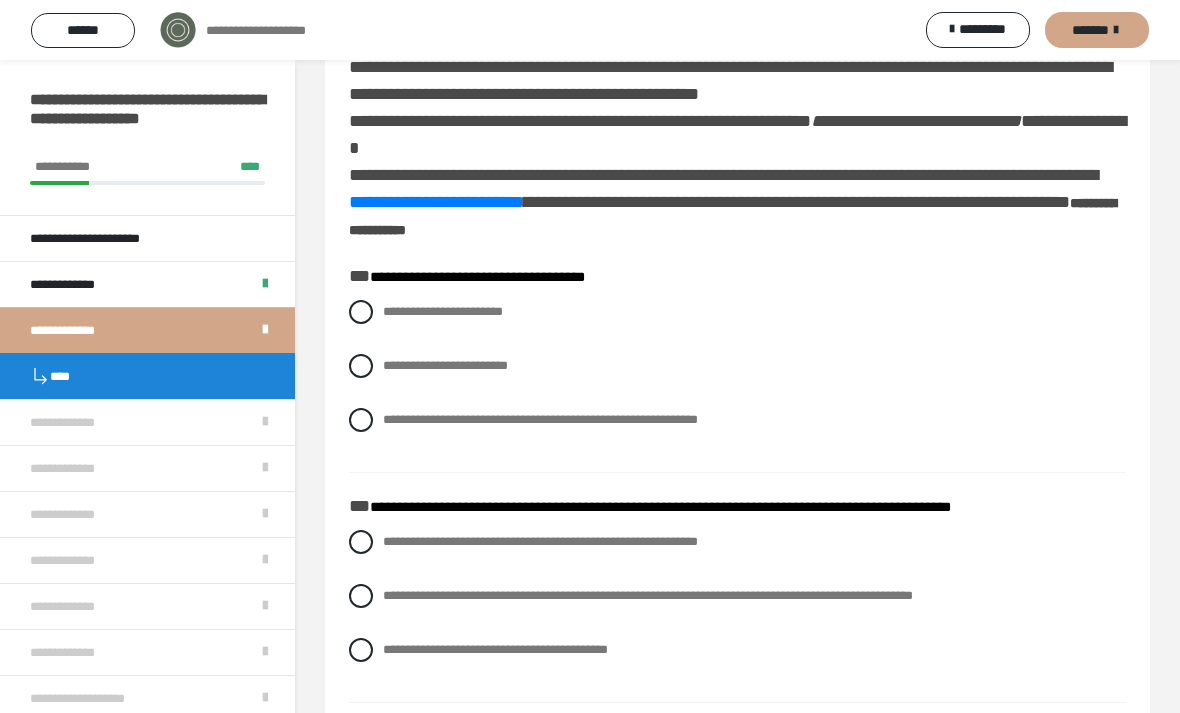 click at bounding box center (361, 420) 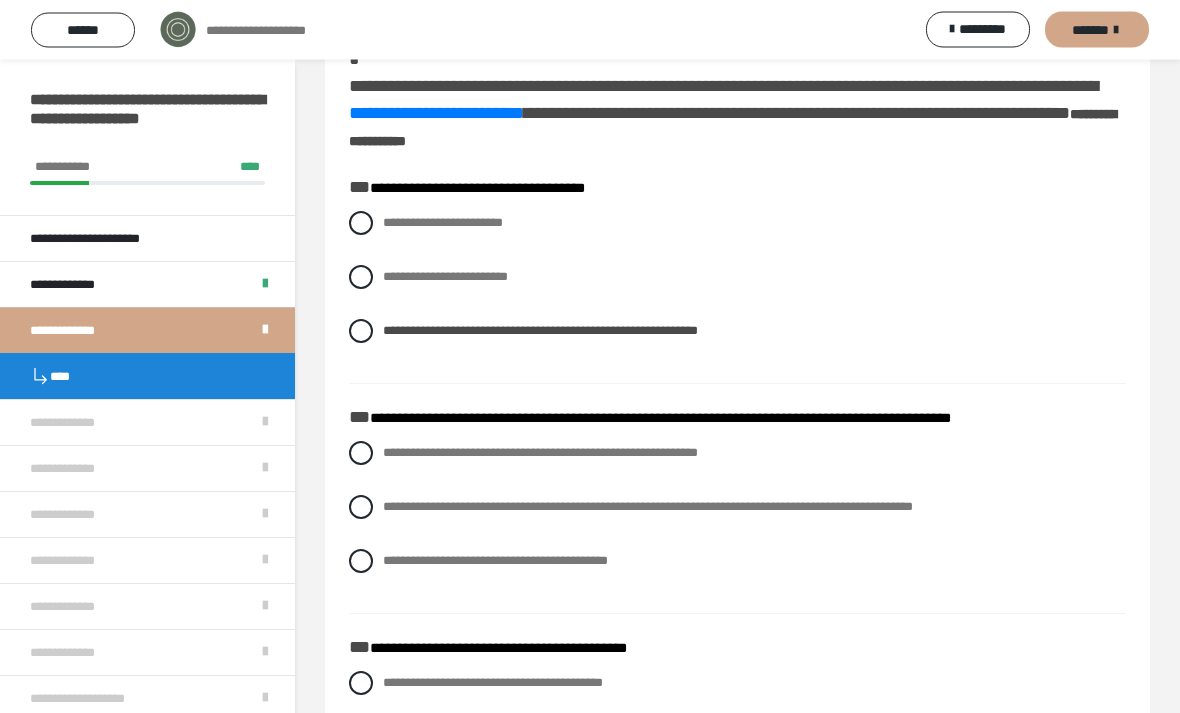scroll, scrollTop: 188, scrollLeft: 0, axis: vertical 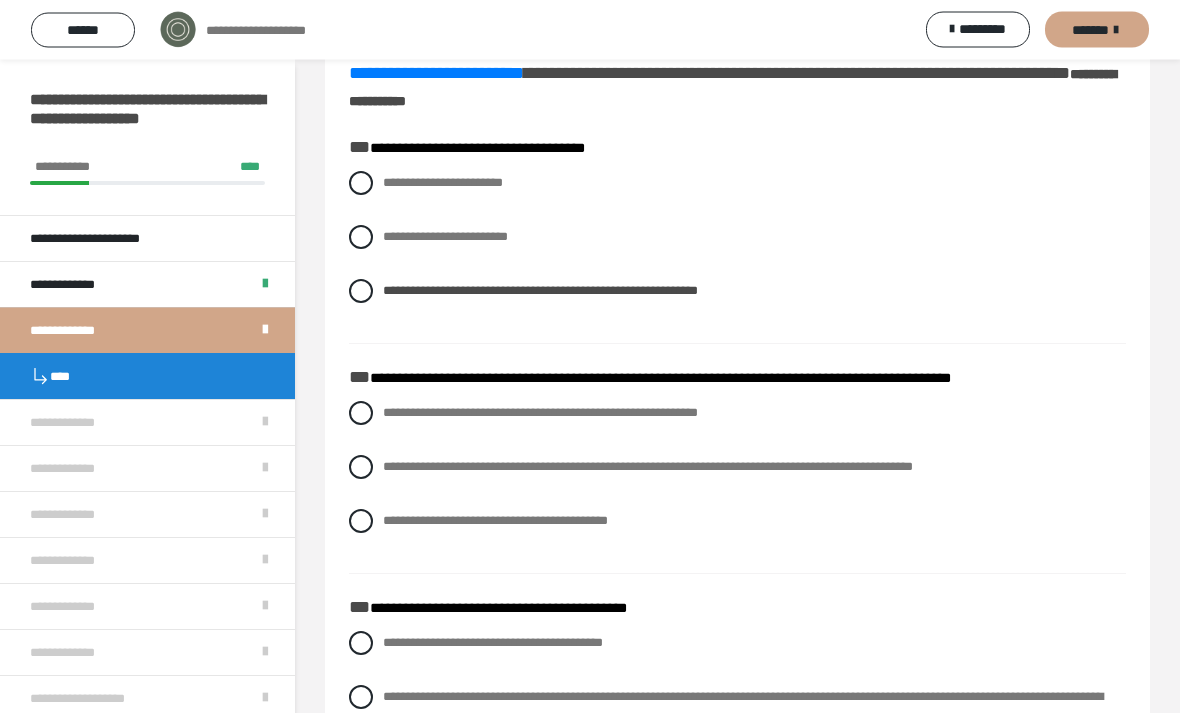 click at bounding box center [361, 522] 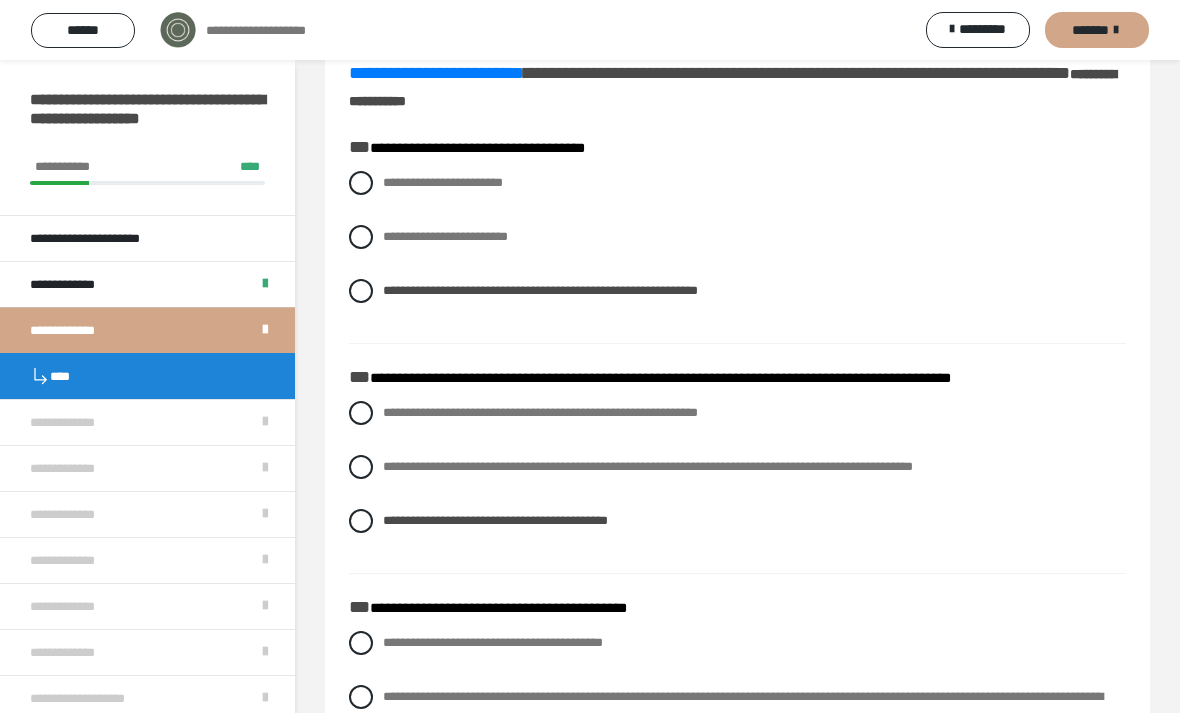 click on "**********" at bounding box center (737, 467) 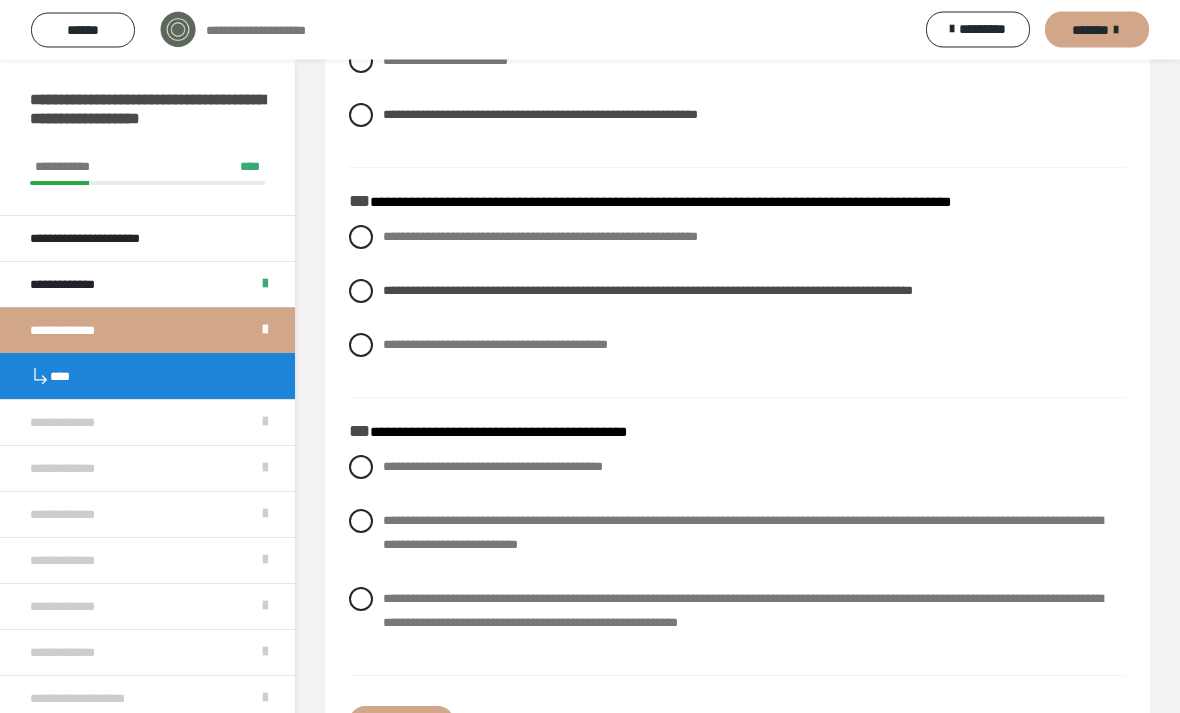 scroll, scrollTop: 365, scrollLeft: 0, axis: vertical 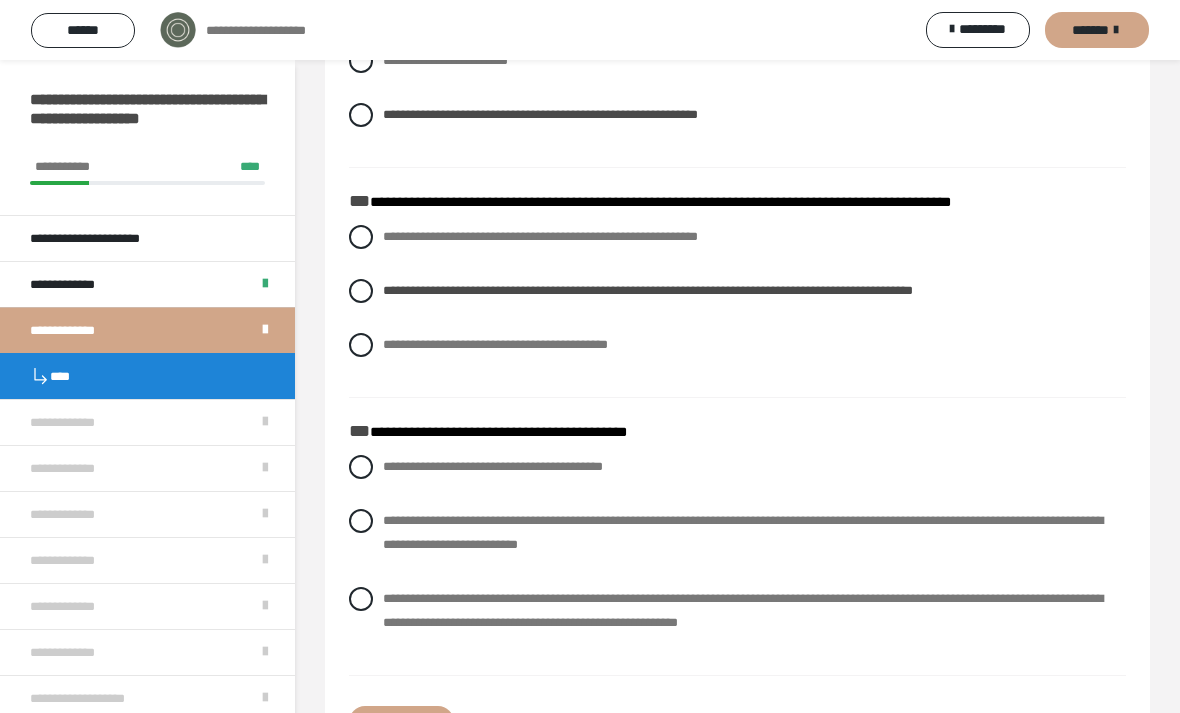 click on "**********" at bounding box center [737, 611] 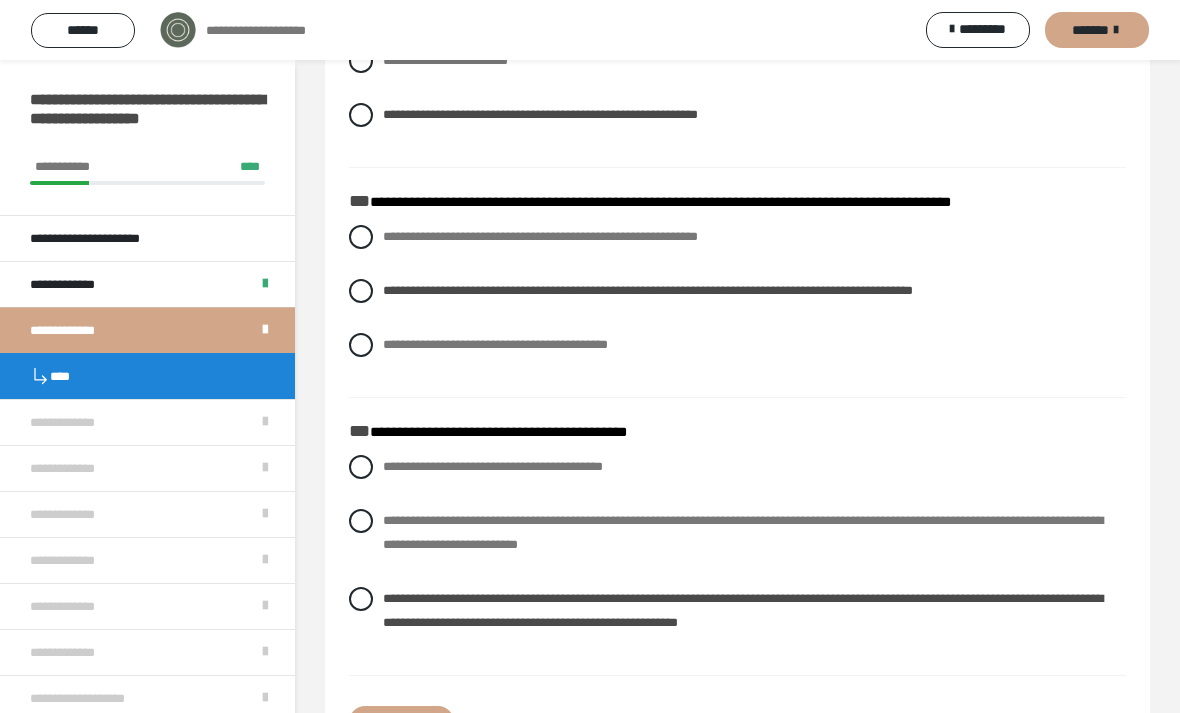 click on "**********" at bounding box center [401, 722] 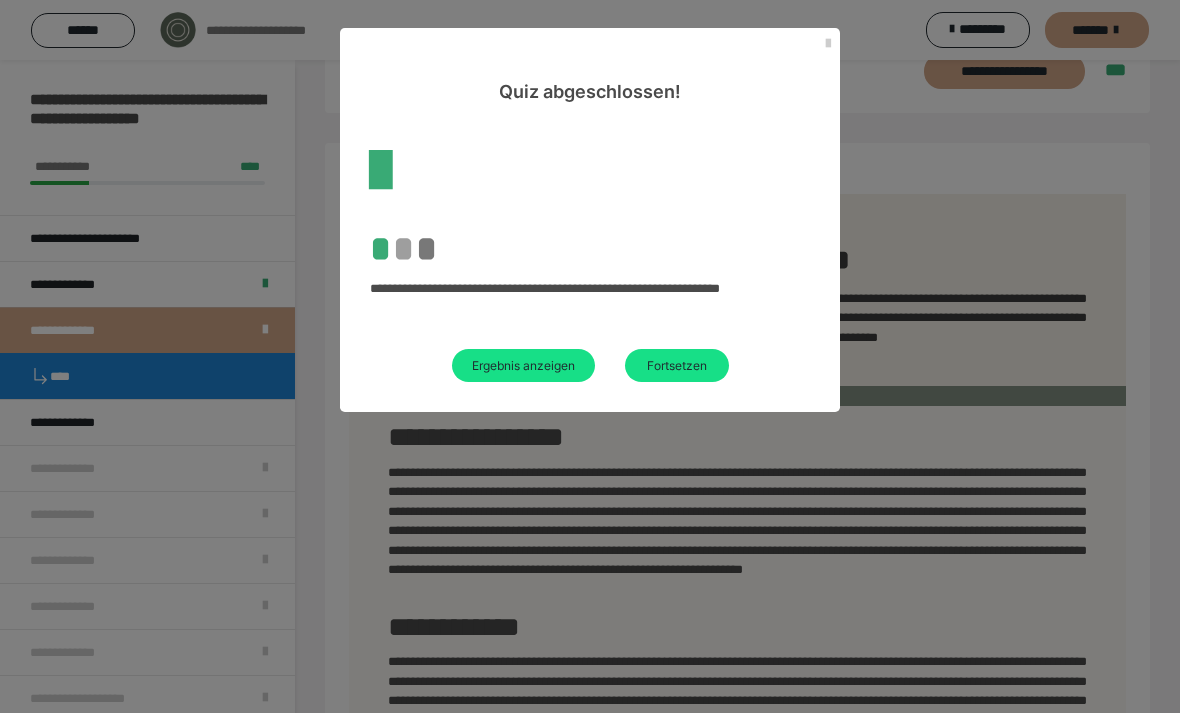 click on "Ergebnis anzeigen" at bounding box center (523, 365) 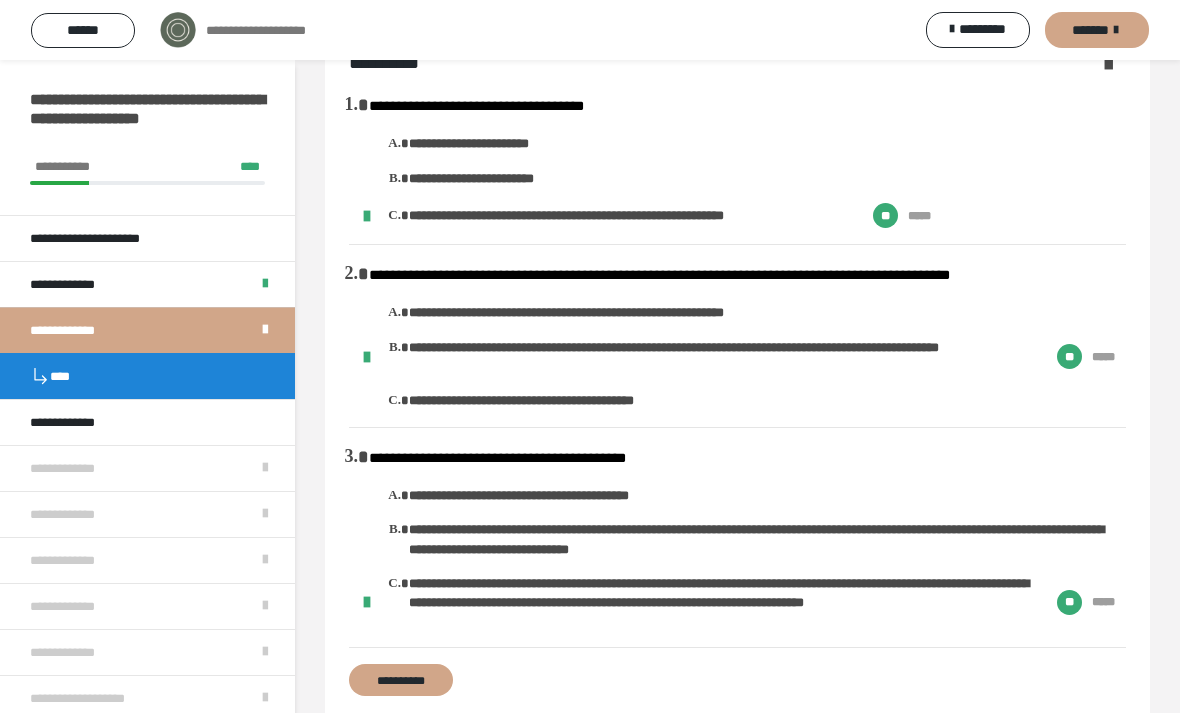 click on "*******" at bounding box center [1090, 30] 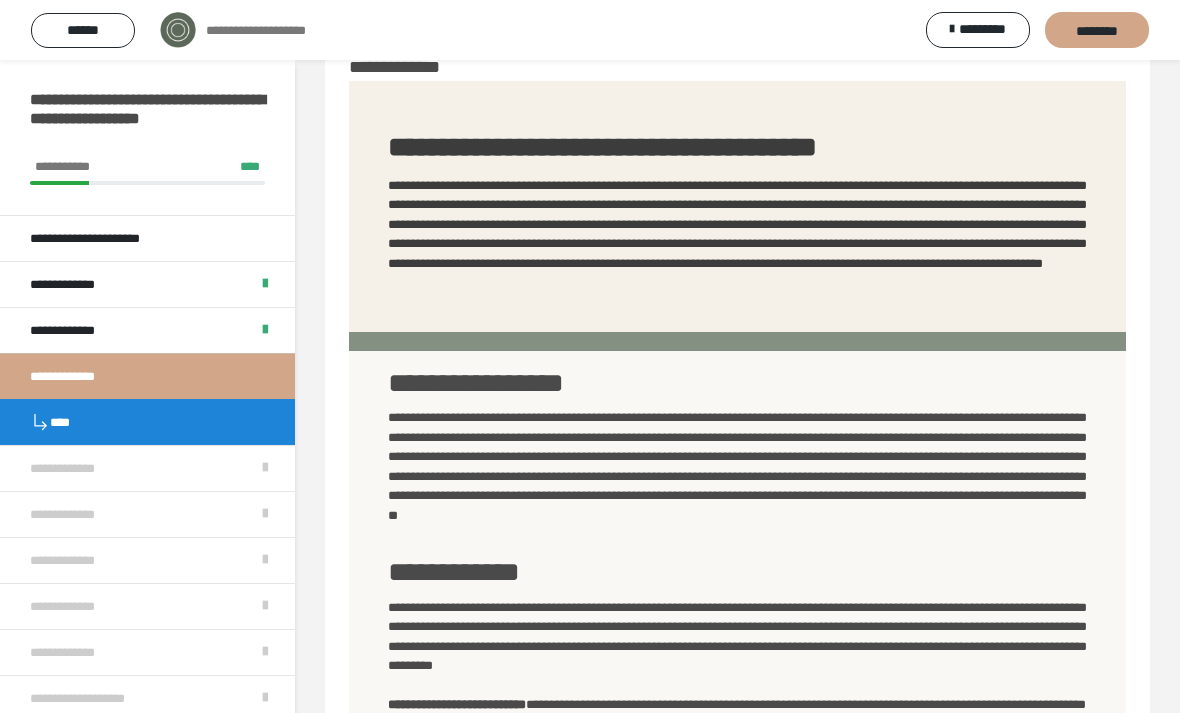 click on "********" at bounding box center [1097, 31] 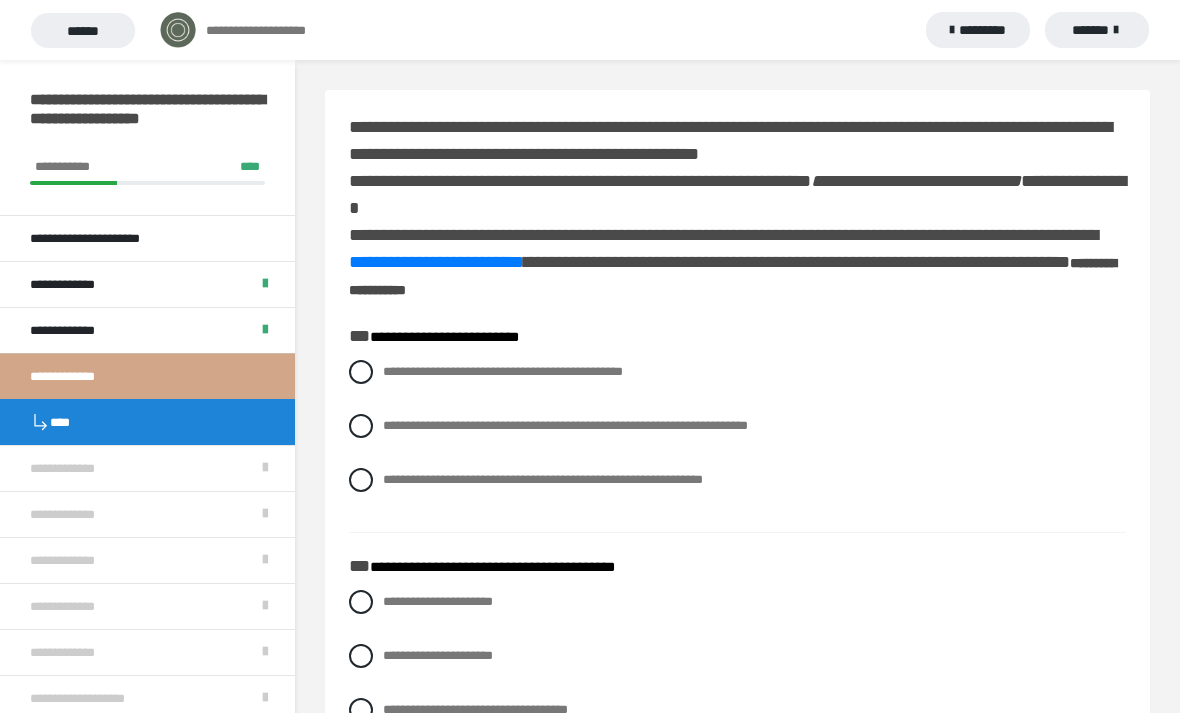 click at bounding box center [361, 372] 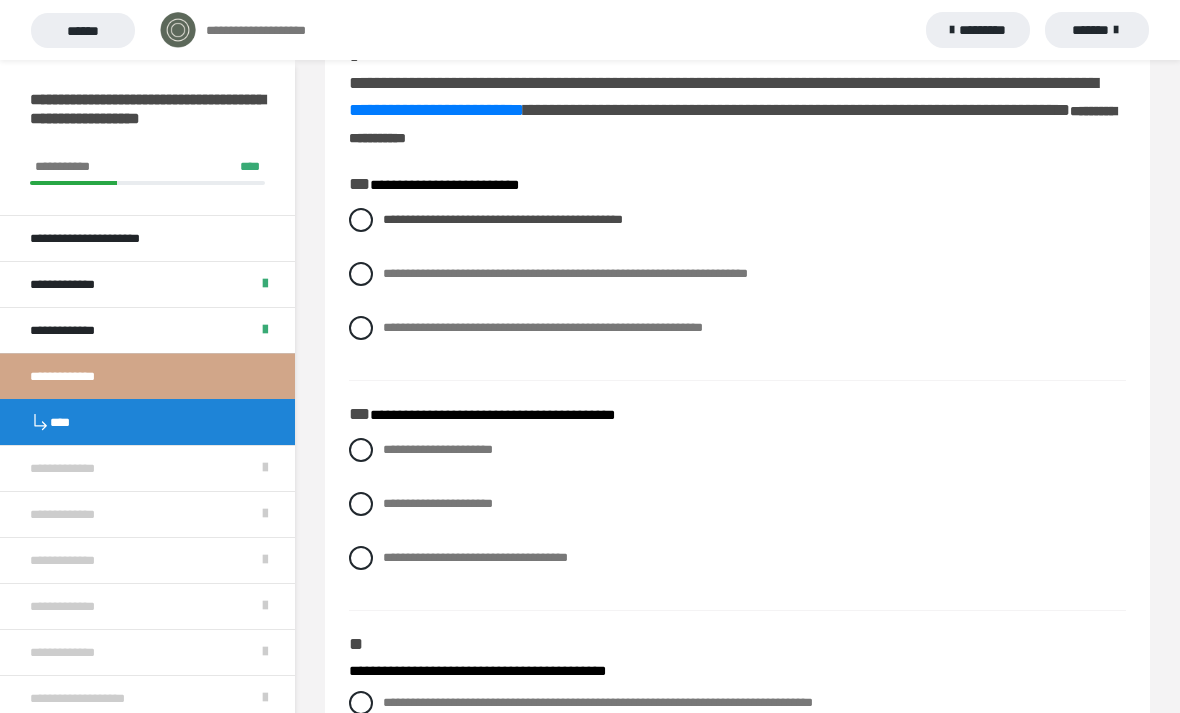 scroll, scrollTop: 156, scrollLeft: 0, axis: vertical 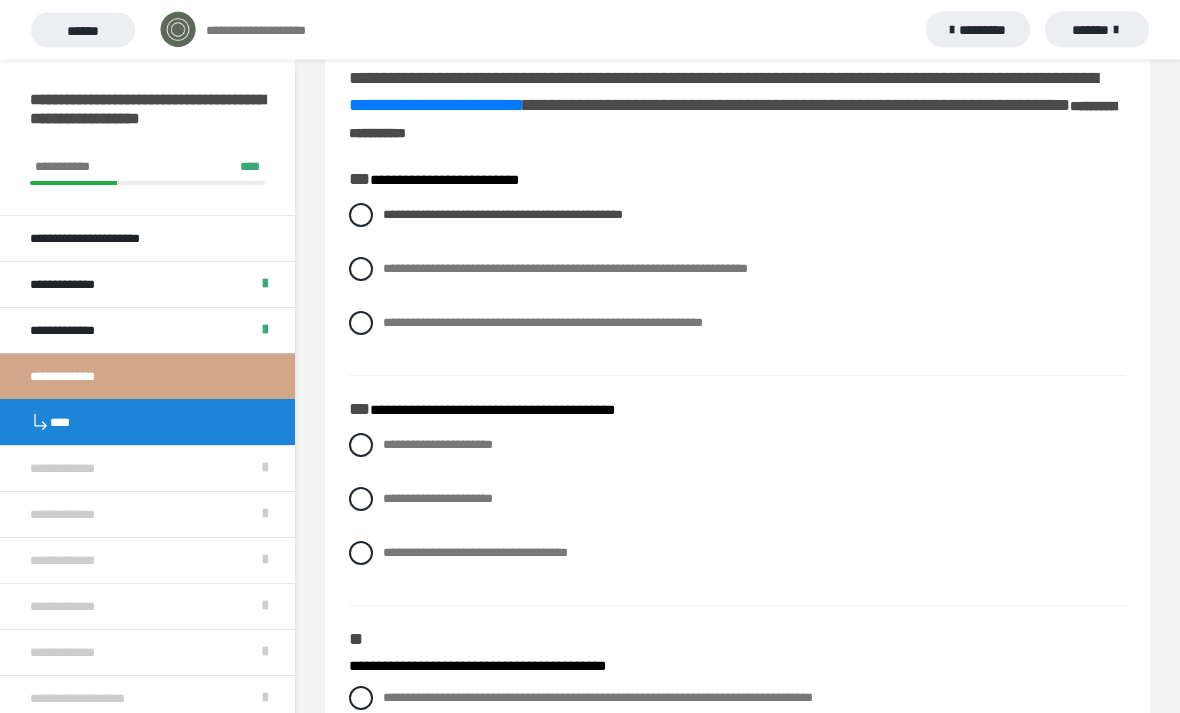 click on "**********" at bounding box center [737, 500] 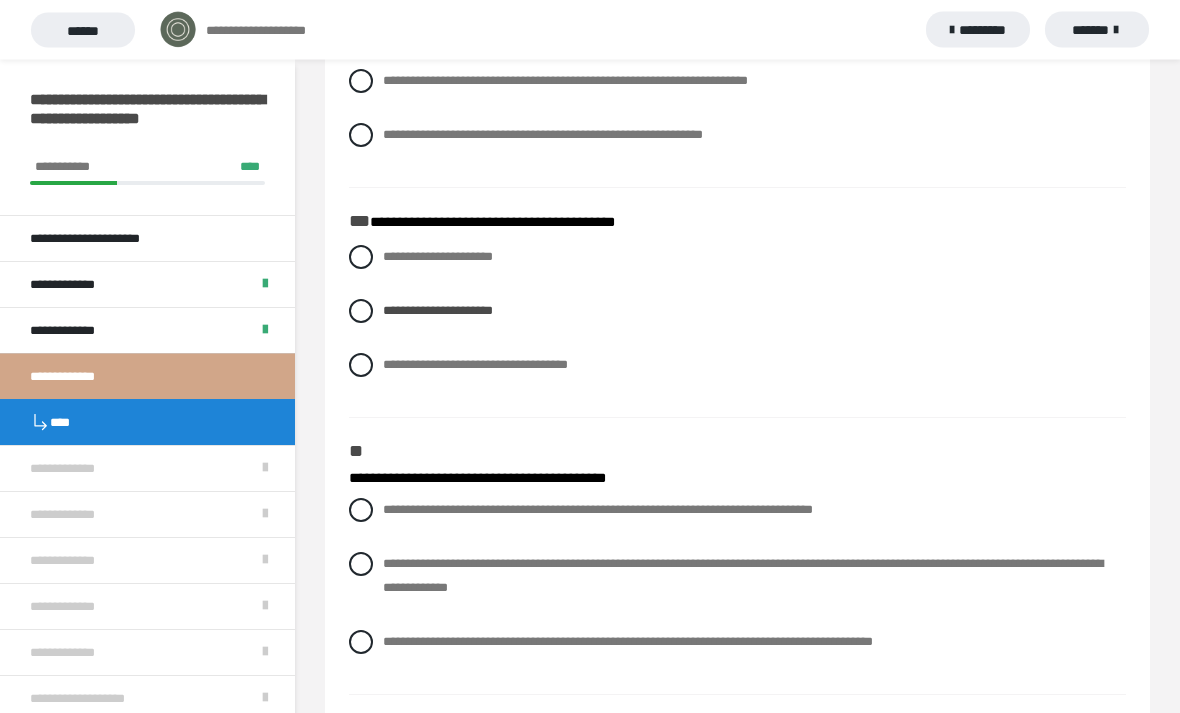 scroll, scrollTop: 379, scrollLeft: 0, axis: vertical 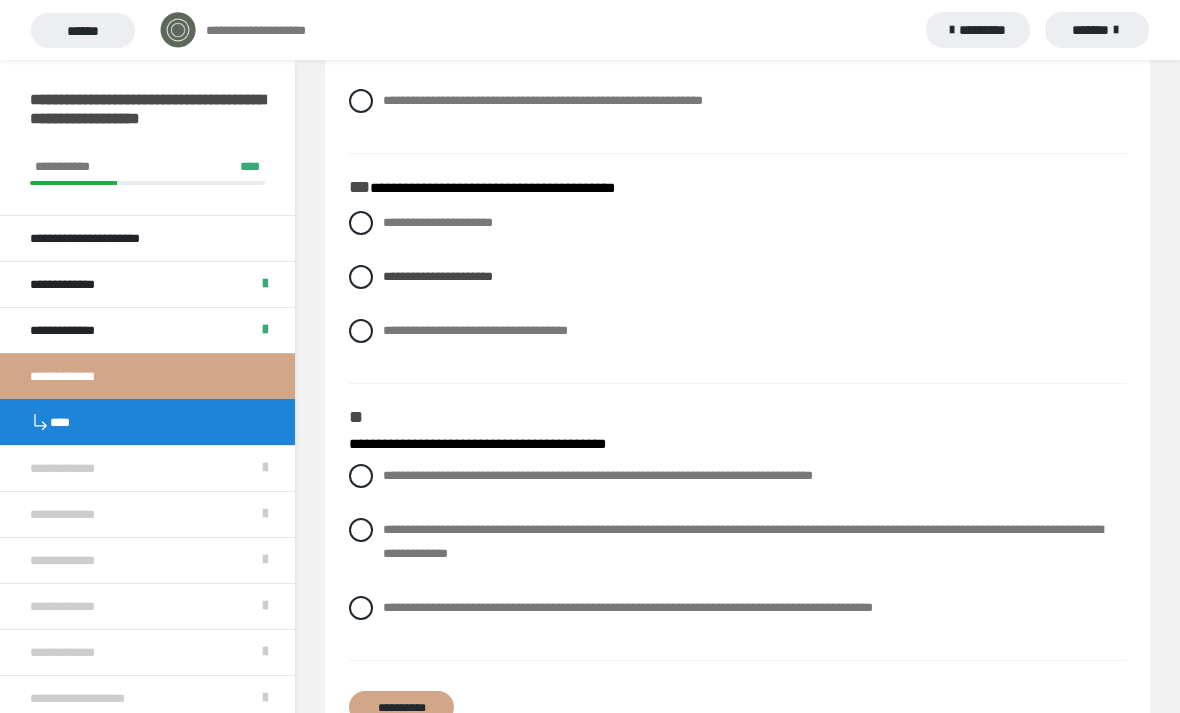 click at bounding box center [361, 476] 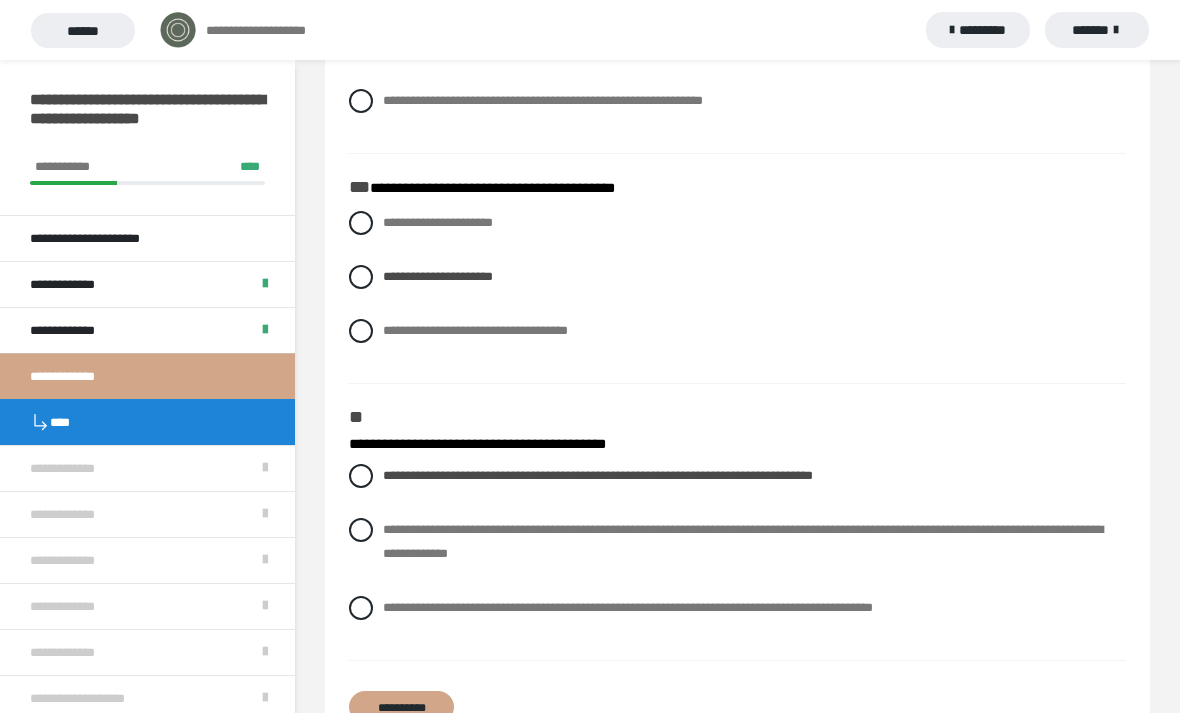 click on "**********" at bounding box center (401, 707) 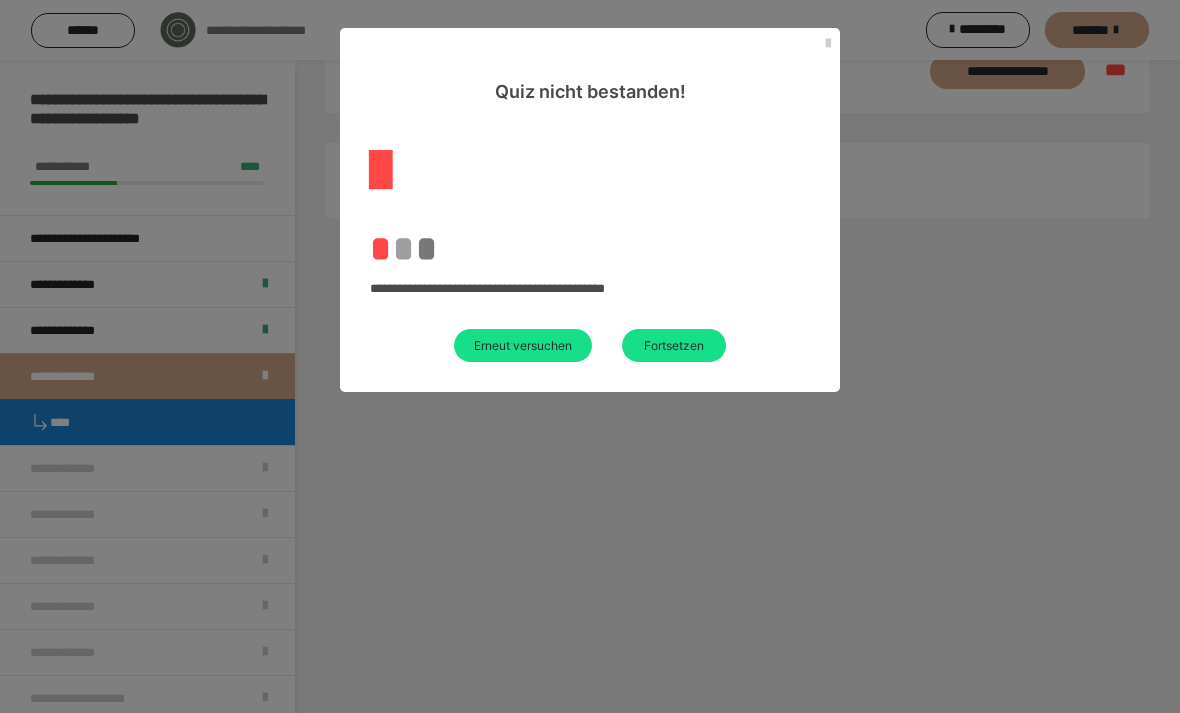 scroll, scrollTop: 60, scrollLeft: 0, axis: vertical 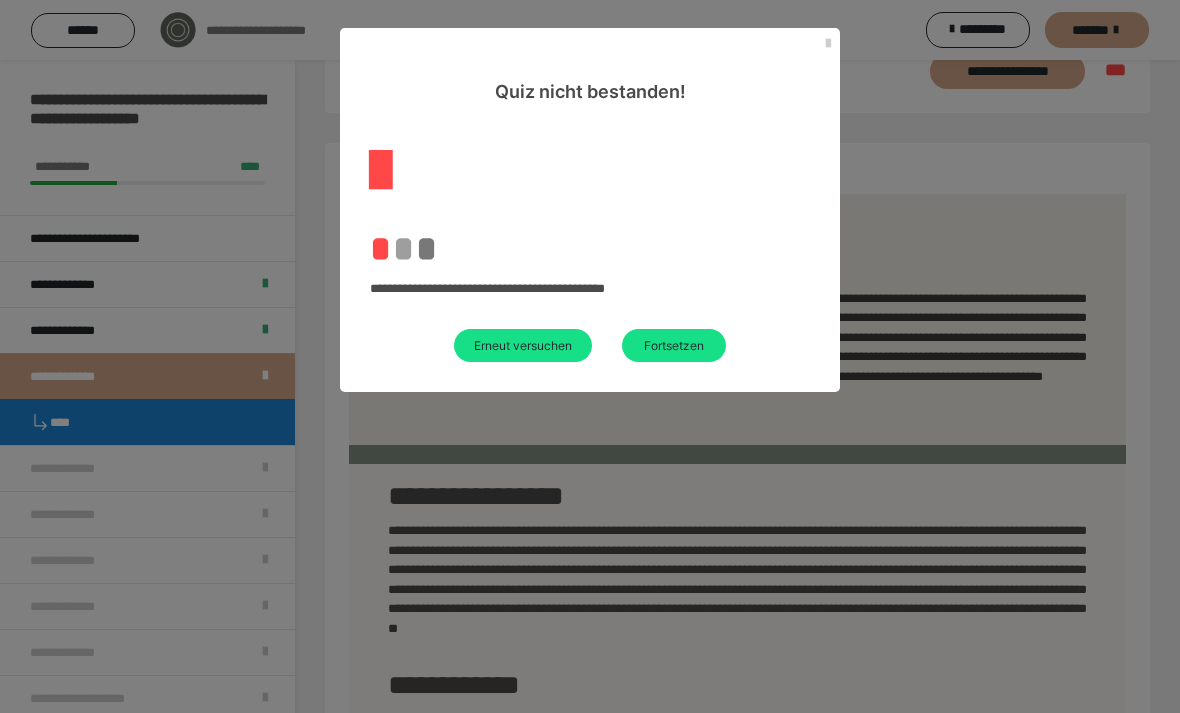 click on "Erneut versuchen" at bounding box center (523, 345) 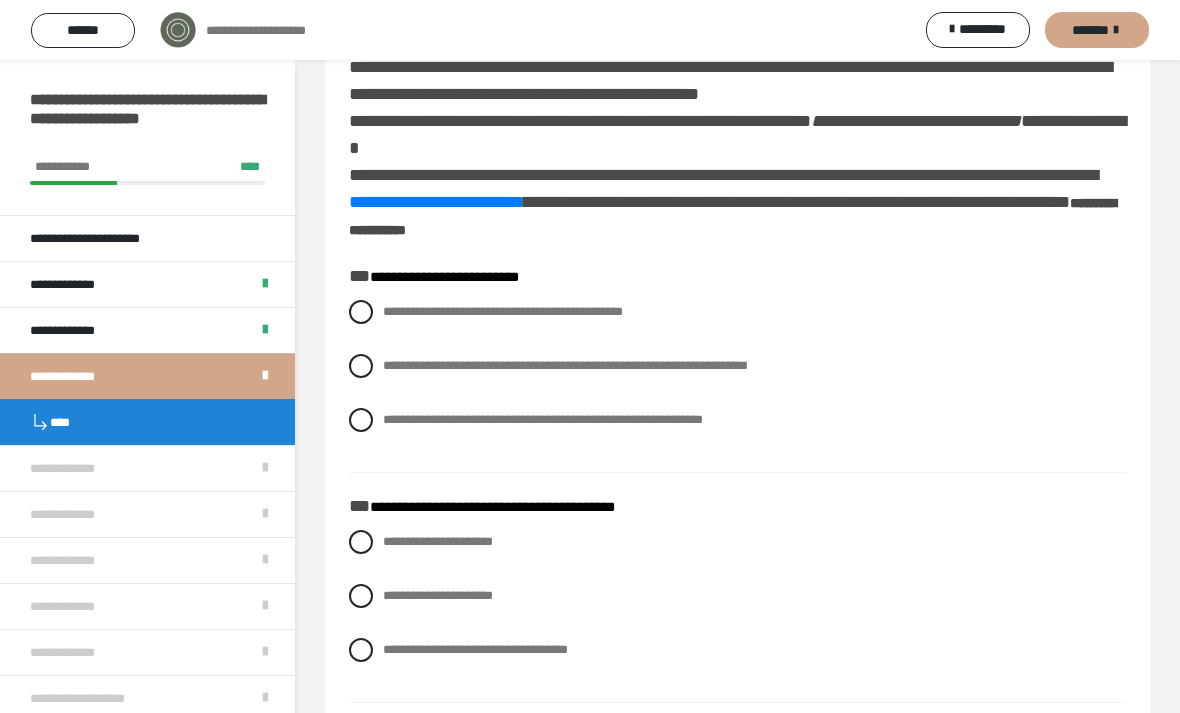 click at bounding box center (361, 312) 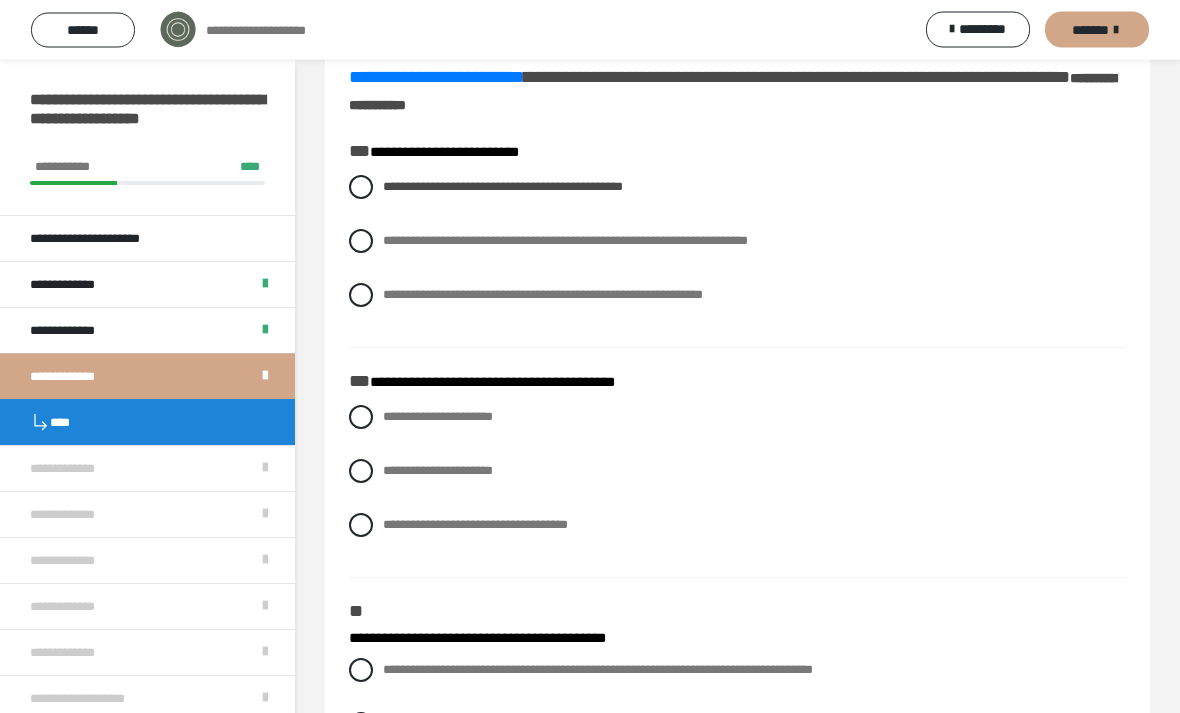 scroll, scrollTop: 185, scrollLeft: 0, axis: vertical 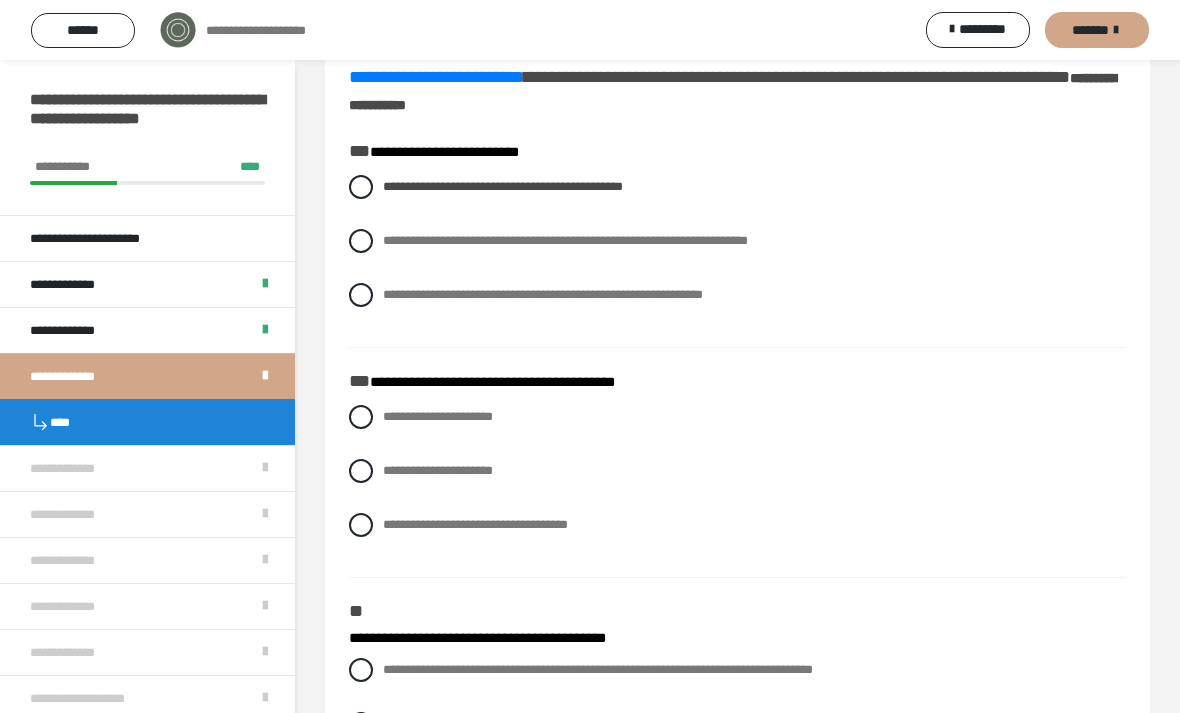 click at bounding box center [361, 471] 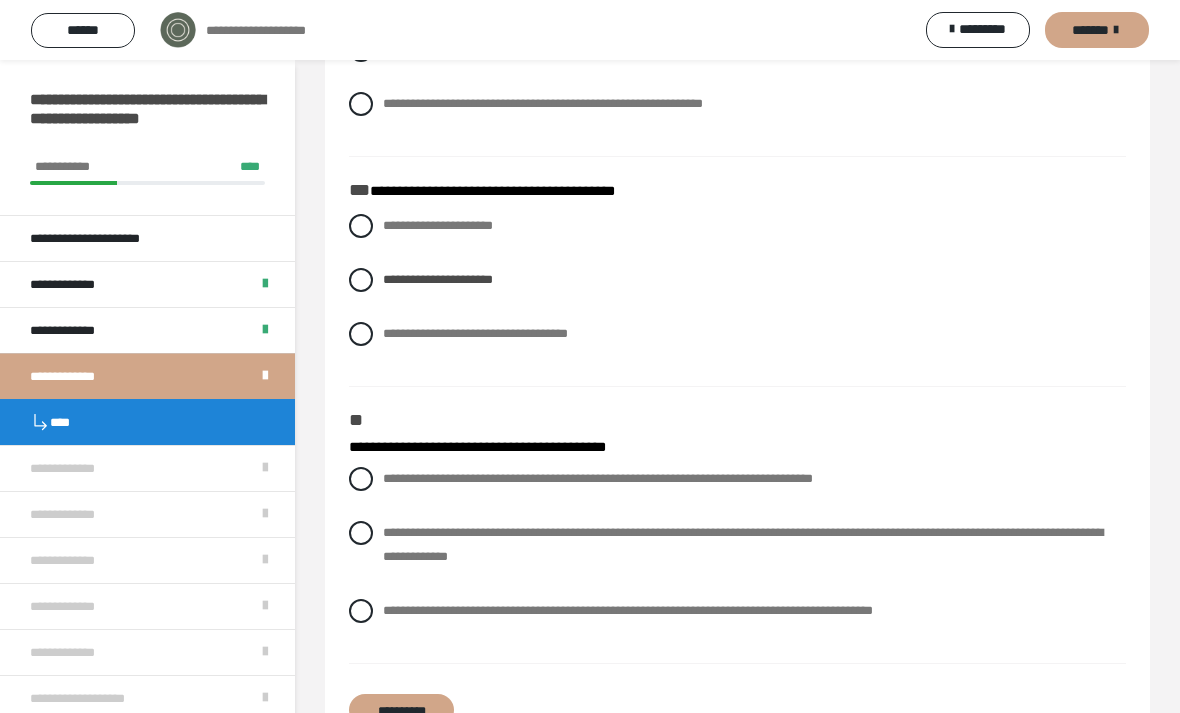 scroll, scrollTop: 378, scrollLeft: 0, axis: vertical 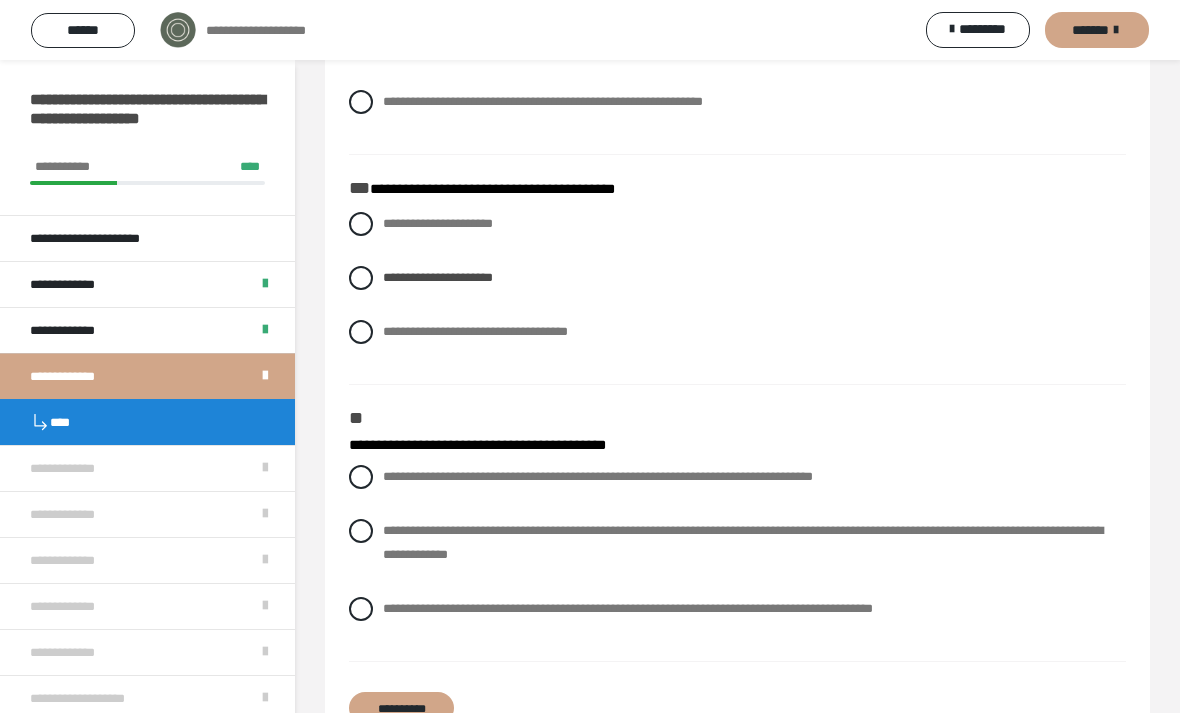 click at bounding box center [361, 477] 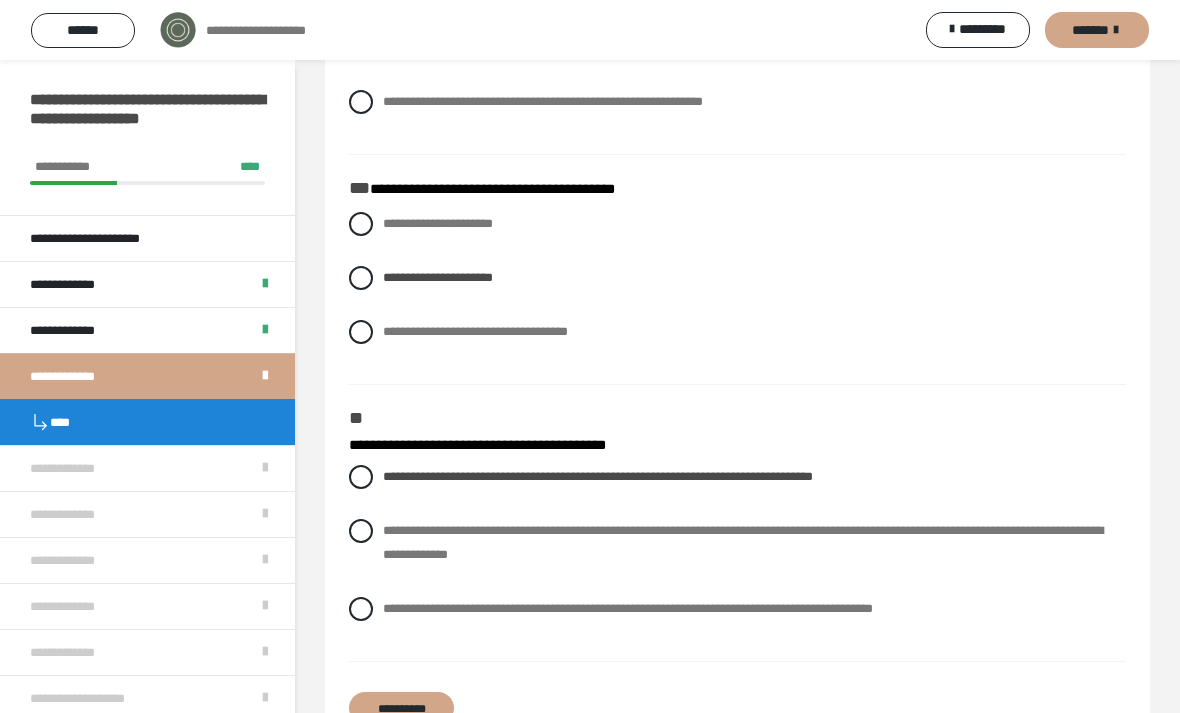 click at bounding box center [361, 531] 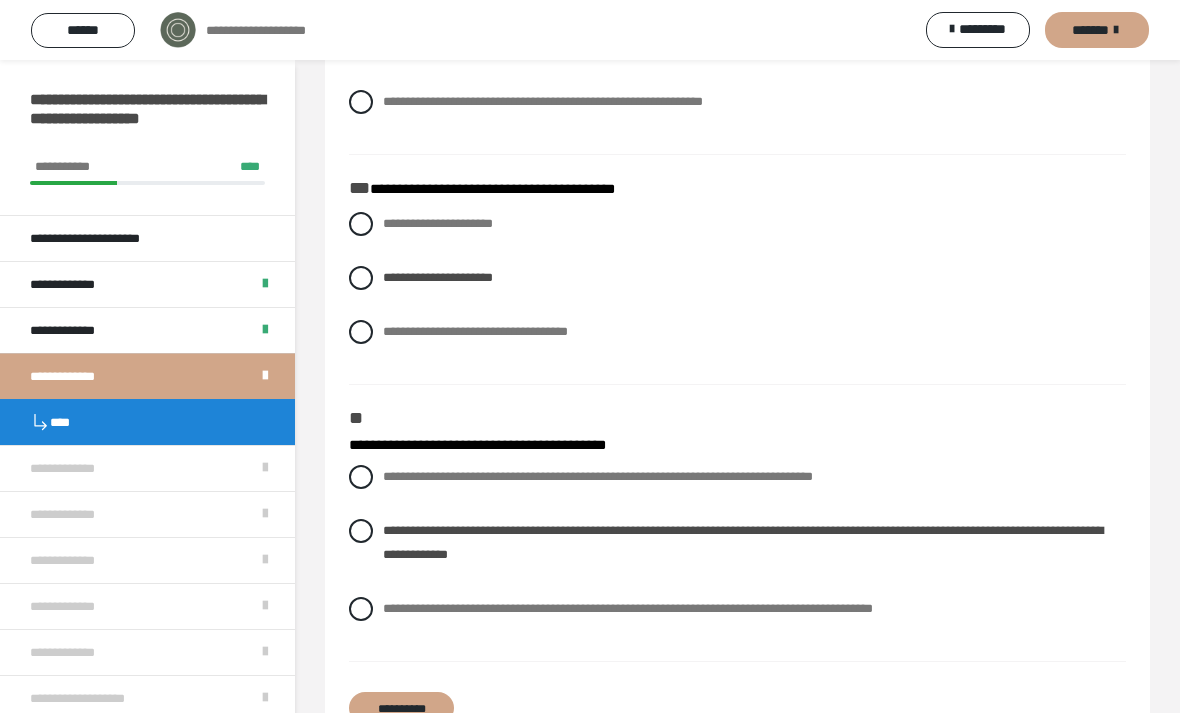 click on "**********" at bounding box center (737, 477) 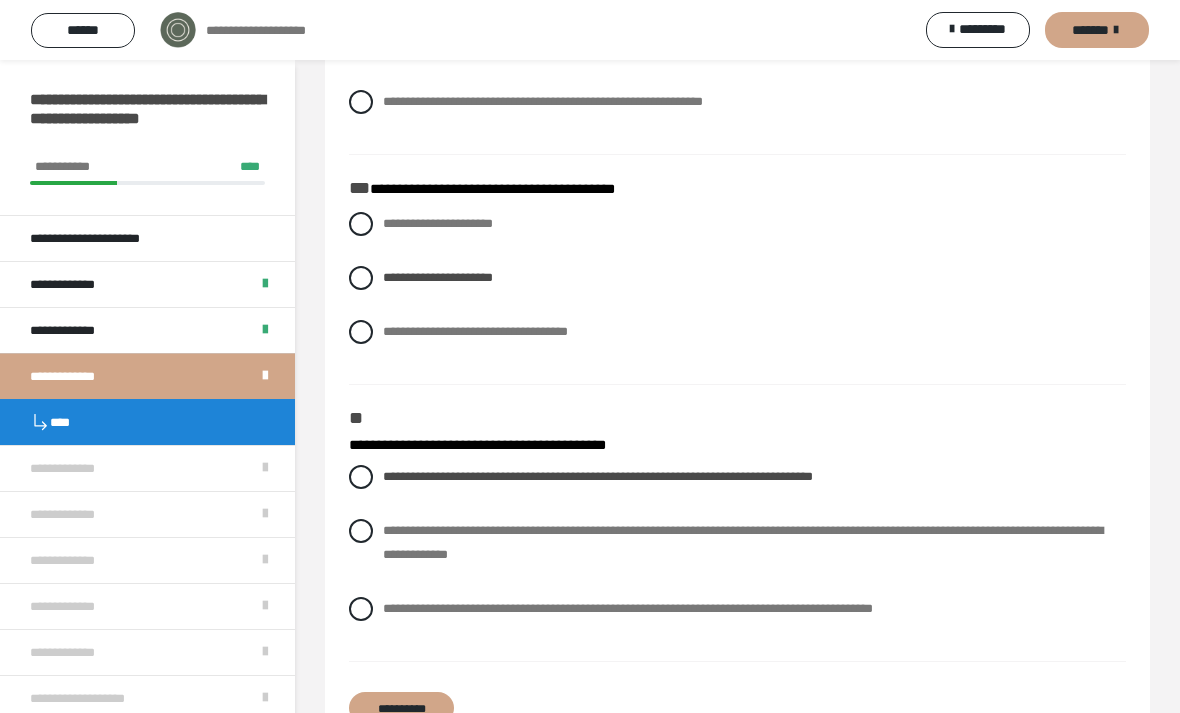 click on "**********" at bounding box center (401, 708) 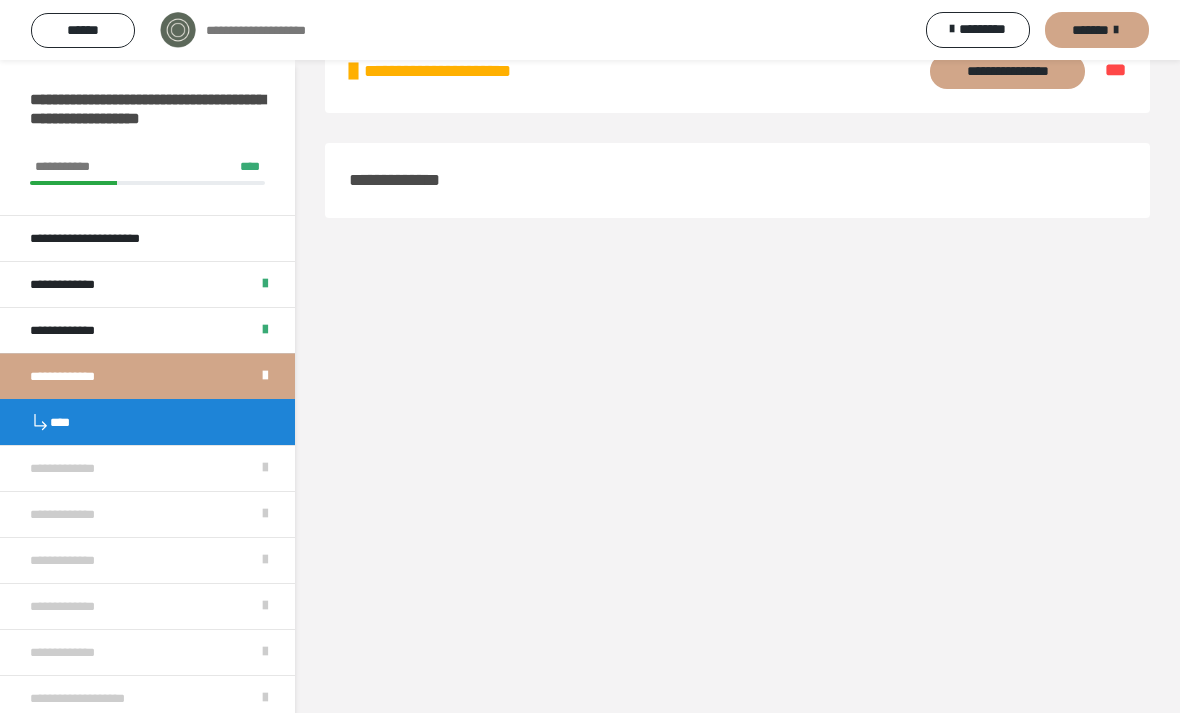 scroll, scrollTop: 60, scrollLeft: 0, axis: vertical 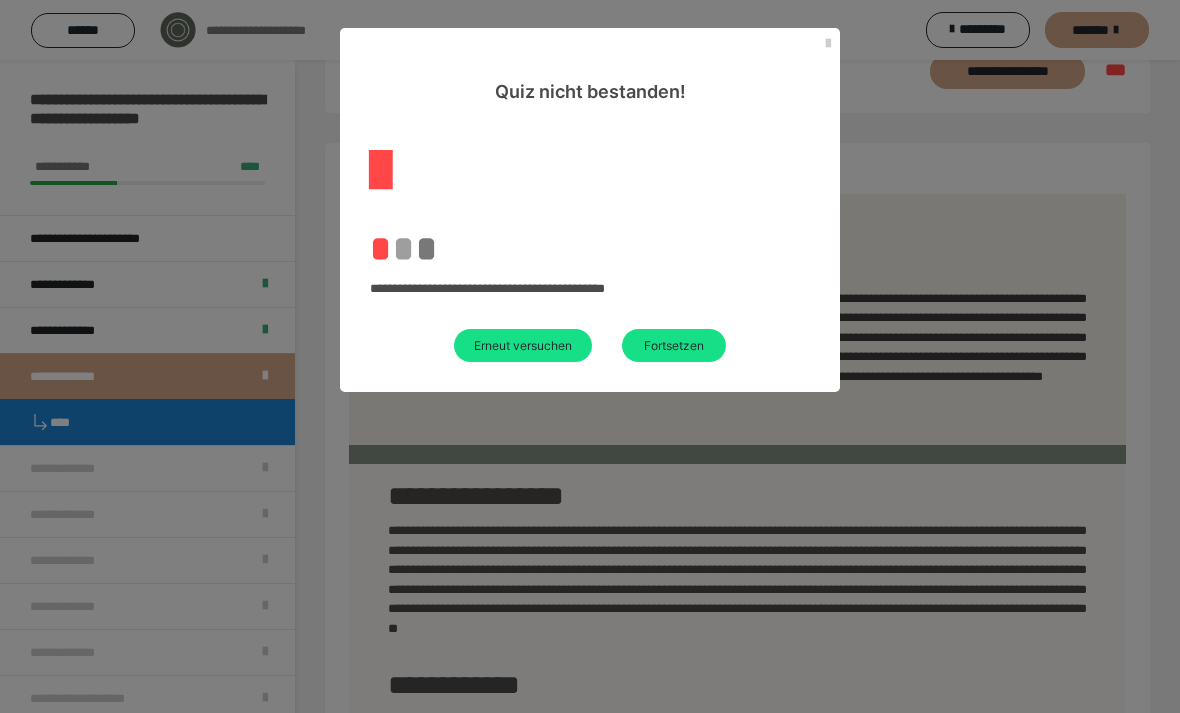 click on "Erneut versuchen" at bounding box center [523, 345] 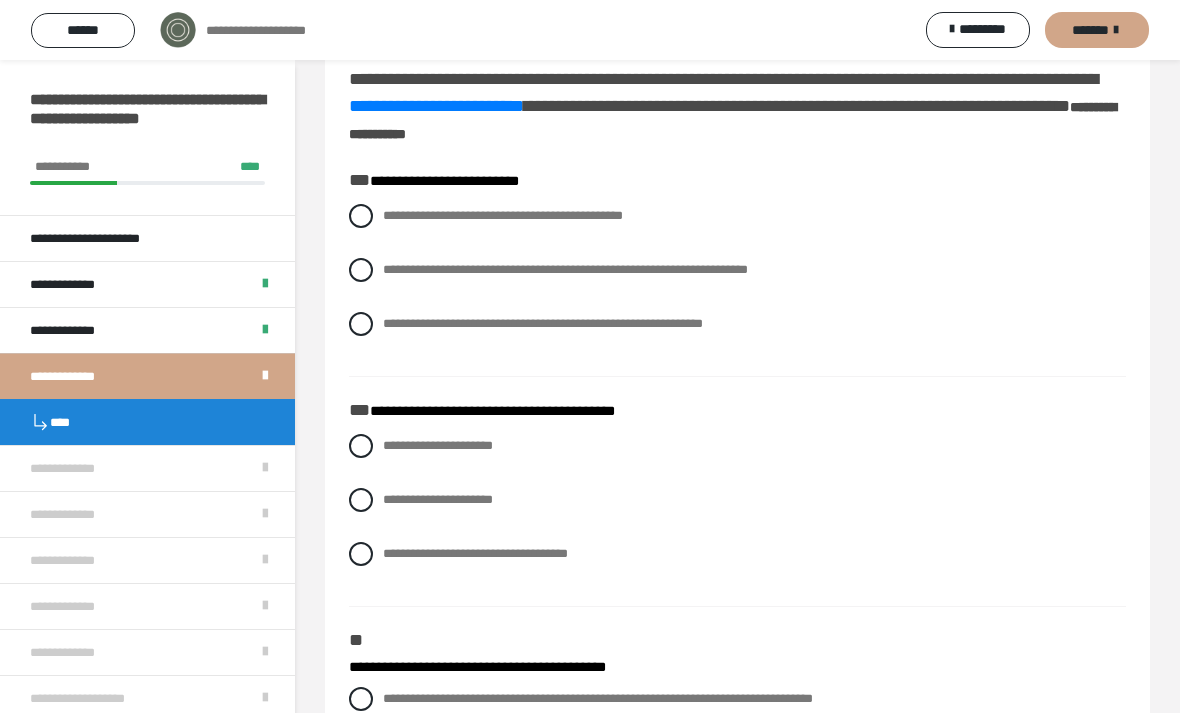 scroll, scrollTop: 153, scrollLeft: 0, axis: vertical 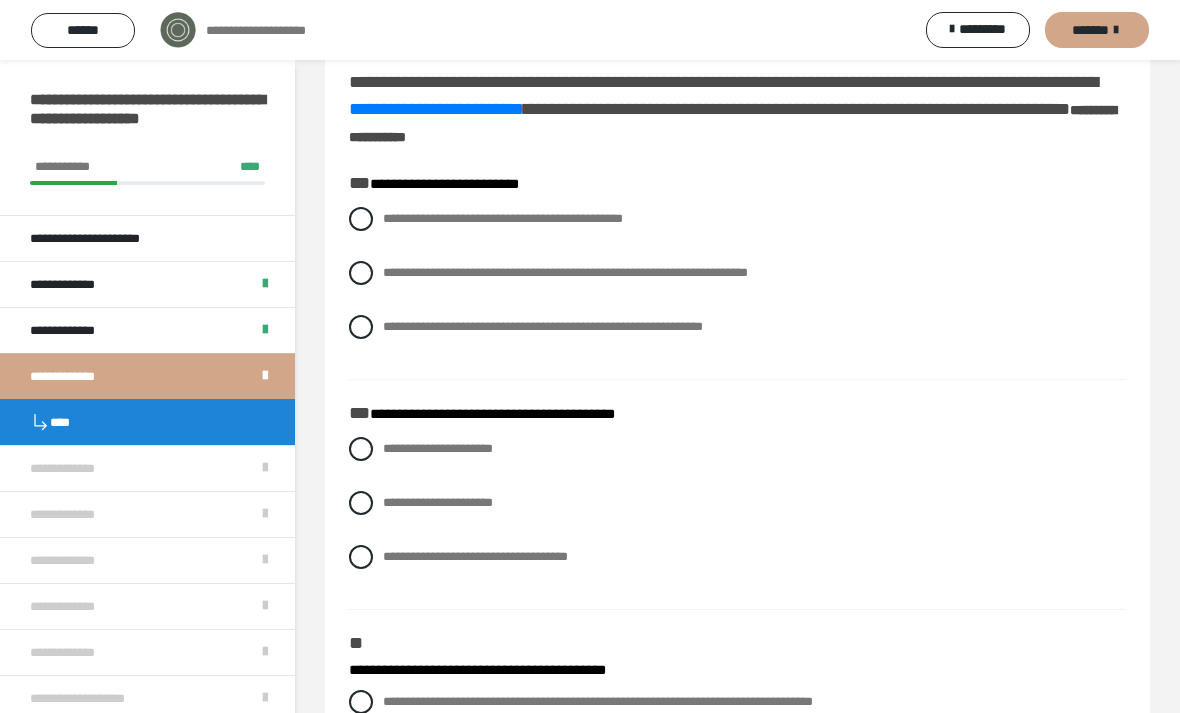 click at bounding box center [361, 557] 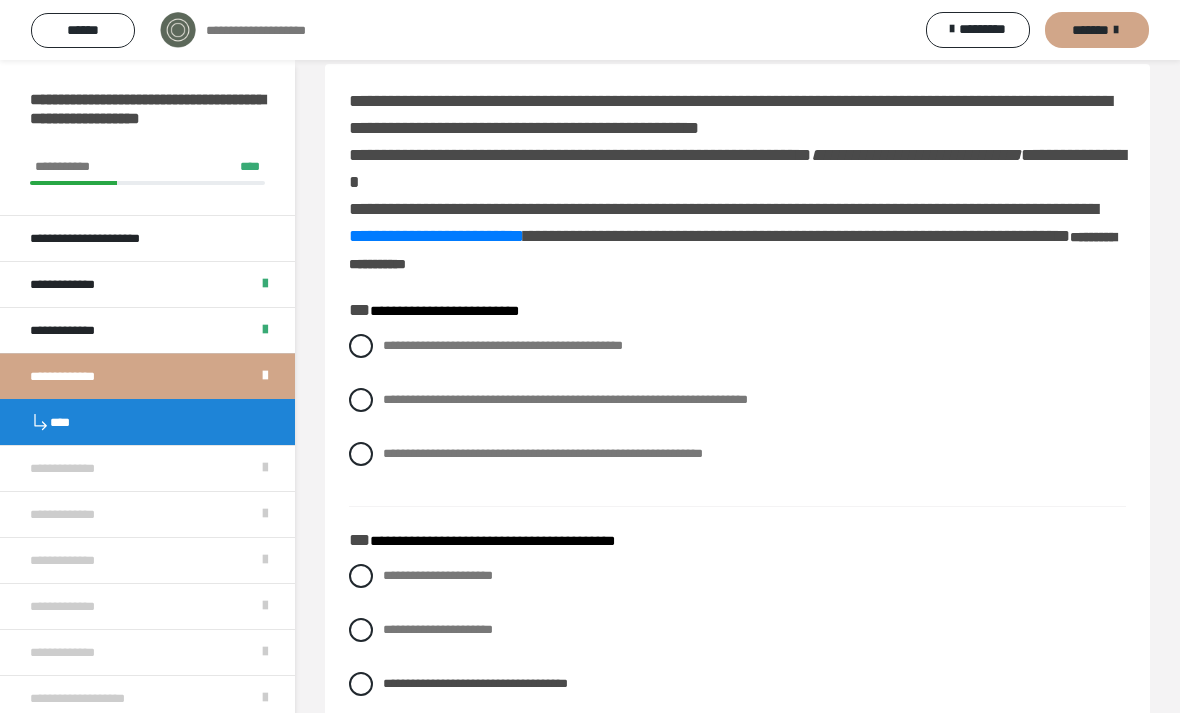 scroll, scrollTop: 43, scrollLeft: 0, axis: vertical 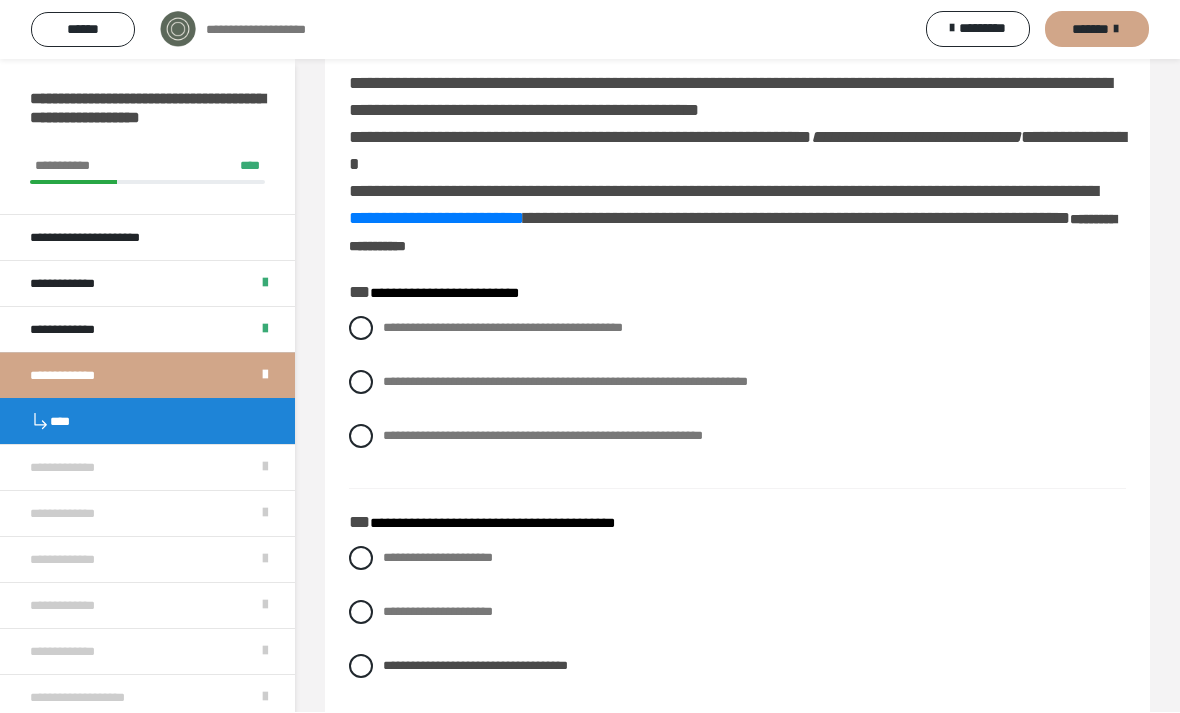 click at bounding box center [361, 329] 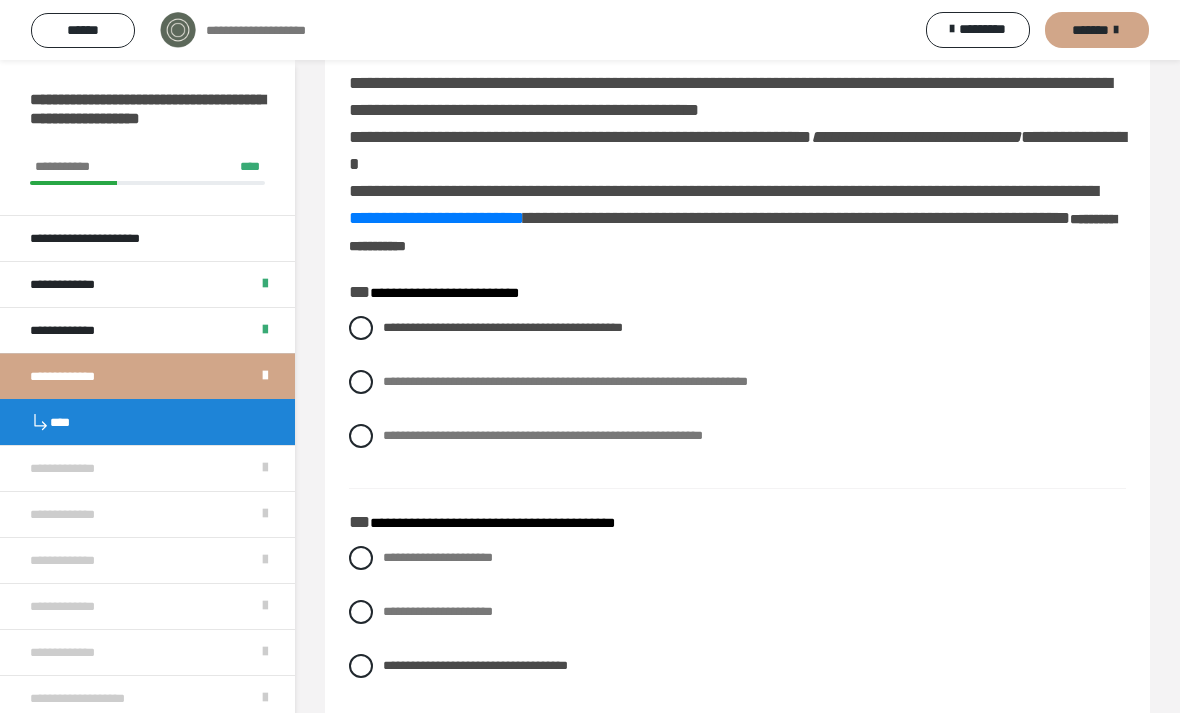 click at bounding box center (361, 328) 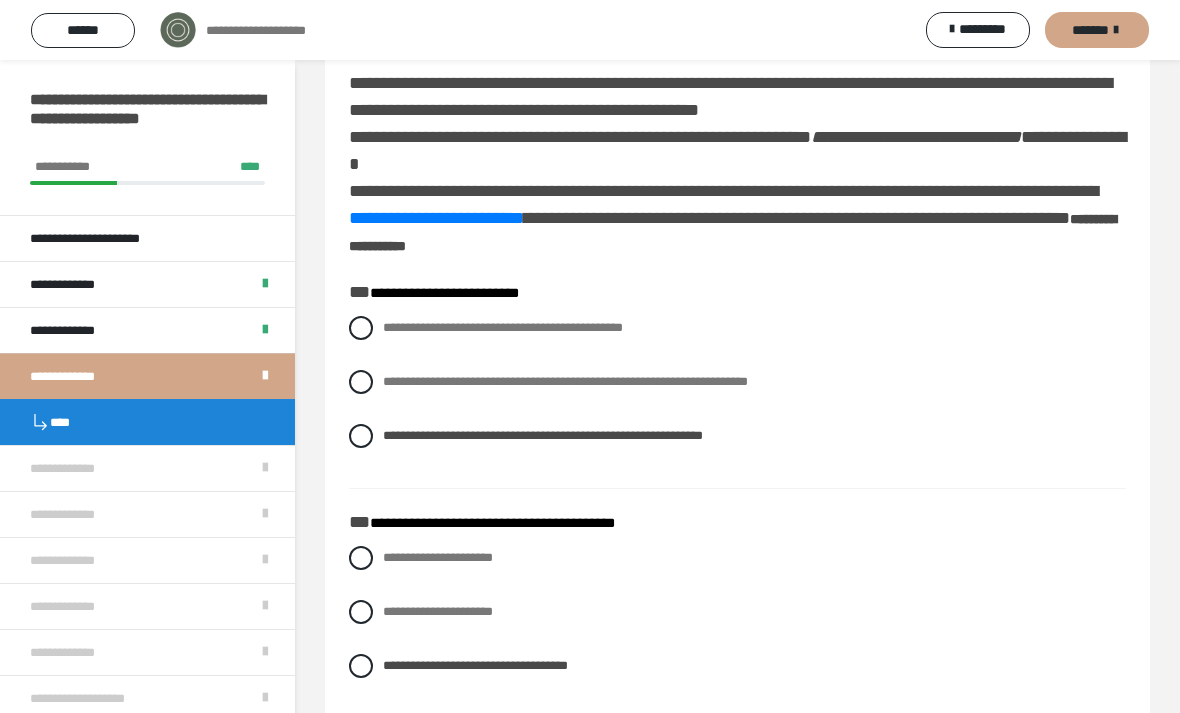 click at bounding box center (361, 328) 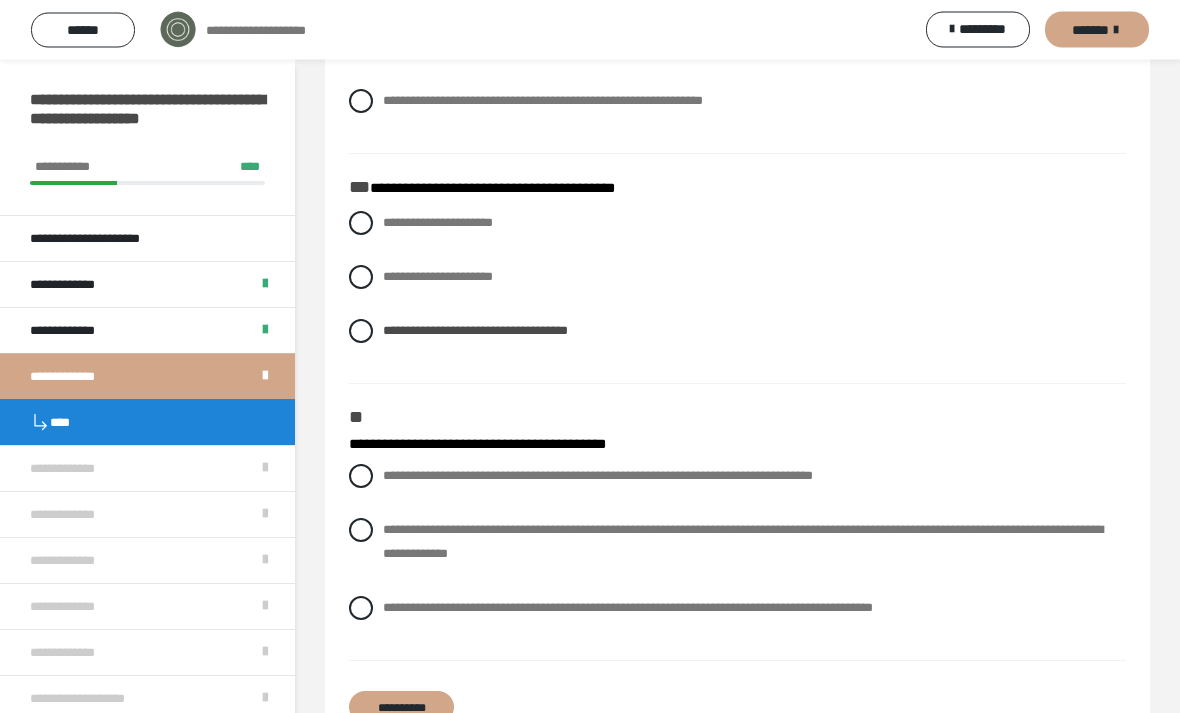scroll, scrollTop: 379, scrollLeft: 0, axis: vertical 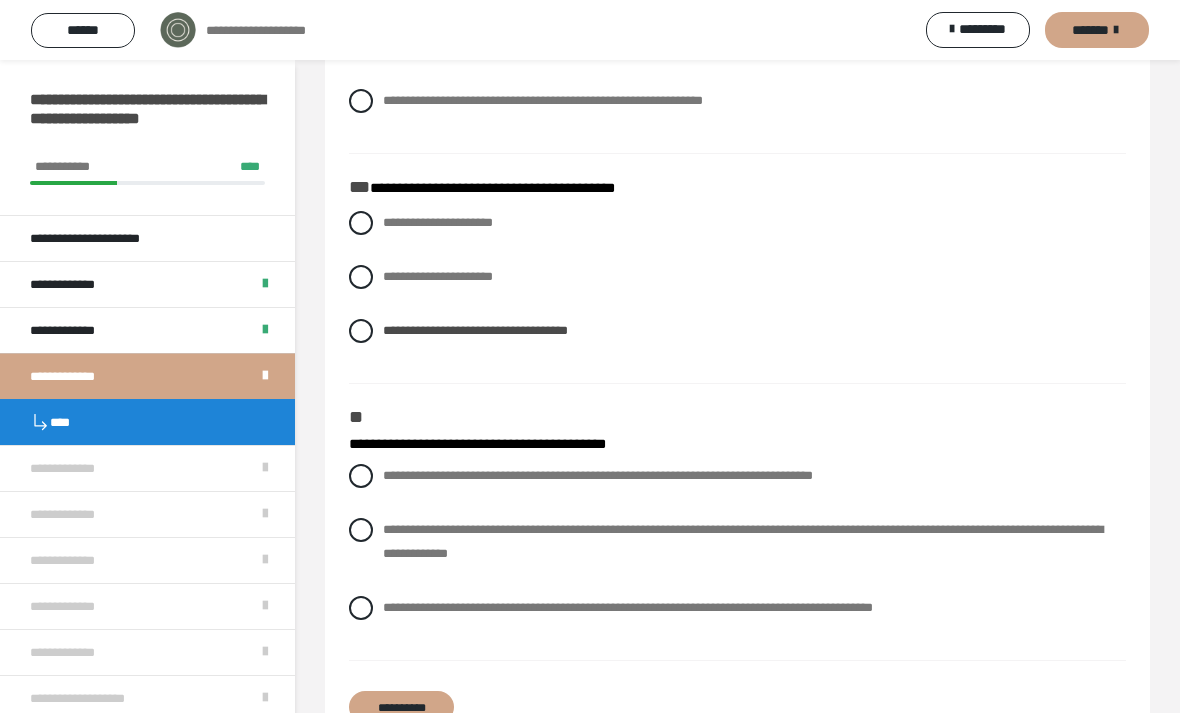 click on "**********" at bounding box center (743, 541) 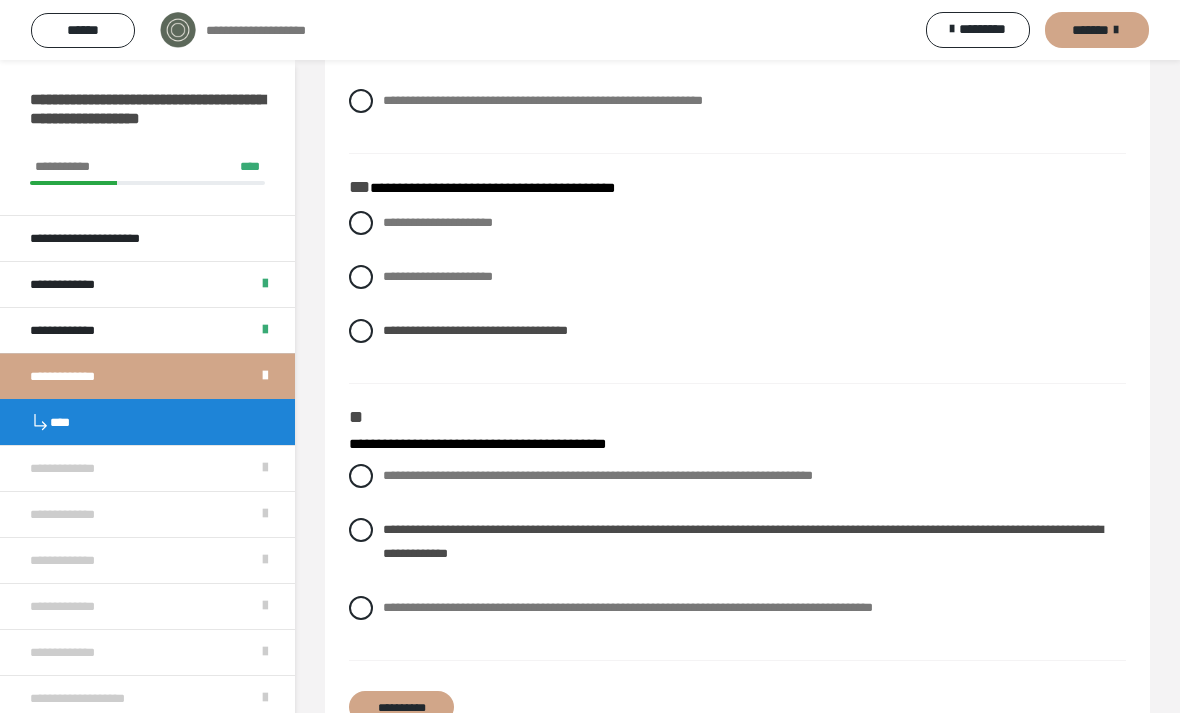 click on "**********" at bounding box center [401, 707] 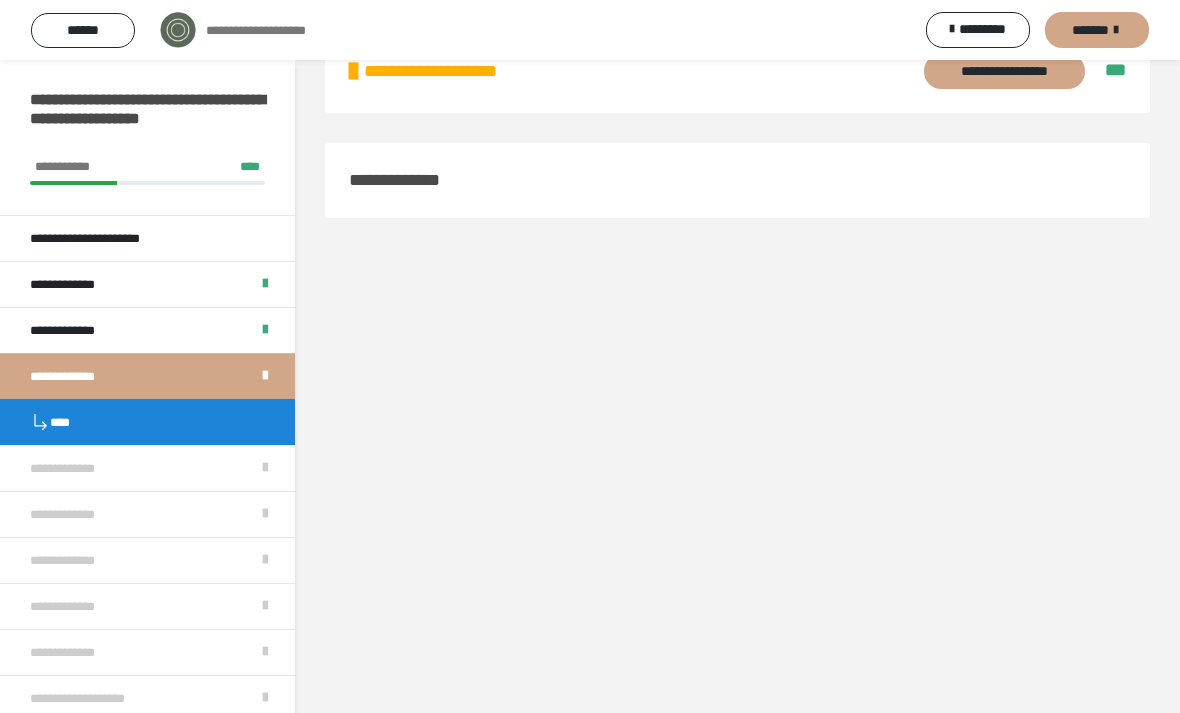 scroll, scrollTop: 60, scrollLeft: 0, axis: vertical 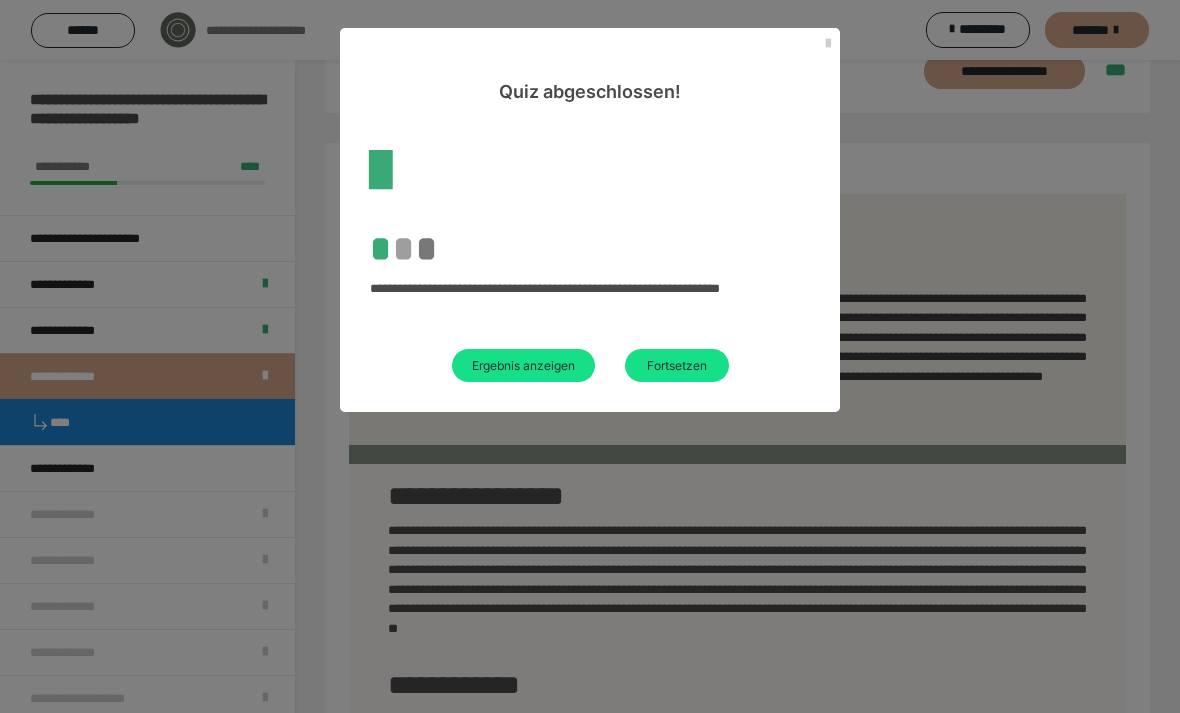 click on "Ergebnis anzeigen" at bounding box center [523, 365] 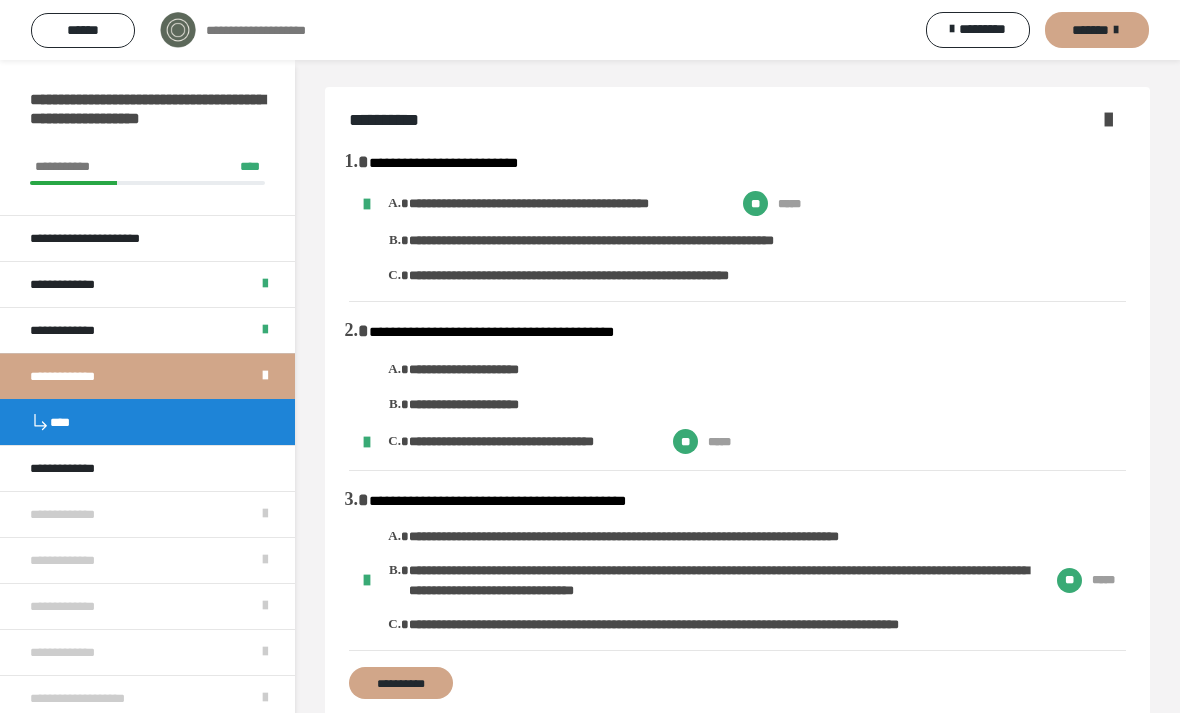 scroll, scrollTop: 0, scrollLeft: 0, axis: both 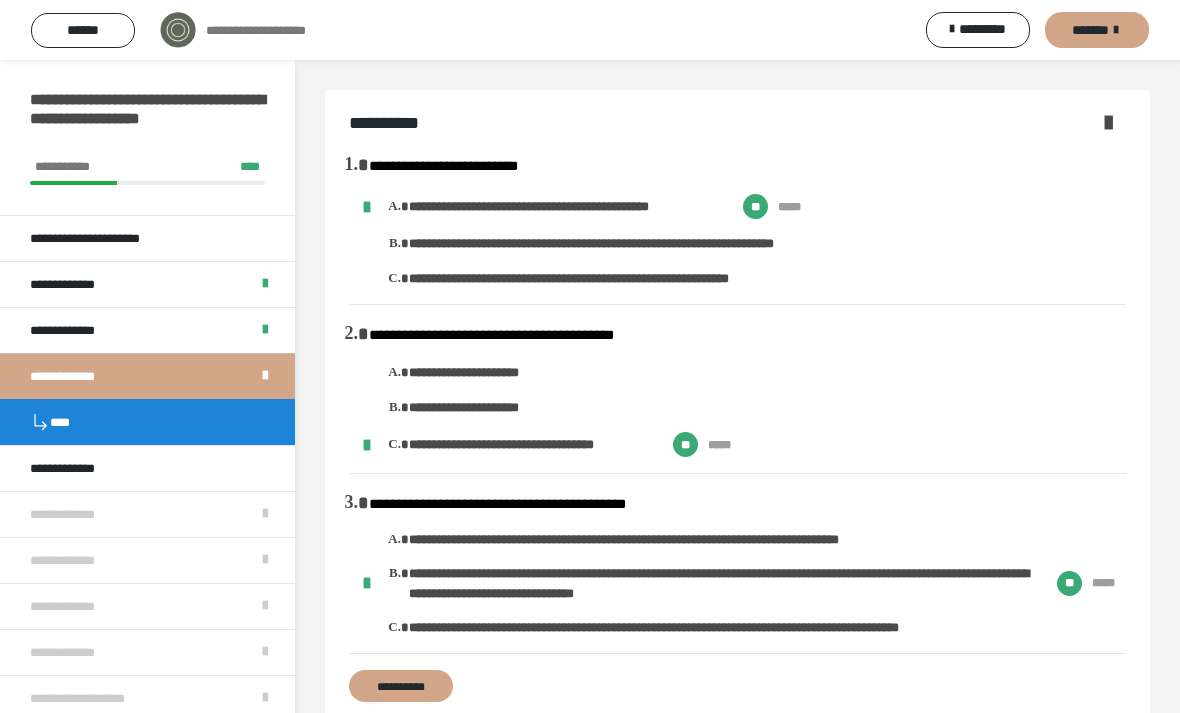 click on "*******" at bounding box center [1097, 30] 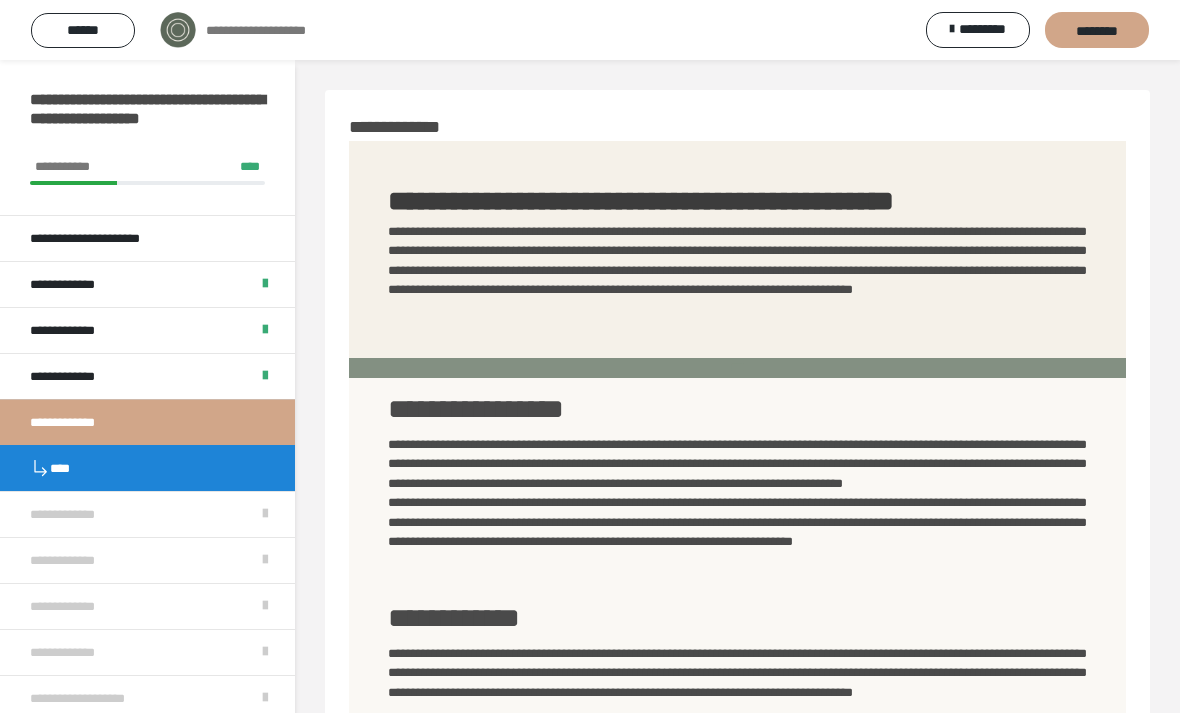 click on "****" at bounding box center [147, 468] 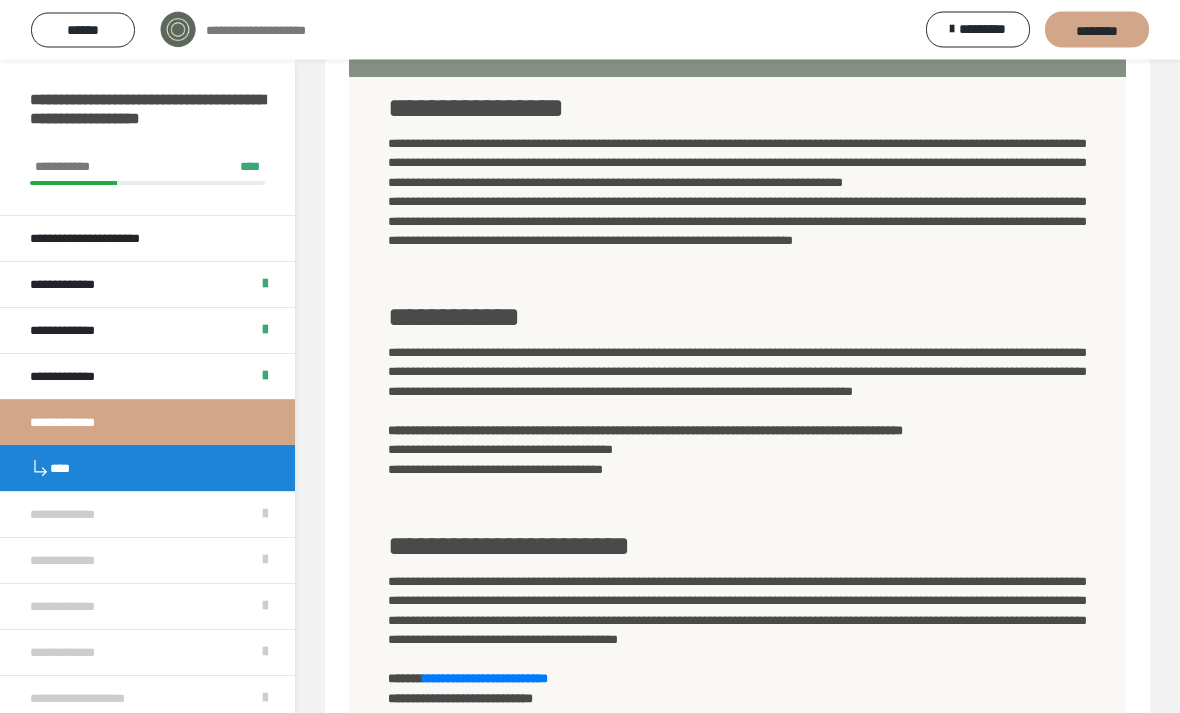 scroll, scrollTop: 296, scrollLeft: 0, axis: vertical 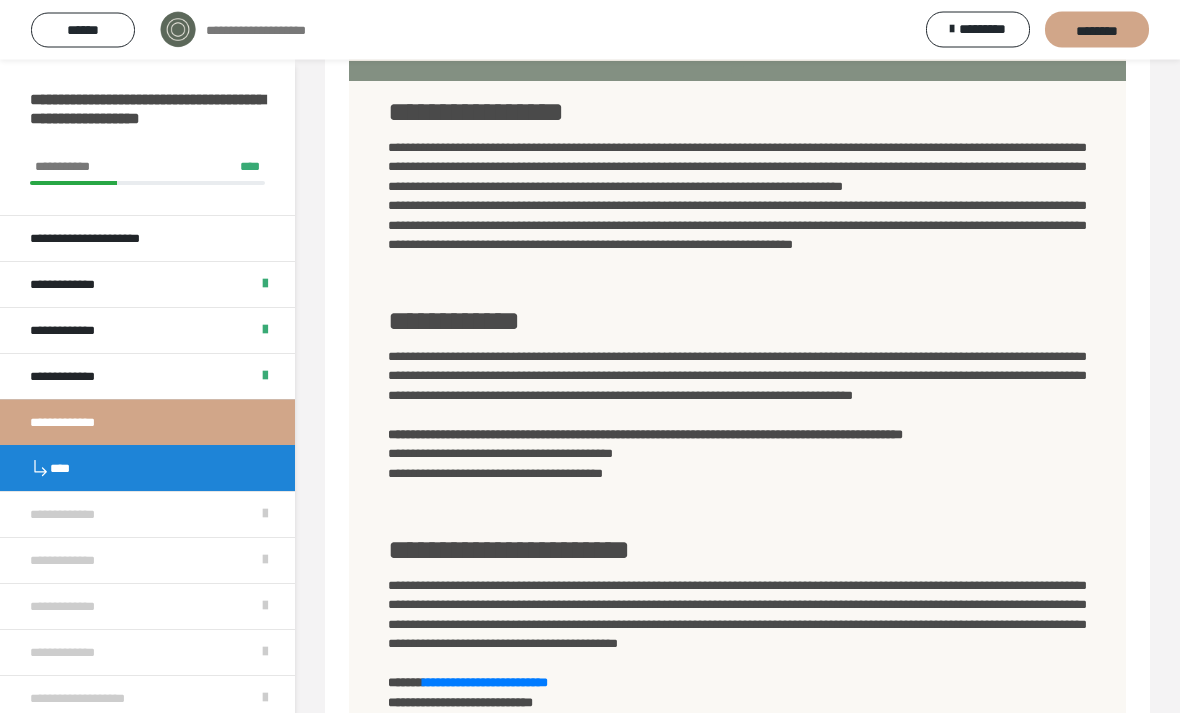 click on "********" at bounding box center (1097, 31) 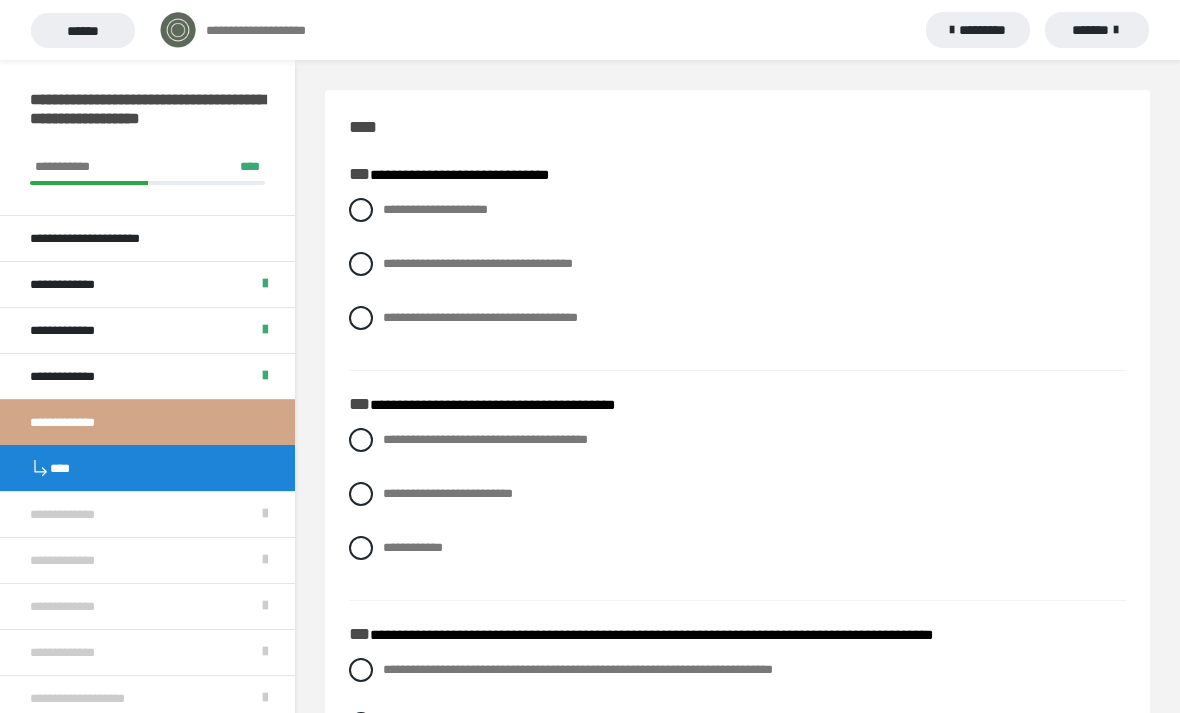 click at bounding box center (361, 264) 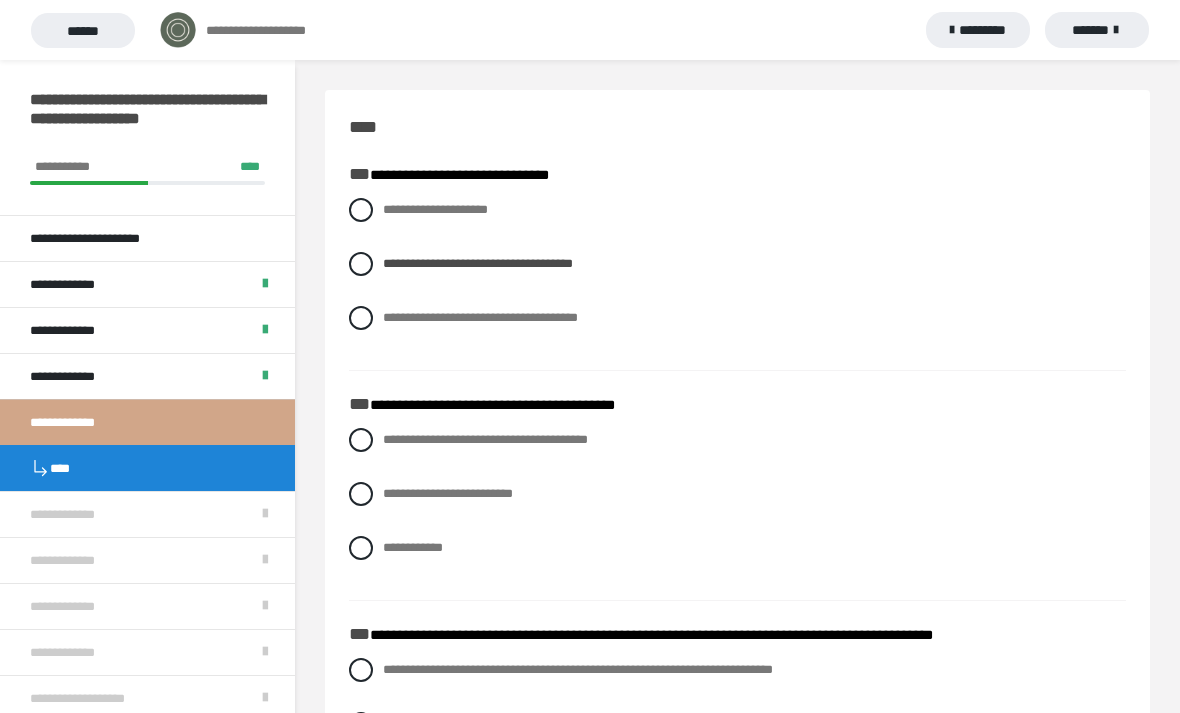 click at bounding box center (361, 318) 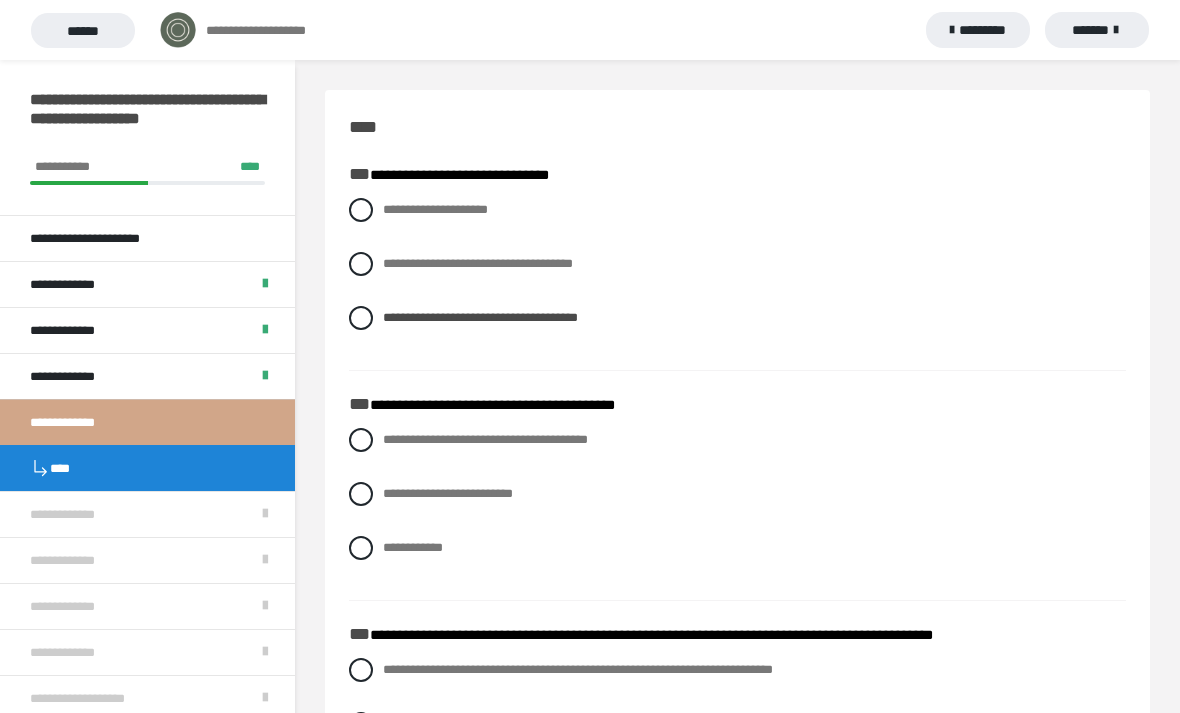 click at bounding box center [361, 264] 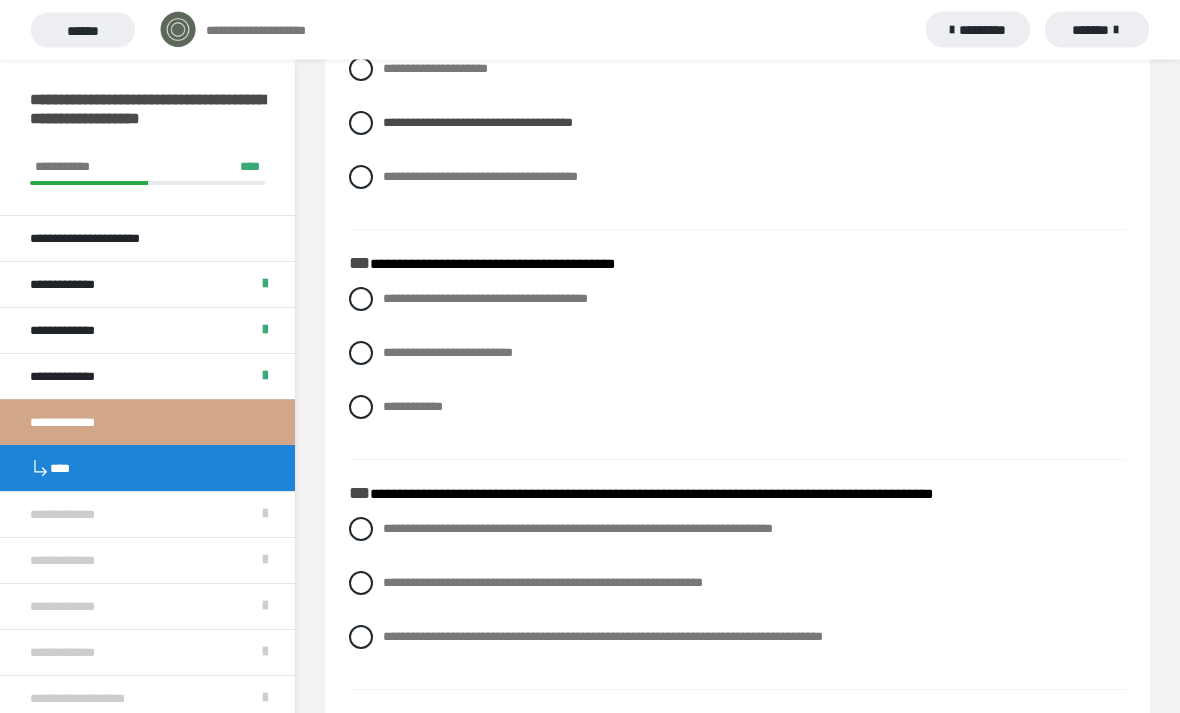 scroll, scrollTop: 141, scrollLeft: 0, axis: vertical 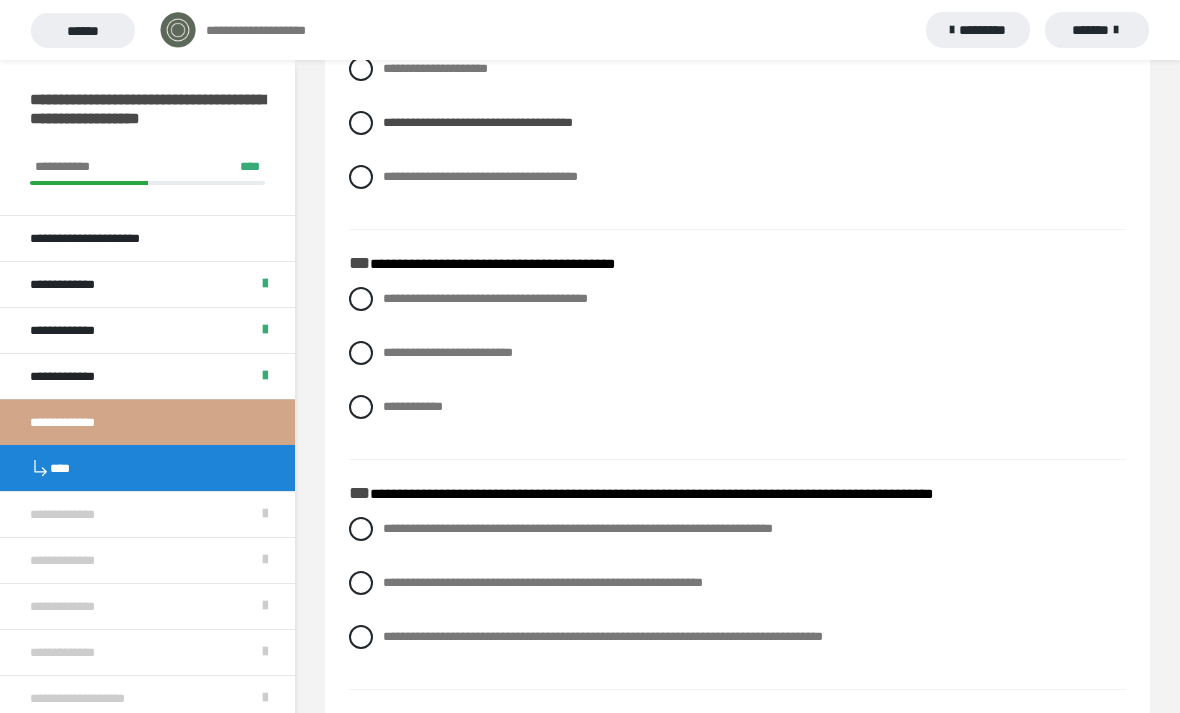 click at bounding box center [361, 299] 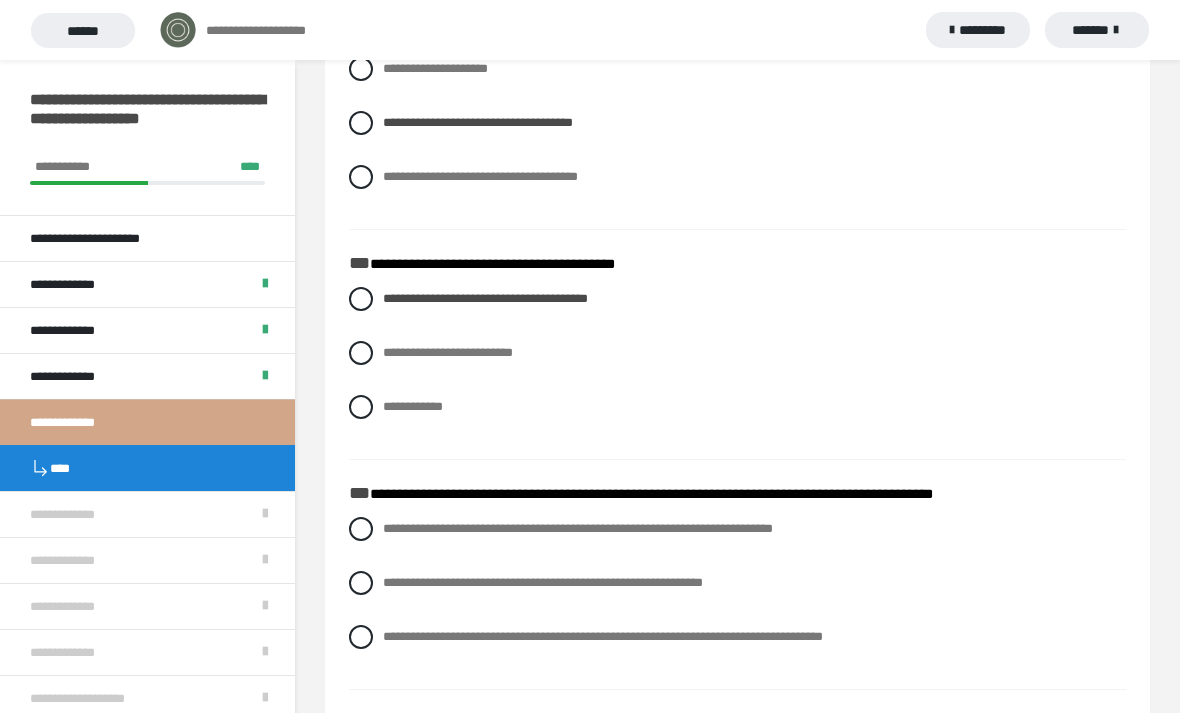 scroll, scrollTop: 170, scrollLeft: 0, axis: vertical 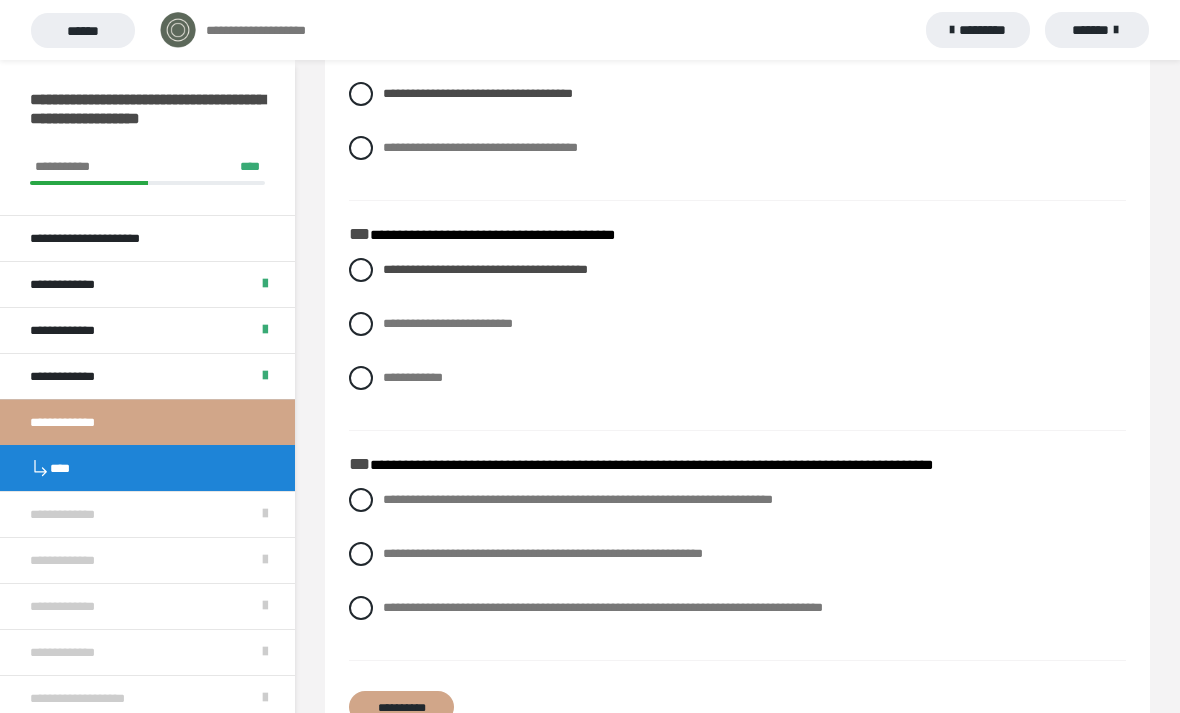 click at bounding box center [361, 324] 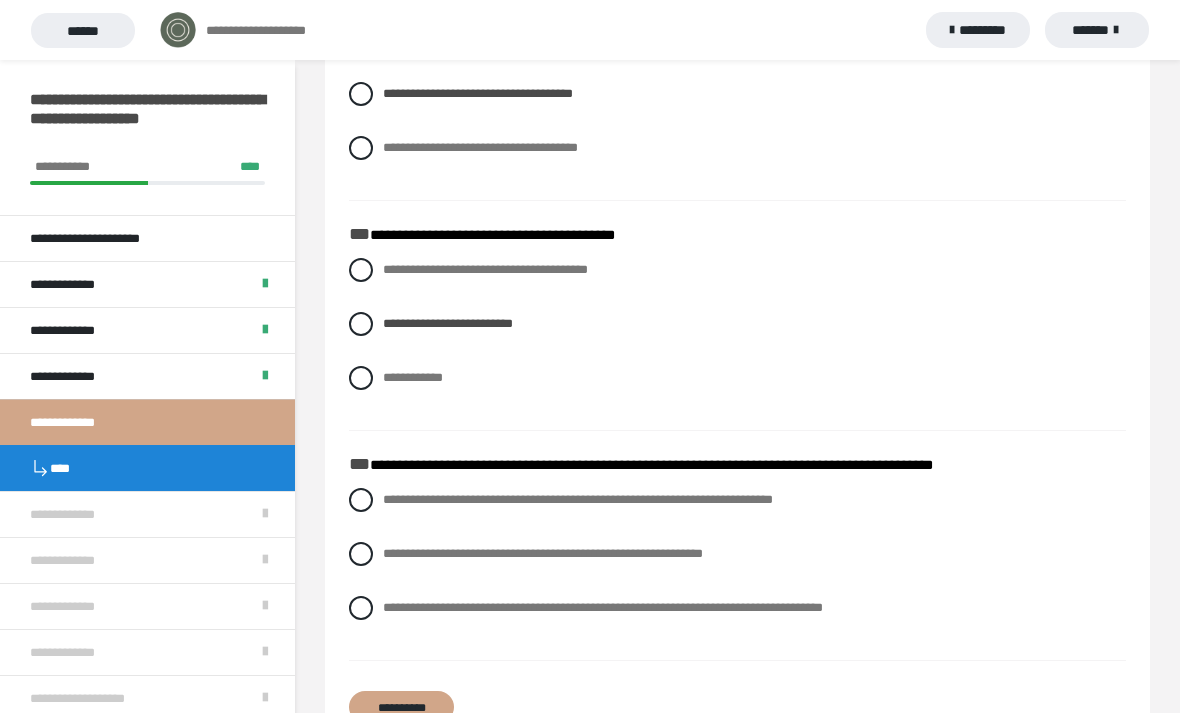 click on "**********" at bounding box center (737, 270) 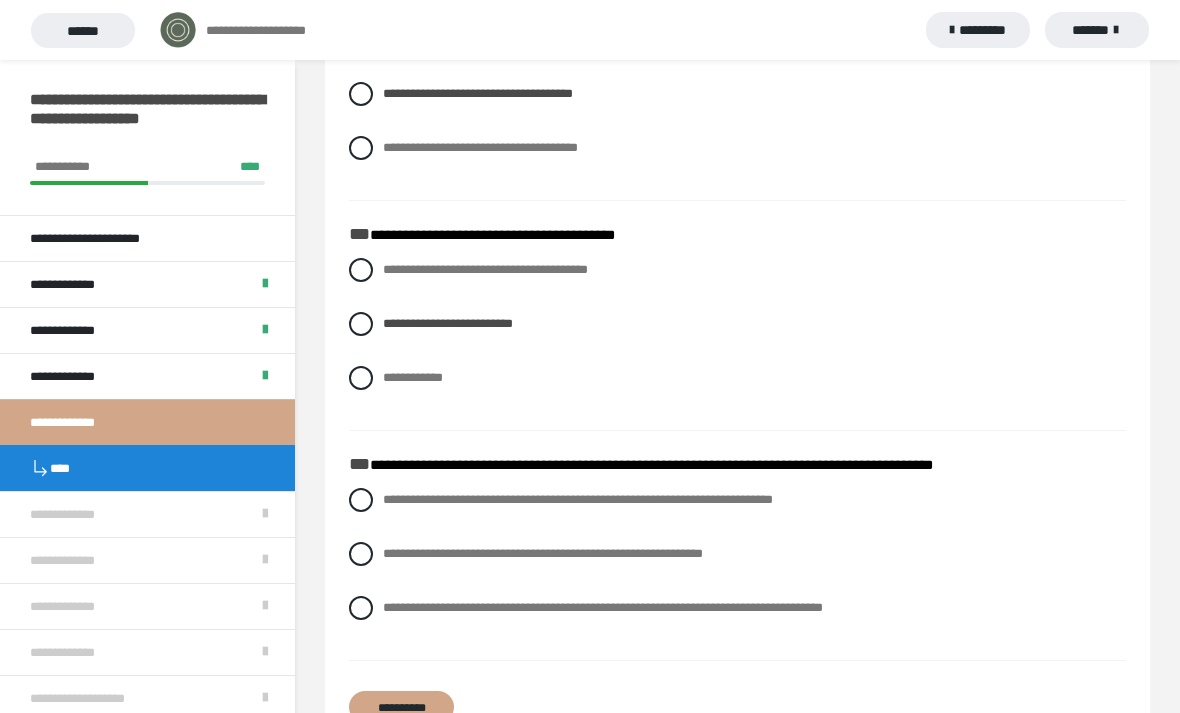 radio on "****" 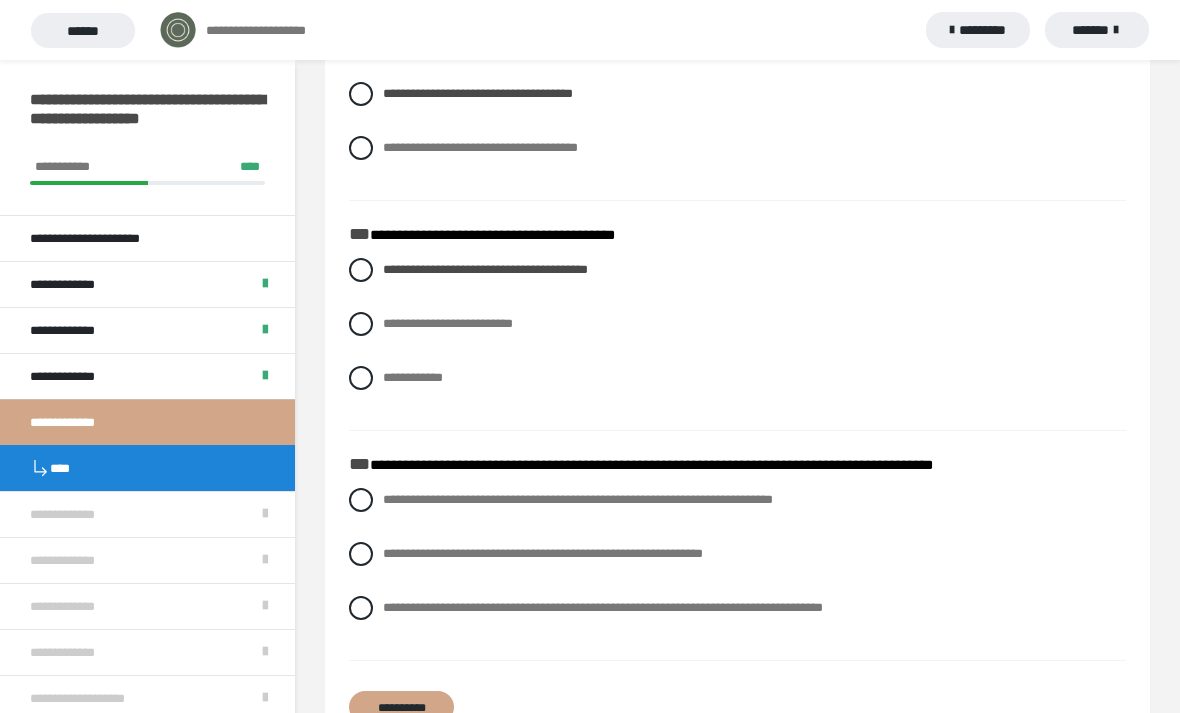 click on "**********" at bounding box center (737, 608) 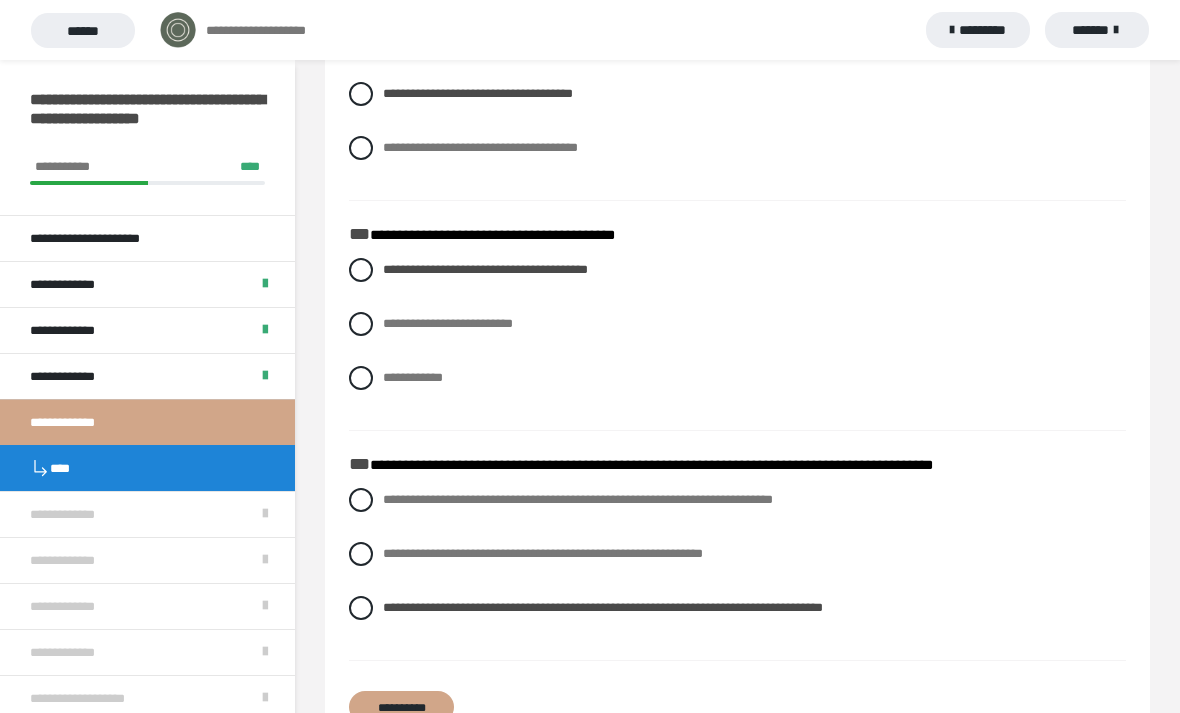 click on "**********" at bounding box center [401, 707] 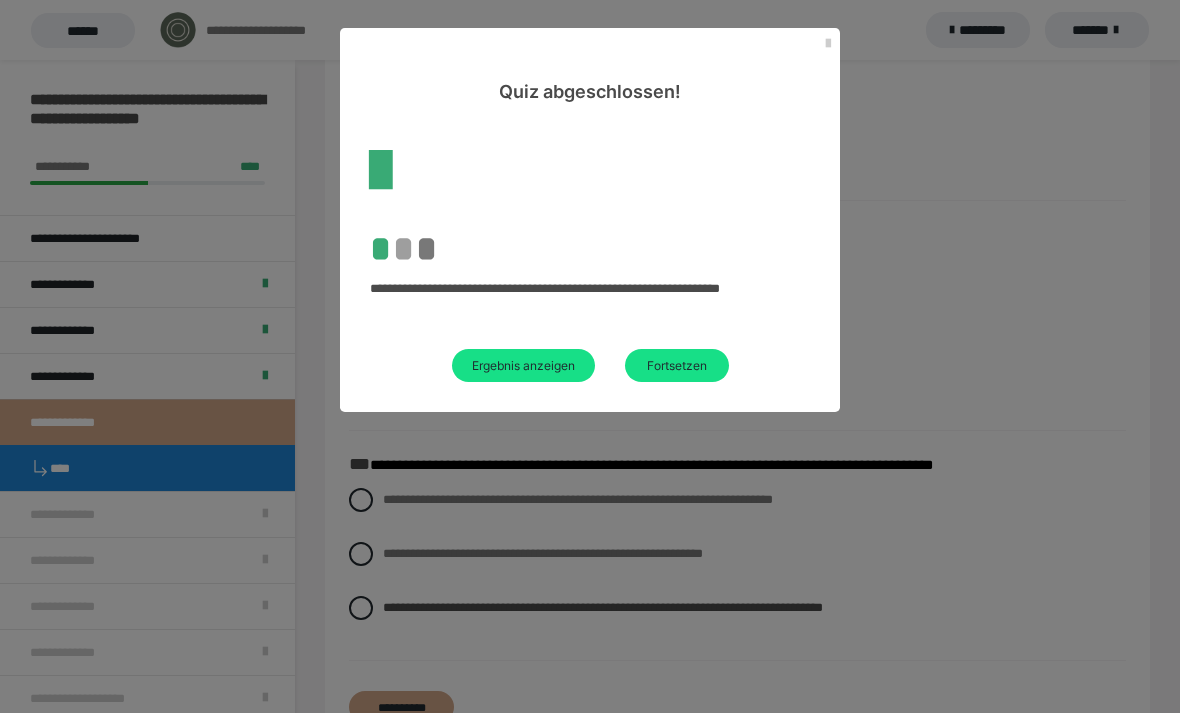 scroll, scrollTop: 60, scrollLeft: 0, axis: vertical 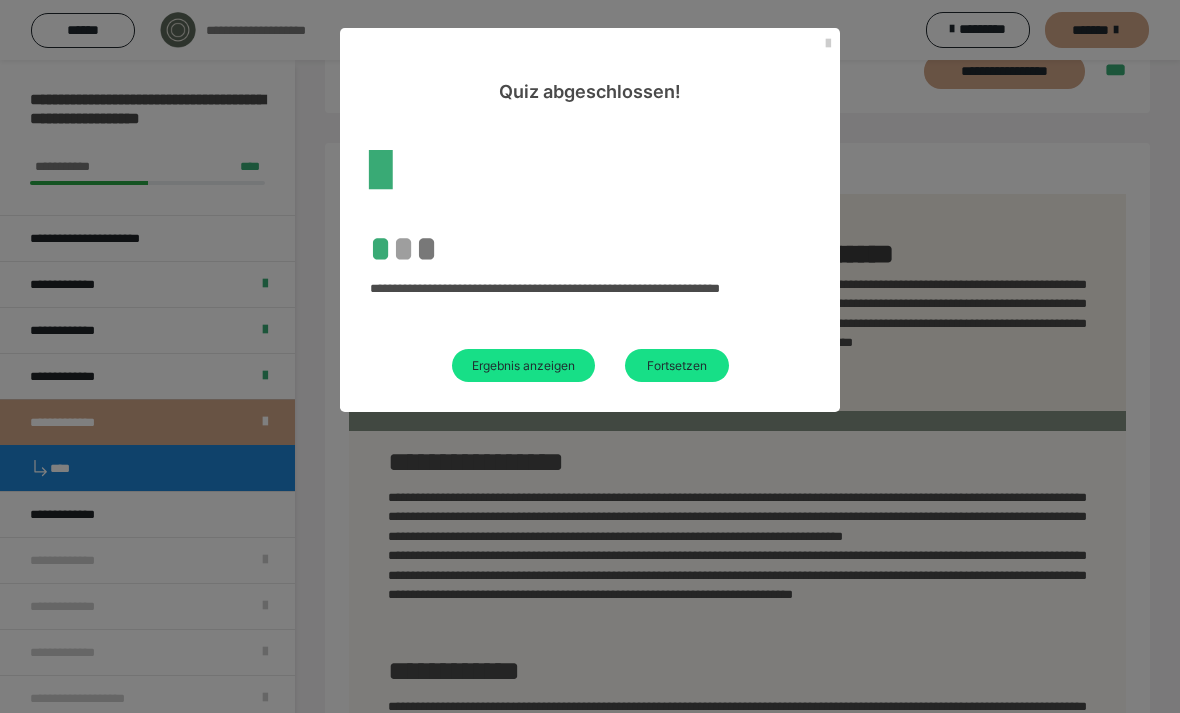 click on "Ergebnis anzeigen" at bounding box center [523, 365] 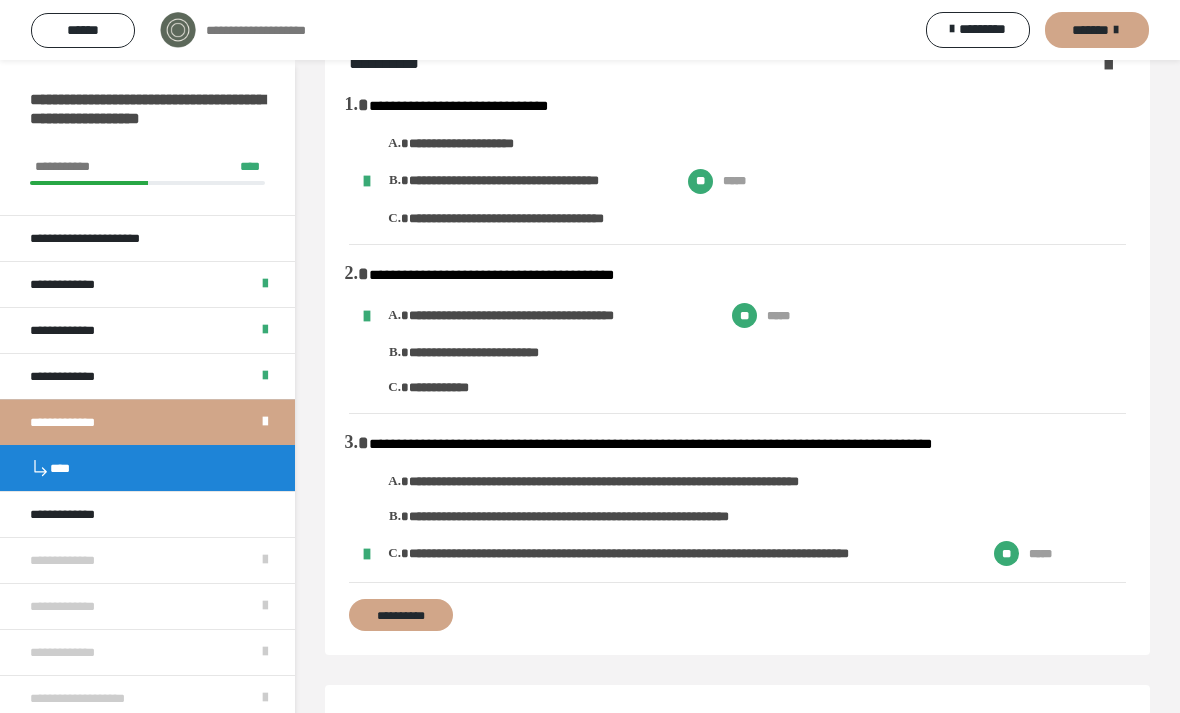 click on "*******" at bounding box center [1090, 30] 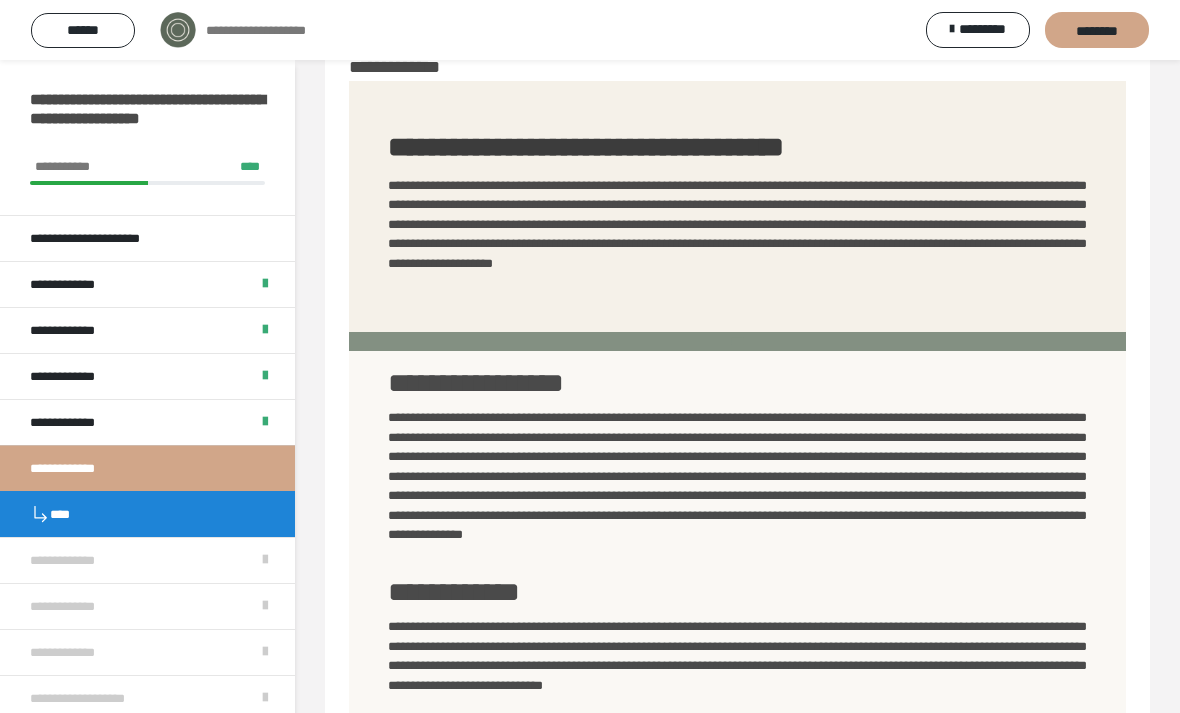 click on "********" at bounding box center (1097, 31) 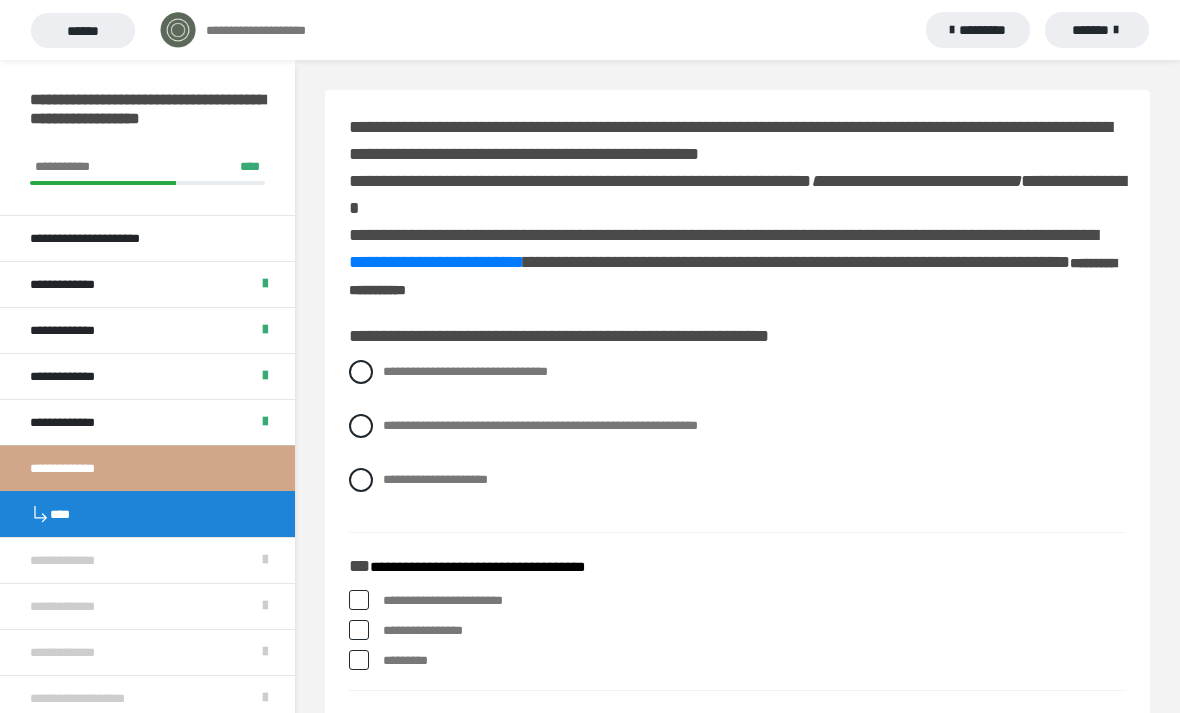 click at bounding box center (361, 372) 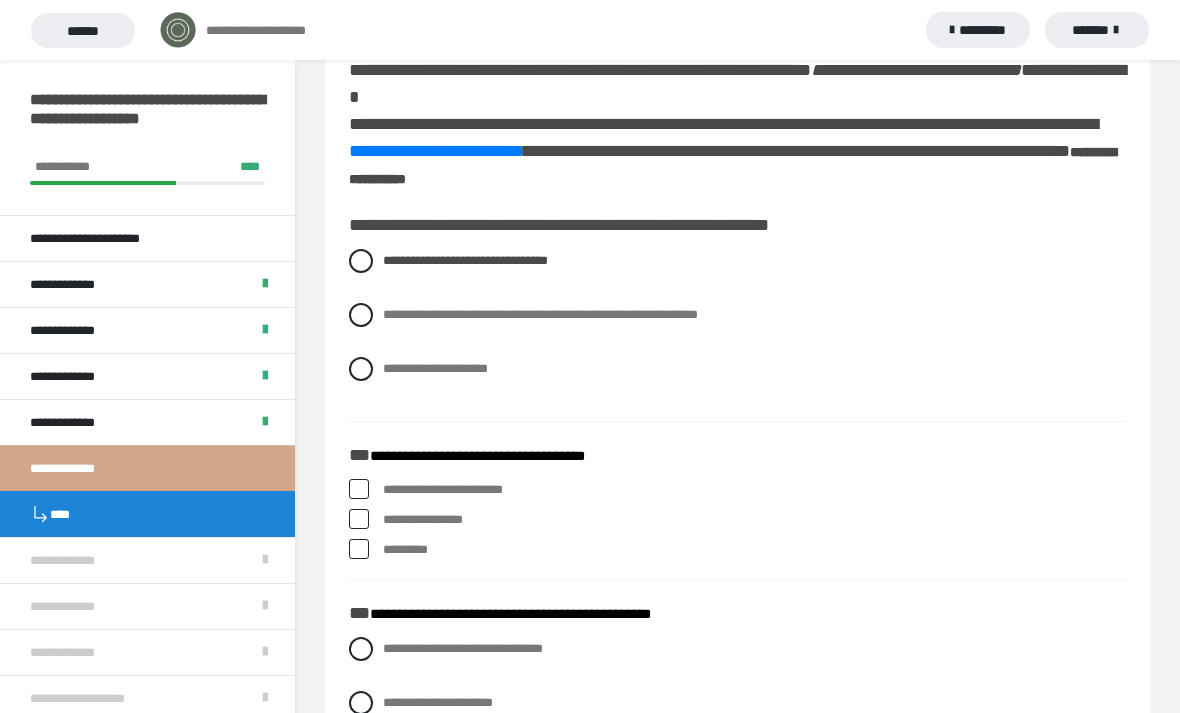 scroll, scrollTop: 112, scrollLeft: 0, axis: vertical 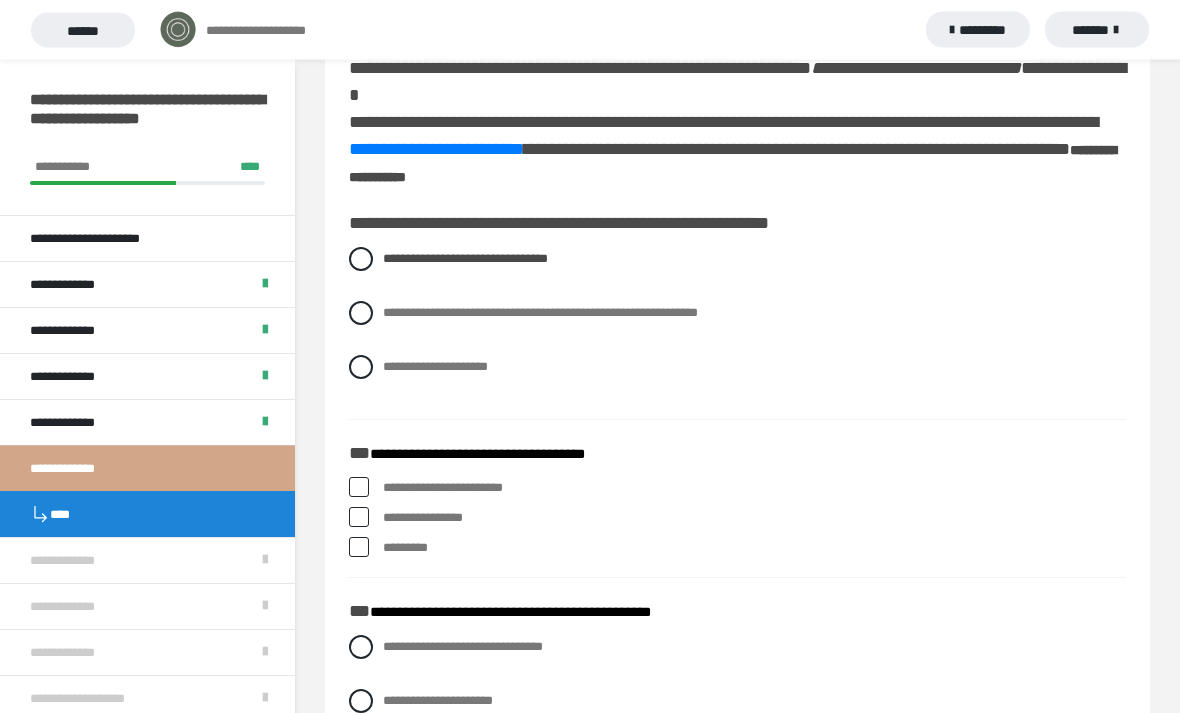 click on "**********" at bounding box center [737, 489] 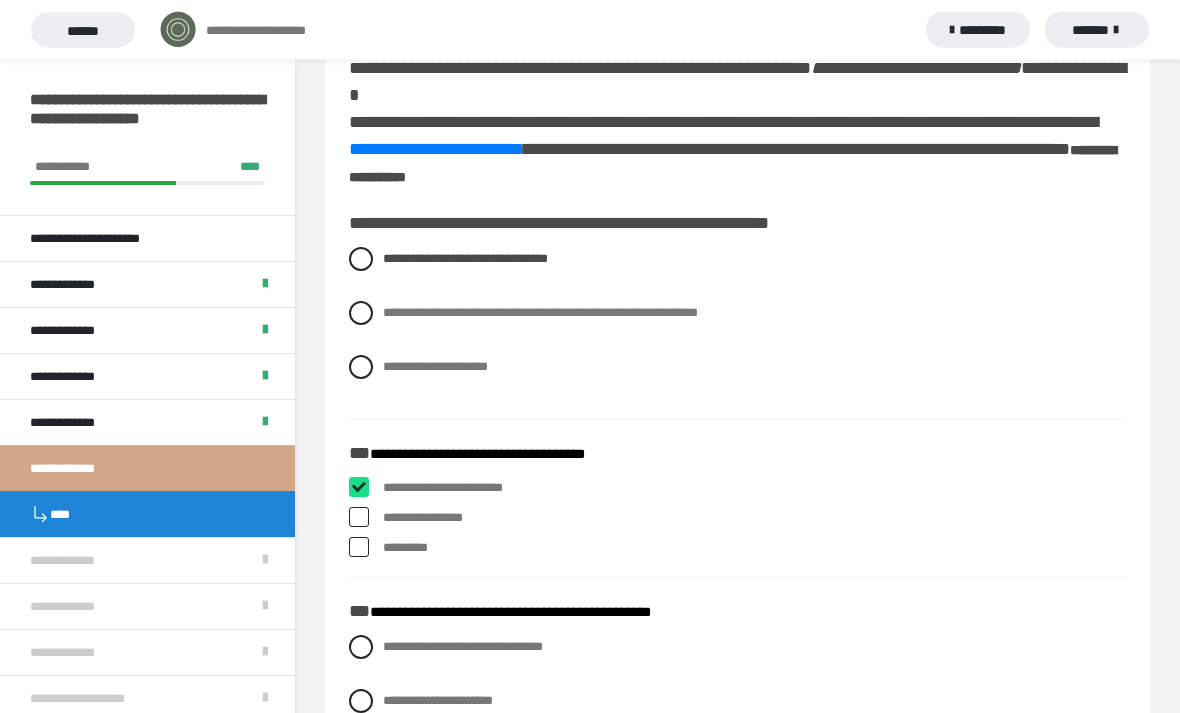 checkbox on "****" 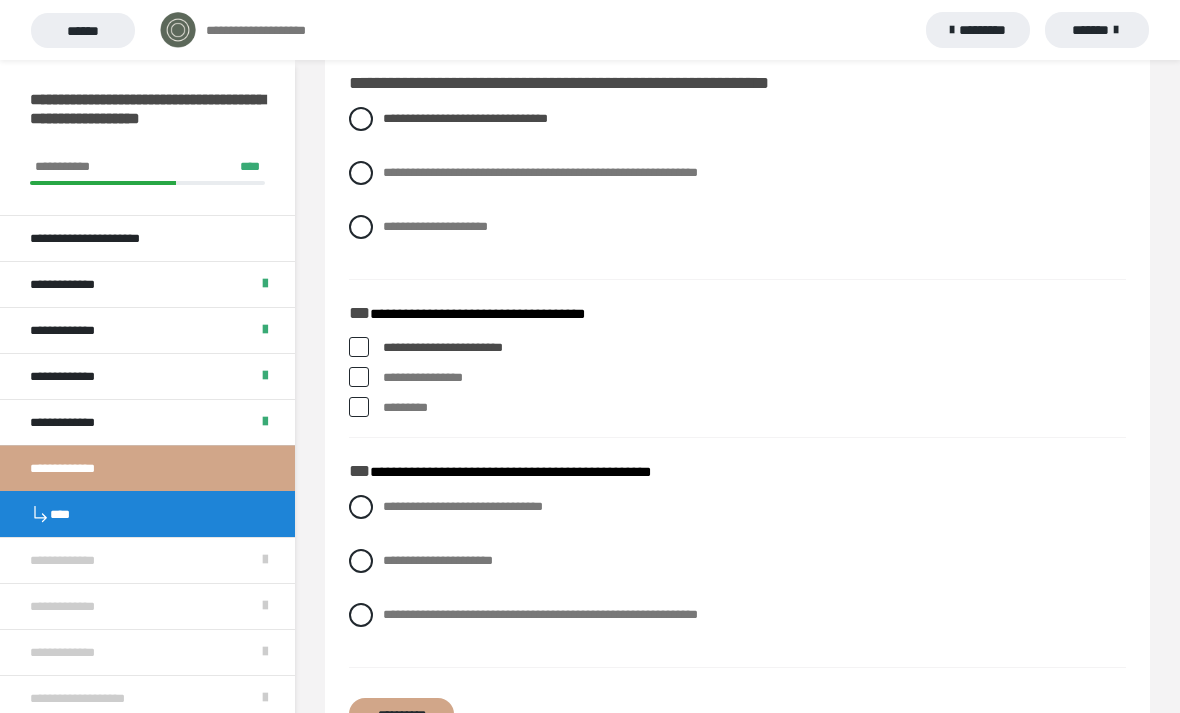scroll, scrollTop: 255, scrollLeft: 0, axis: vertical 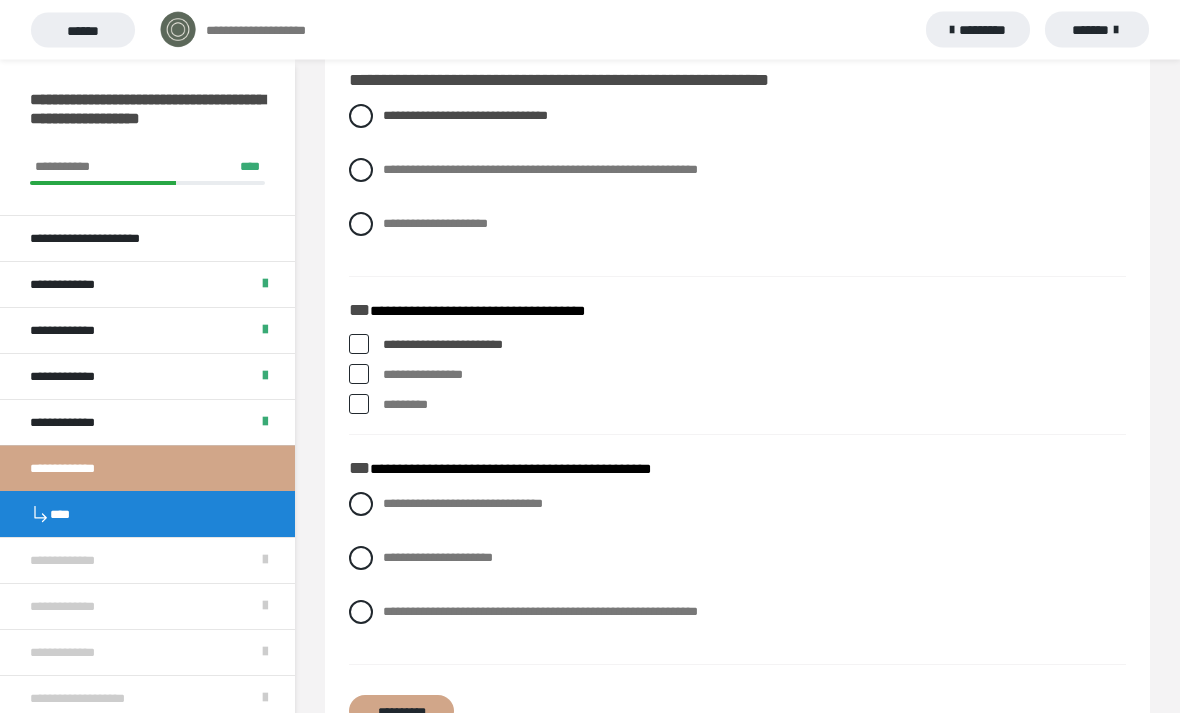 click on "**********" at bounding box center (737, 376) 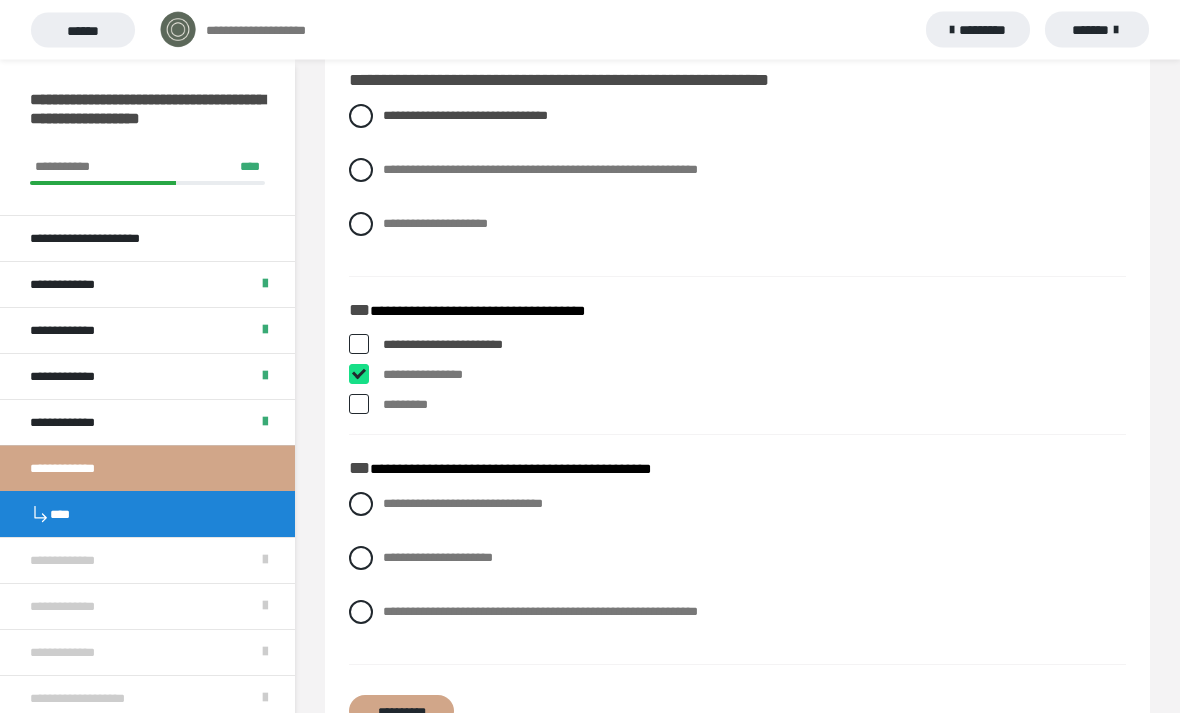 checkbox on "****" 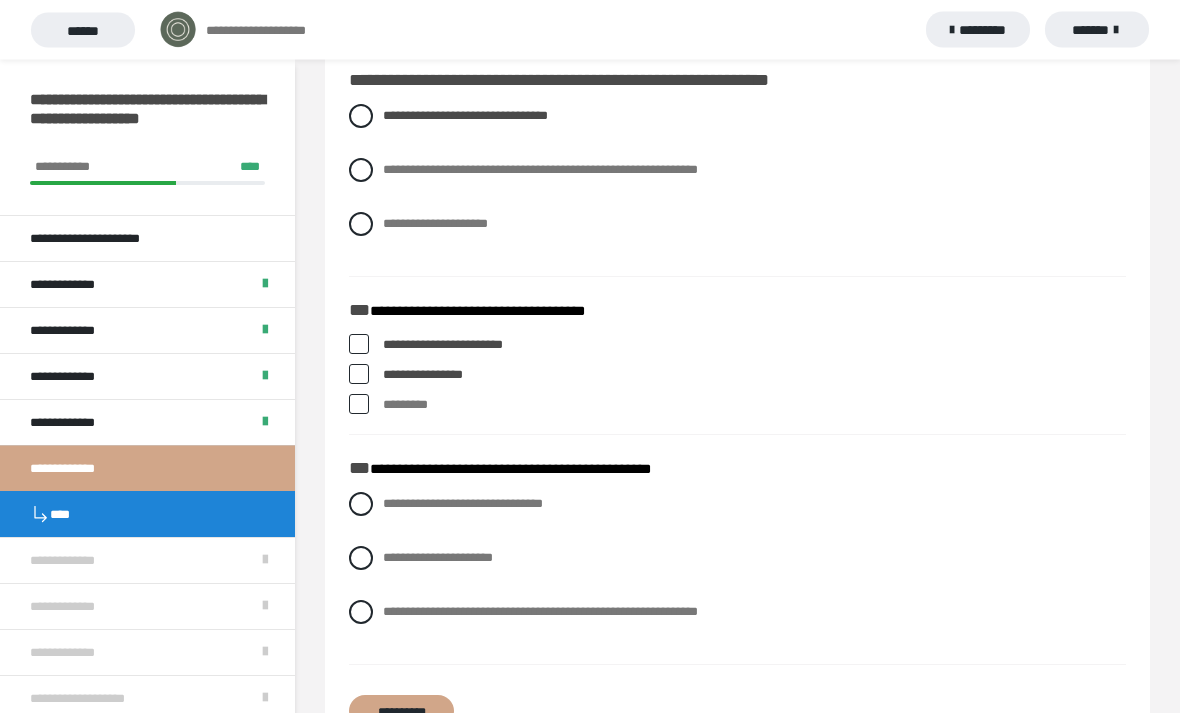 scroll, scrollTop: 256, scrollLeft: 0, axis: vertical 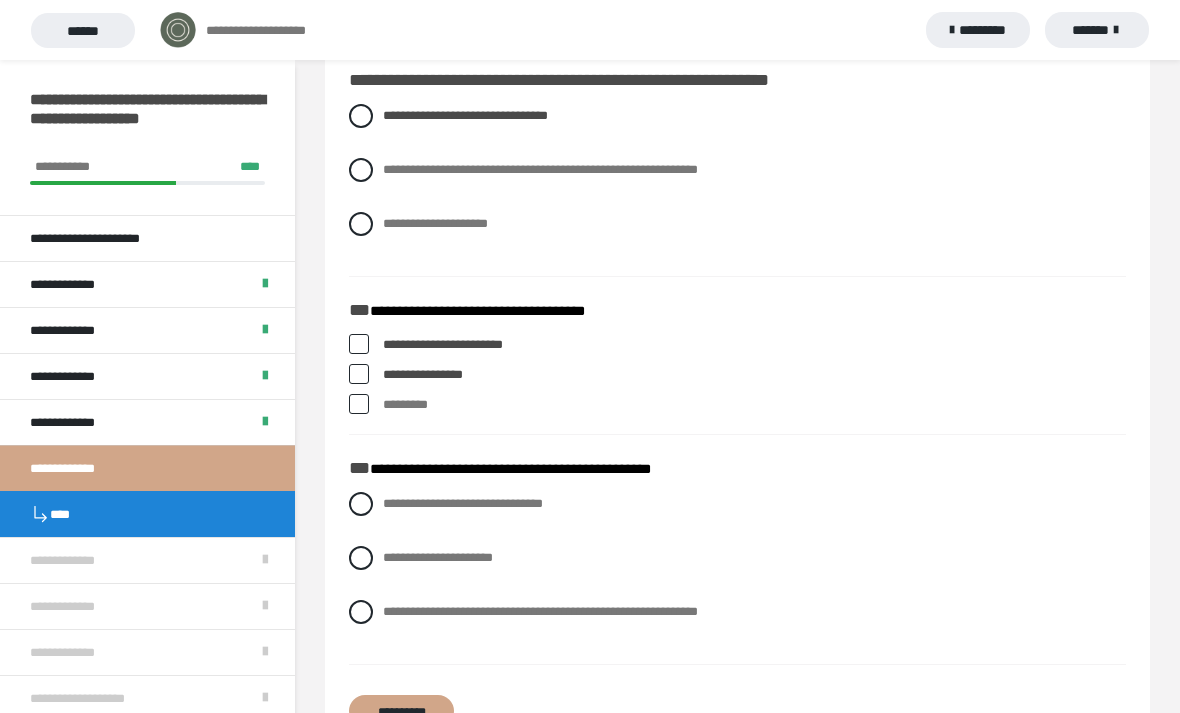 click at bounding box center [361, 504] 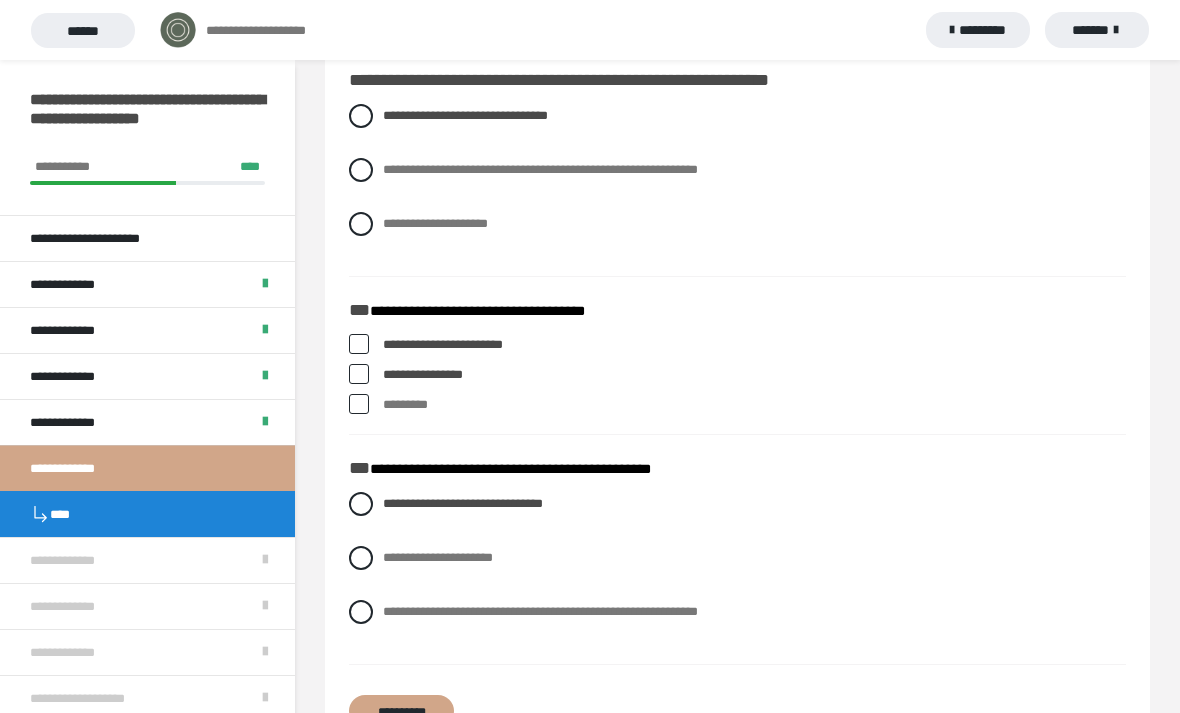 click on "**********" at bounding box center [401, 711] 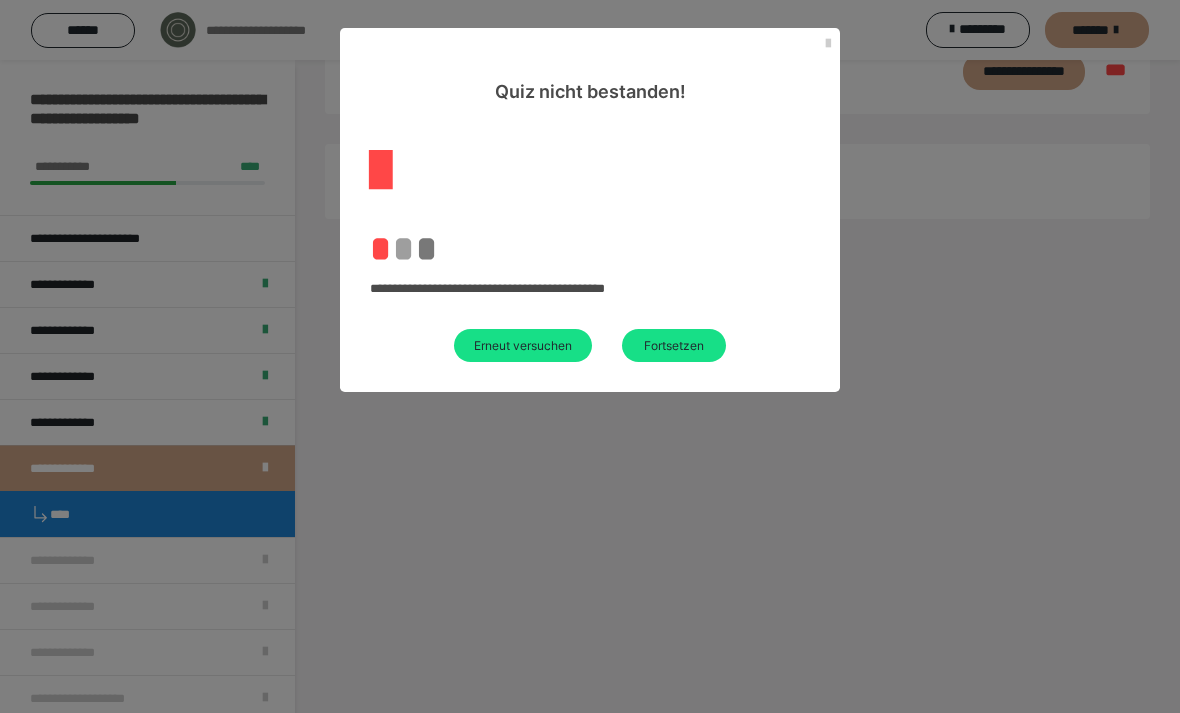 scroll, scrollTop: 60, scrollLeft: 0, axis: vertical 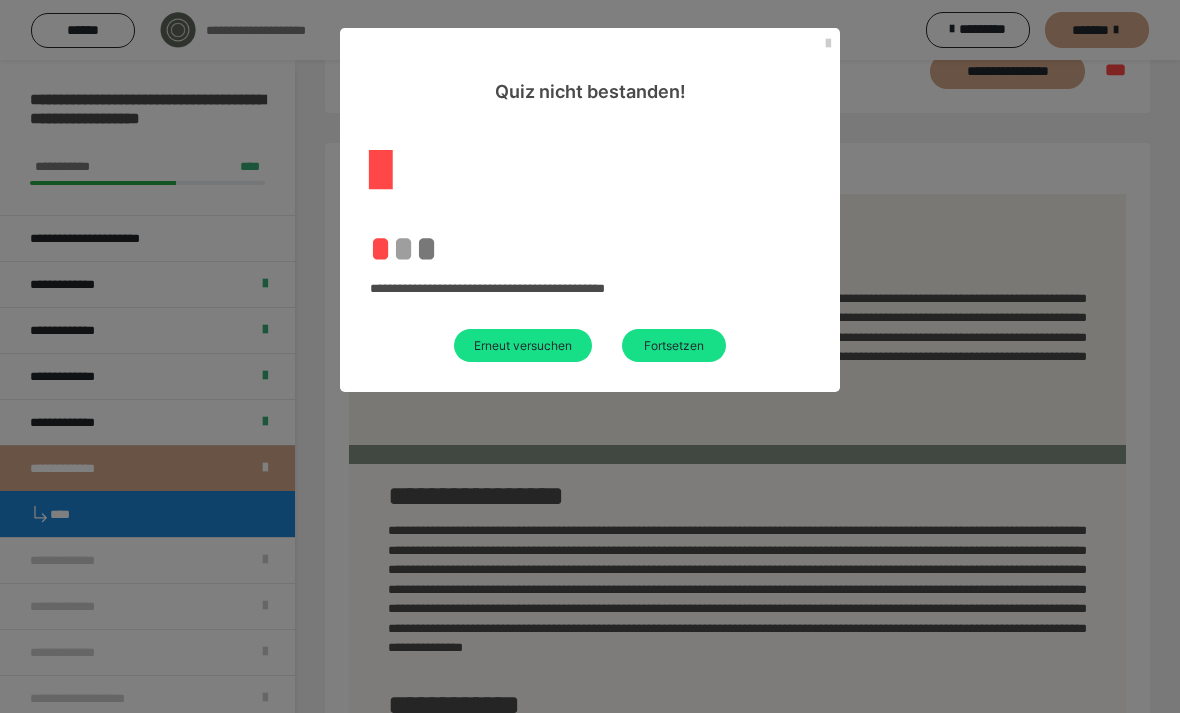 click on "Erneut versuchen" at bounding box center (523, 345) 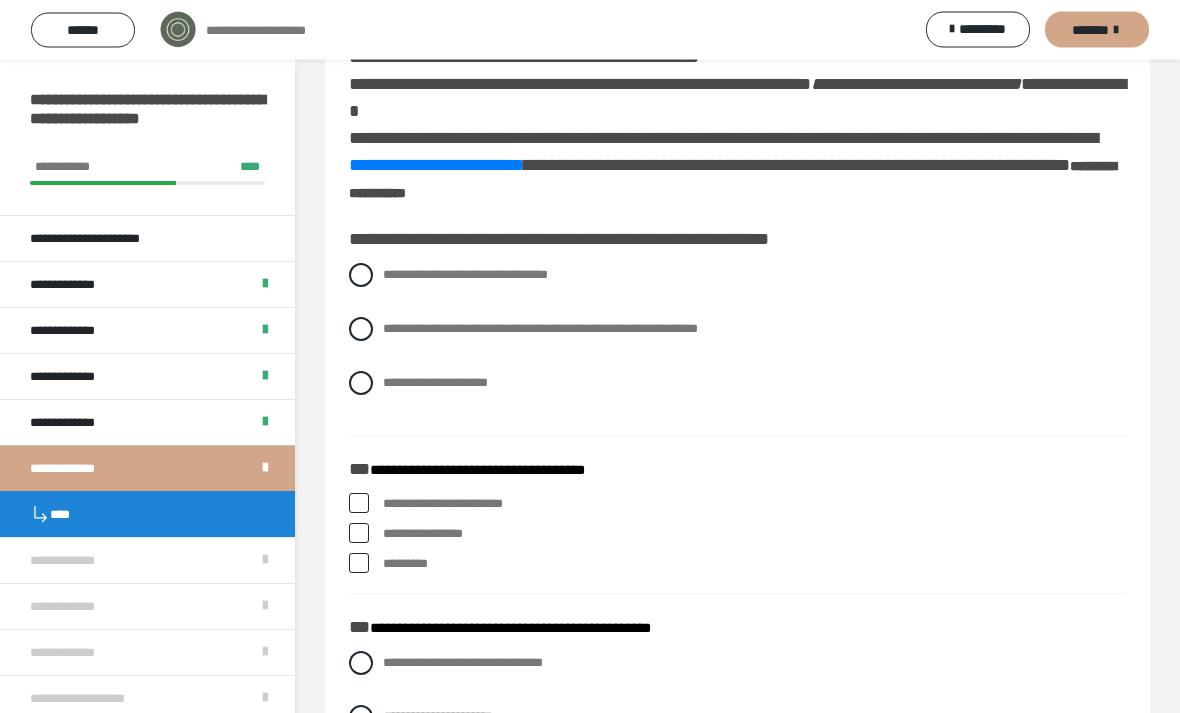 click at bounding box center [361, 330] 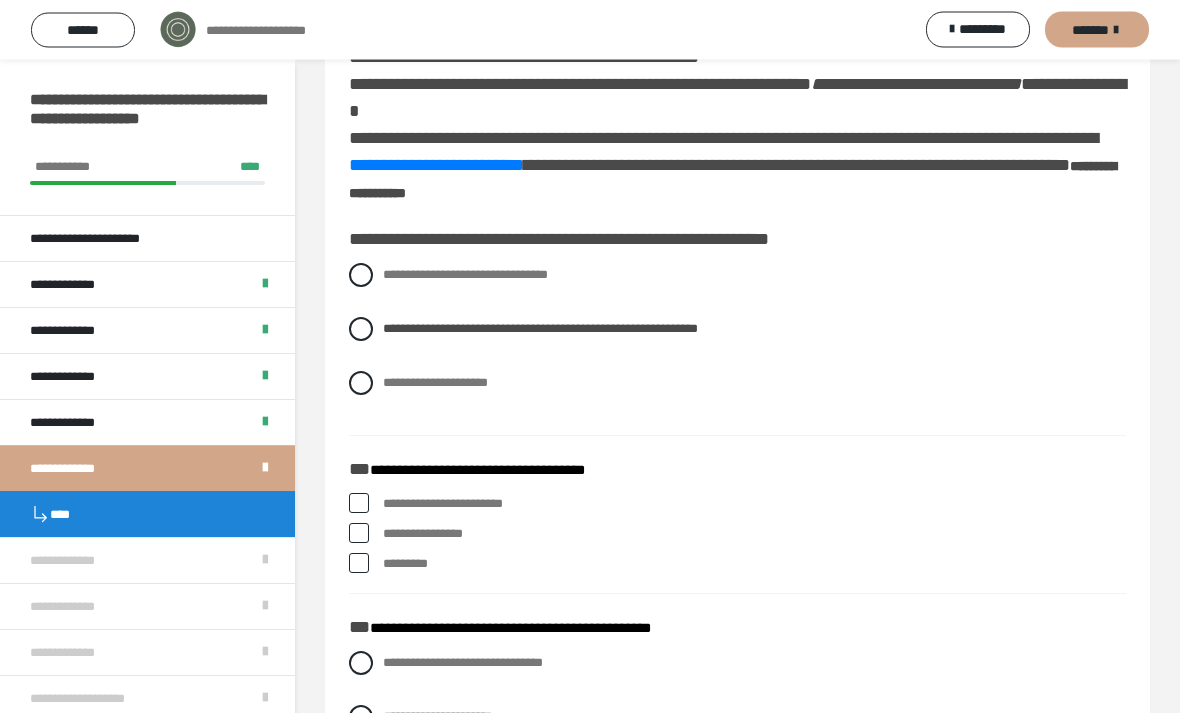 scroll, scrollTop: 97, scrollLeft: 0, axis: vertical 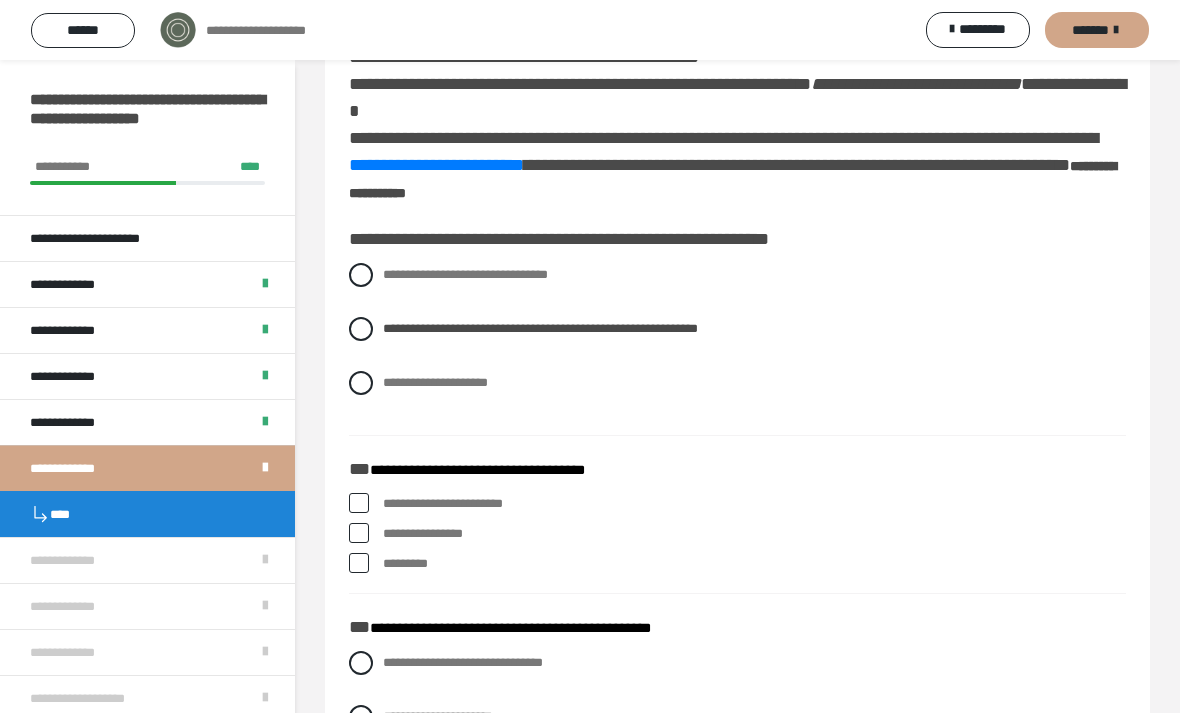 click on "**********" at bounding box center (737, 504) 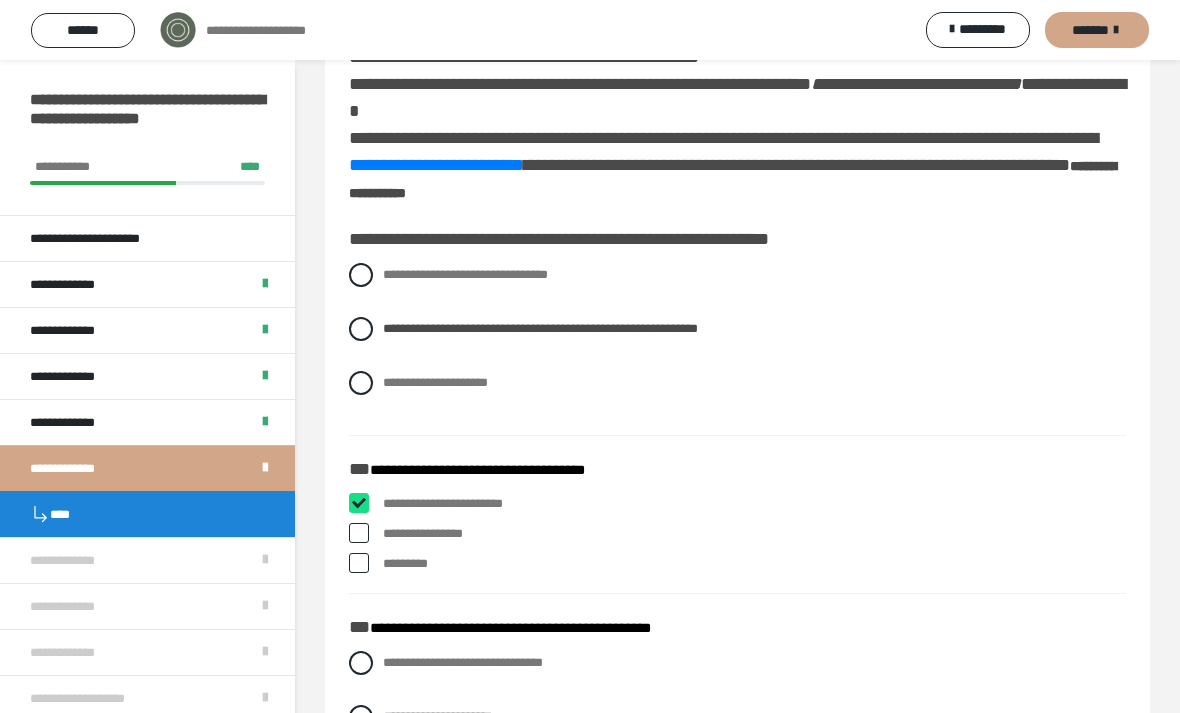 checkbox on "****" 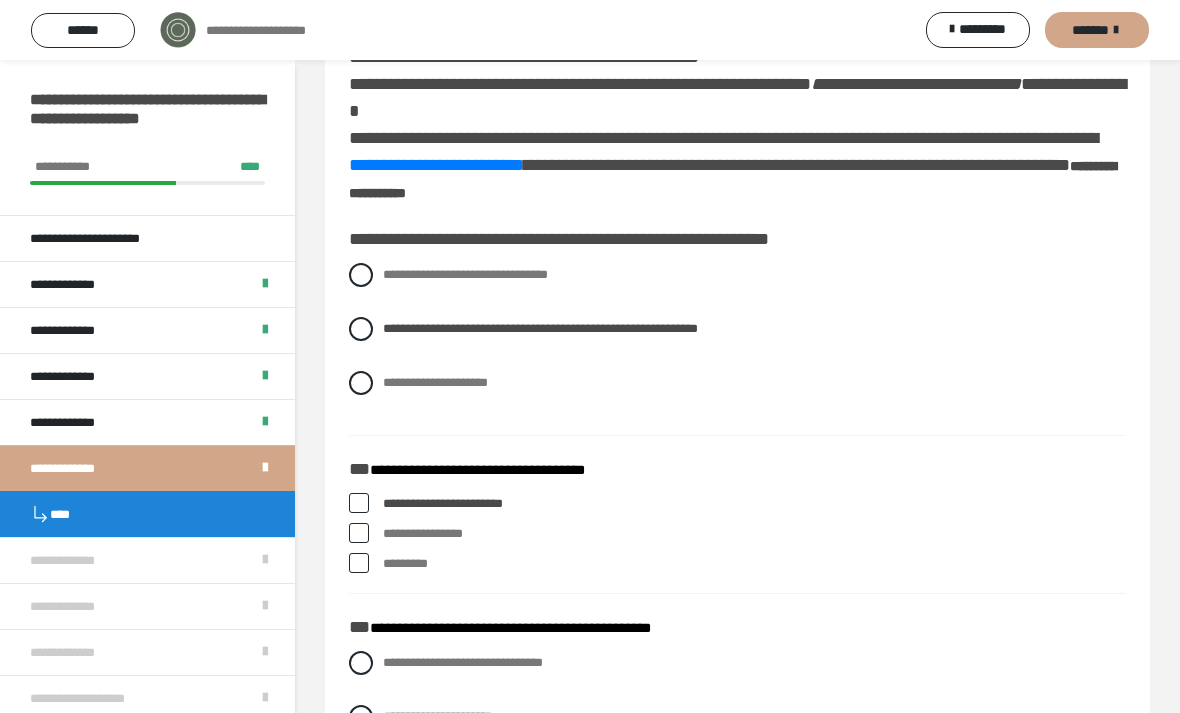 click on "**********" at bounding box center (737, 534) 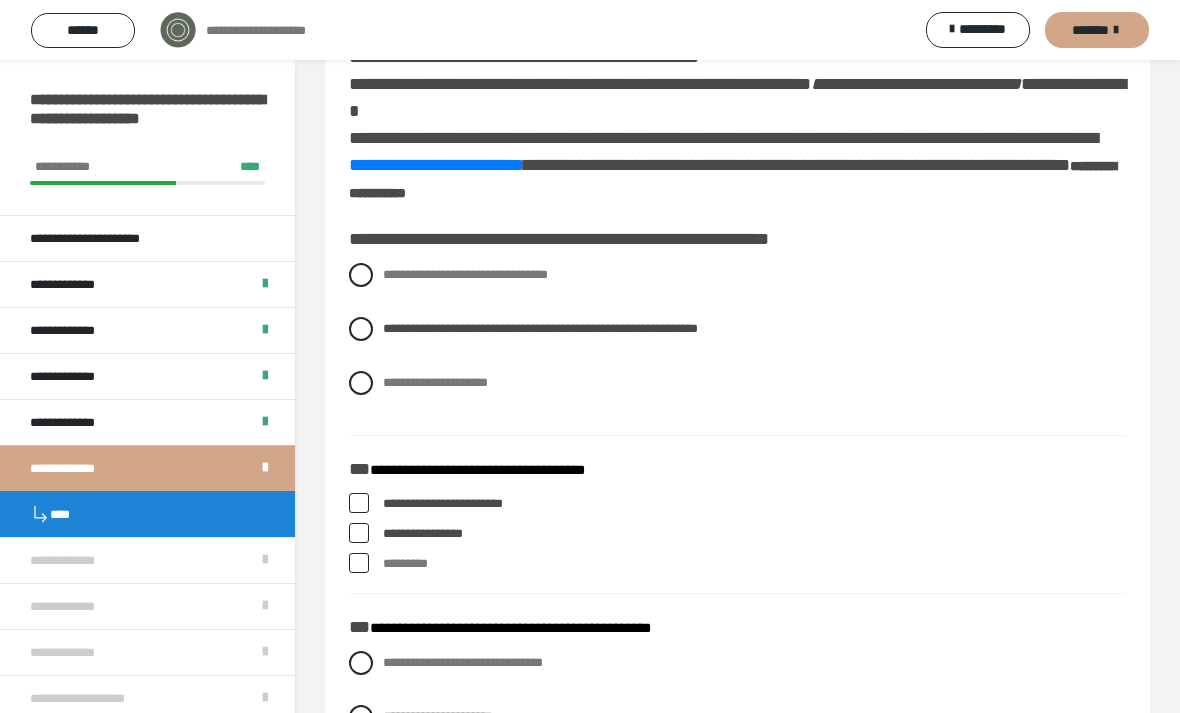 click on "*********" at bounding box center (737, 564) 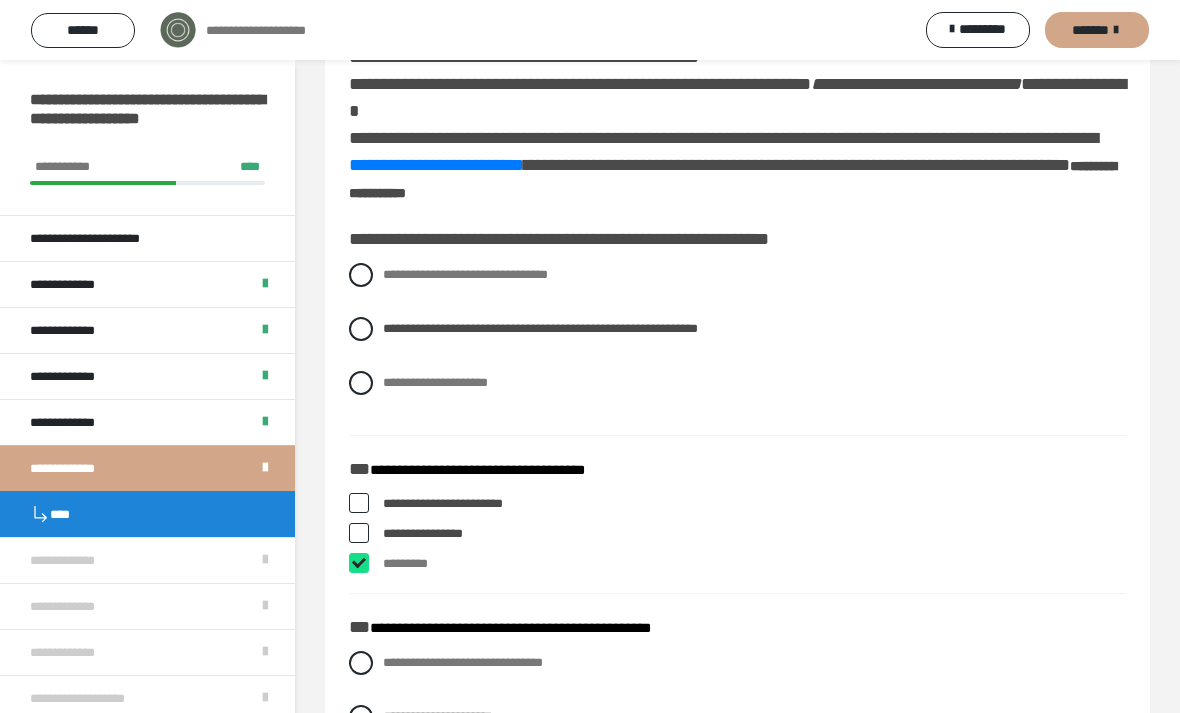 checkbox on "****" 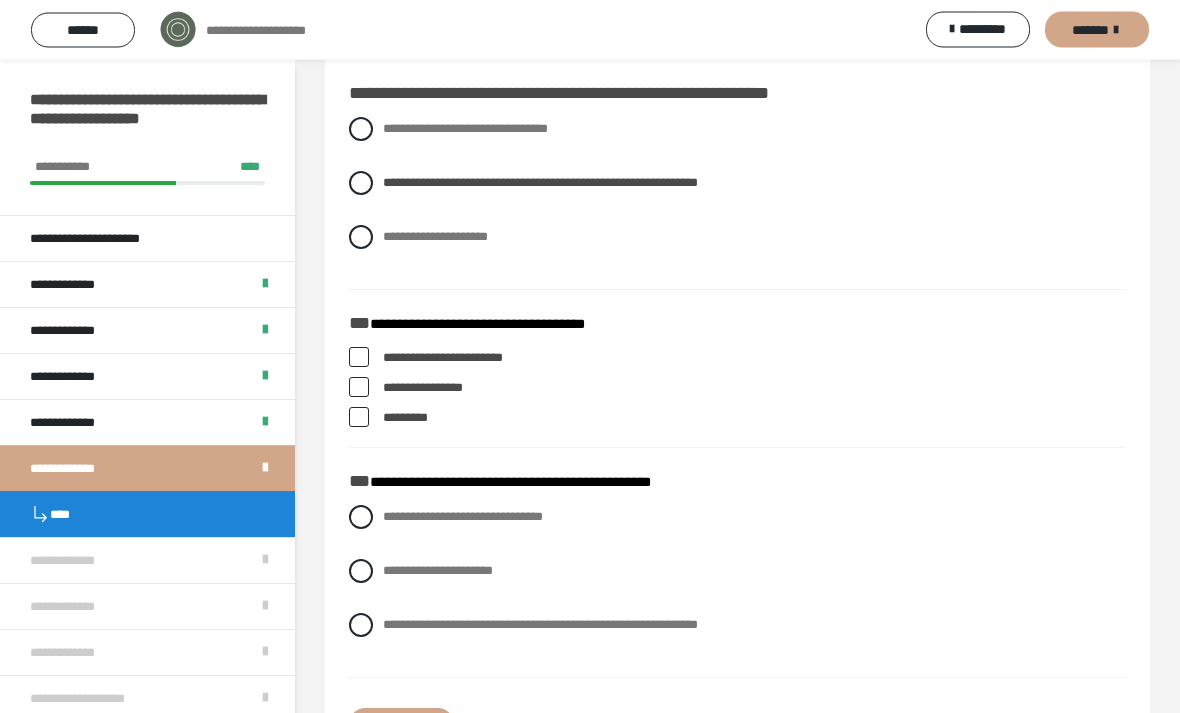 scroll, scrollTop: 260, scrollLeft: 0, axis: vertical 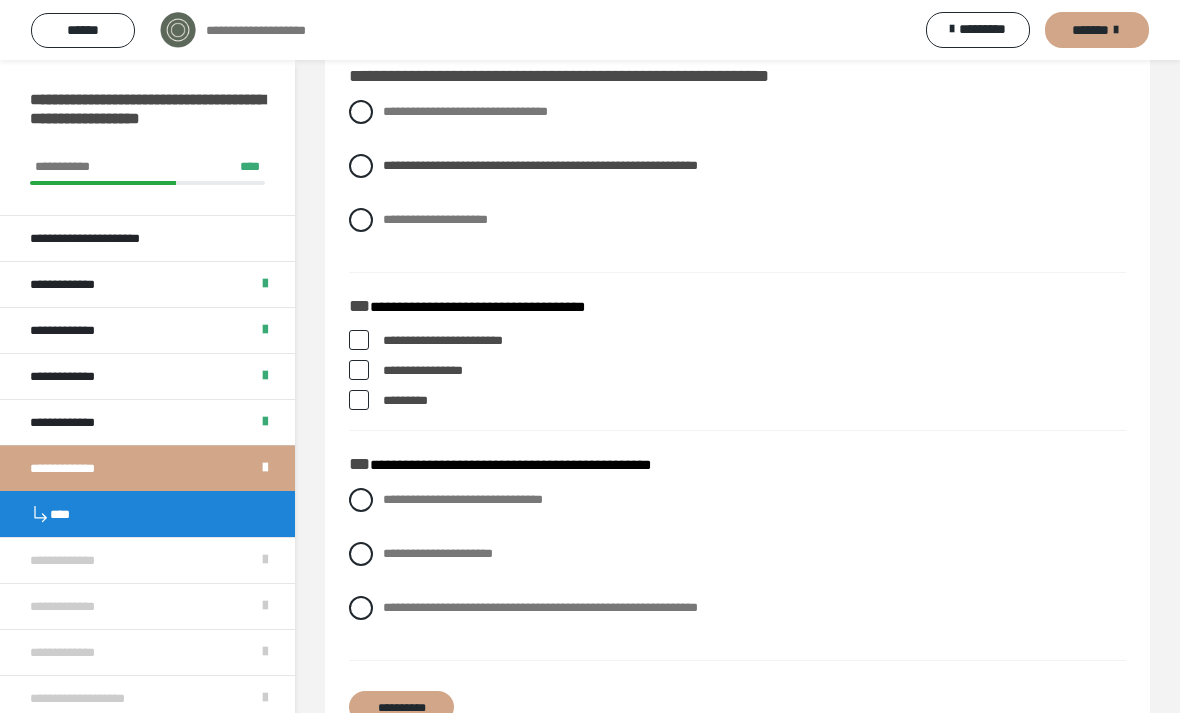 click at bounding box center [361, 500] 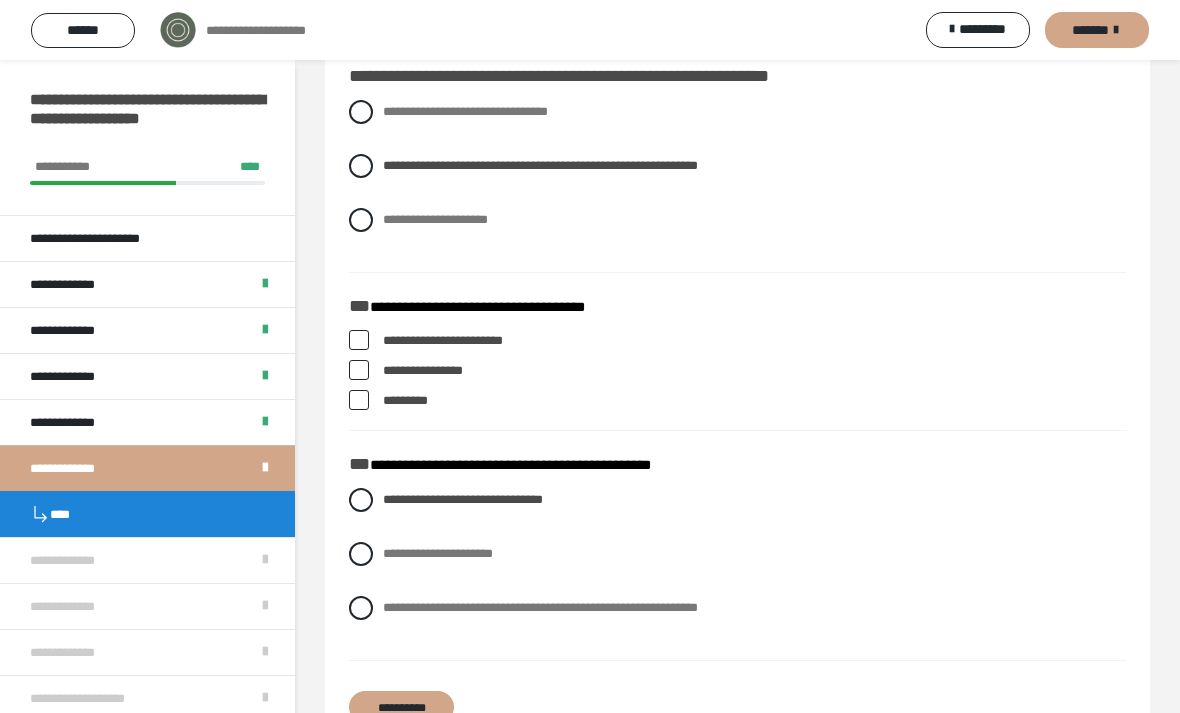 click on "**********" at bounding box center [401, 707] 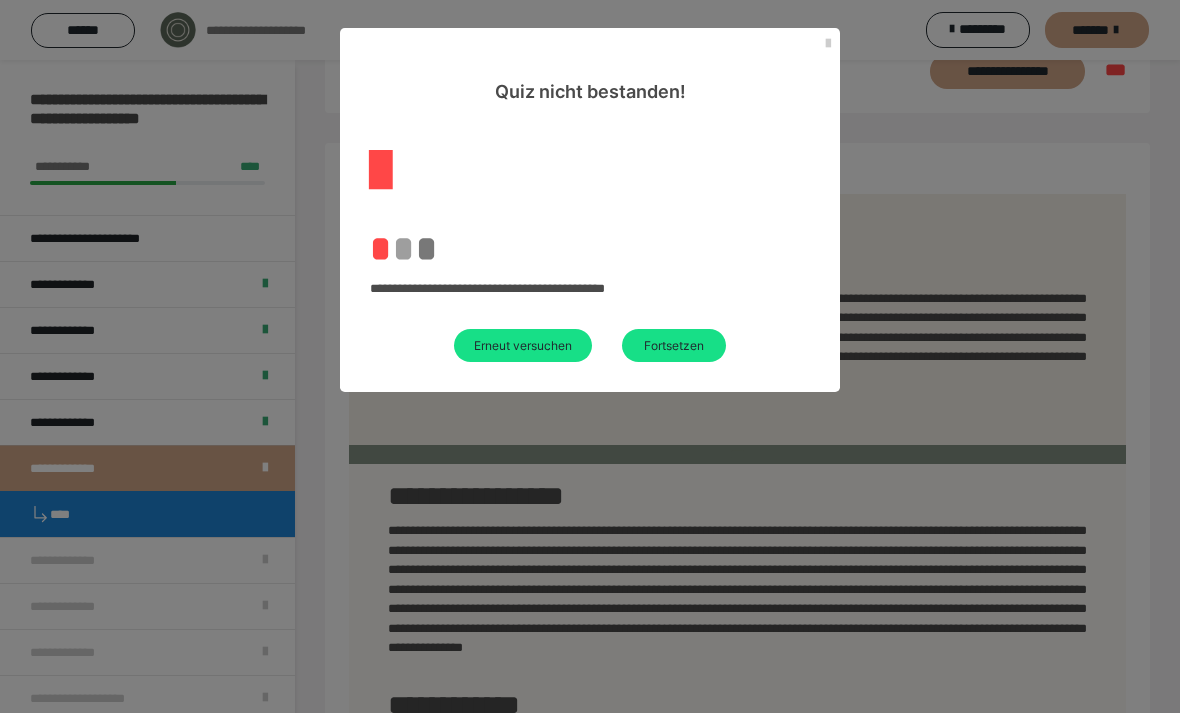 click on "Erneut versuchen" at bounding box center [523, 345] 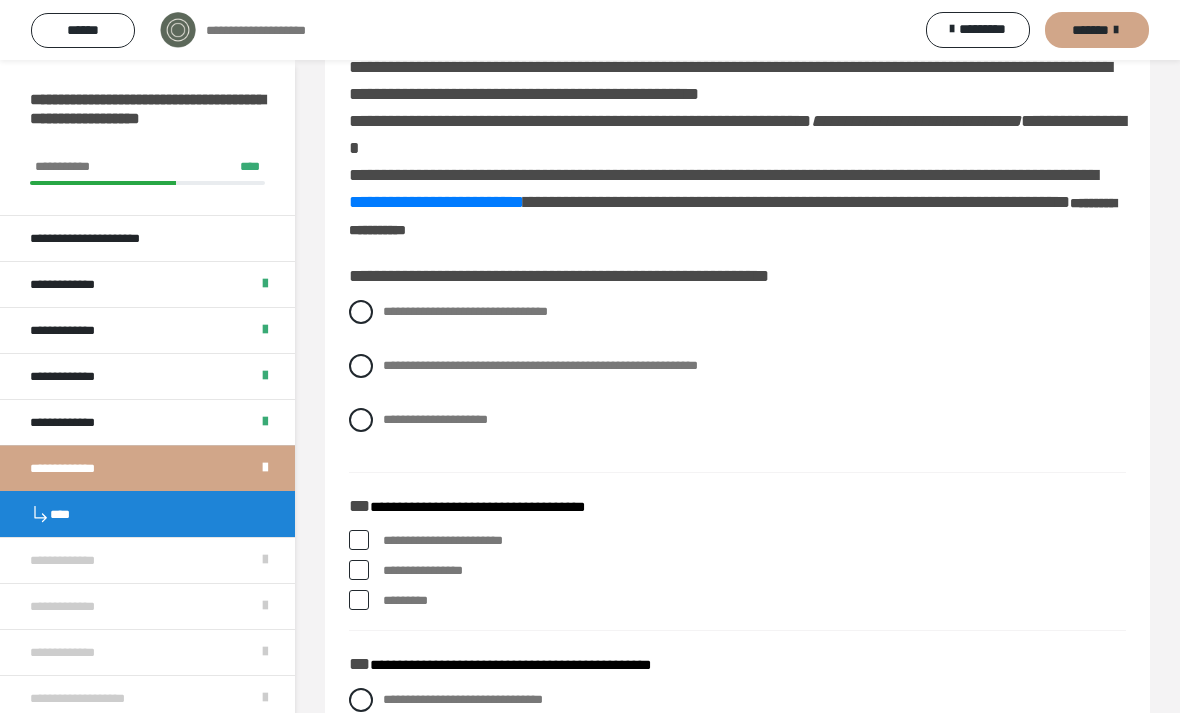 click on "**********" at bounding box center [389, 360] 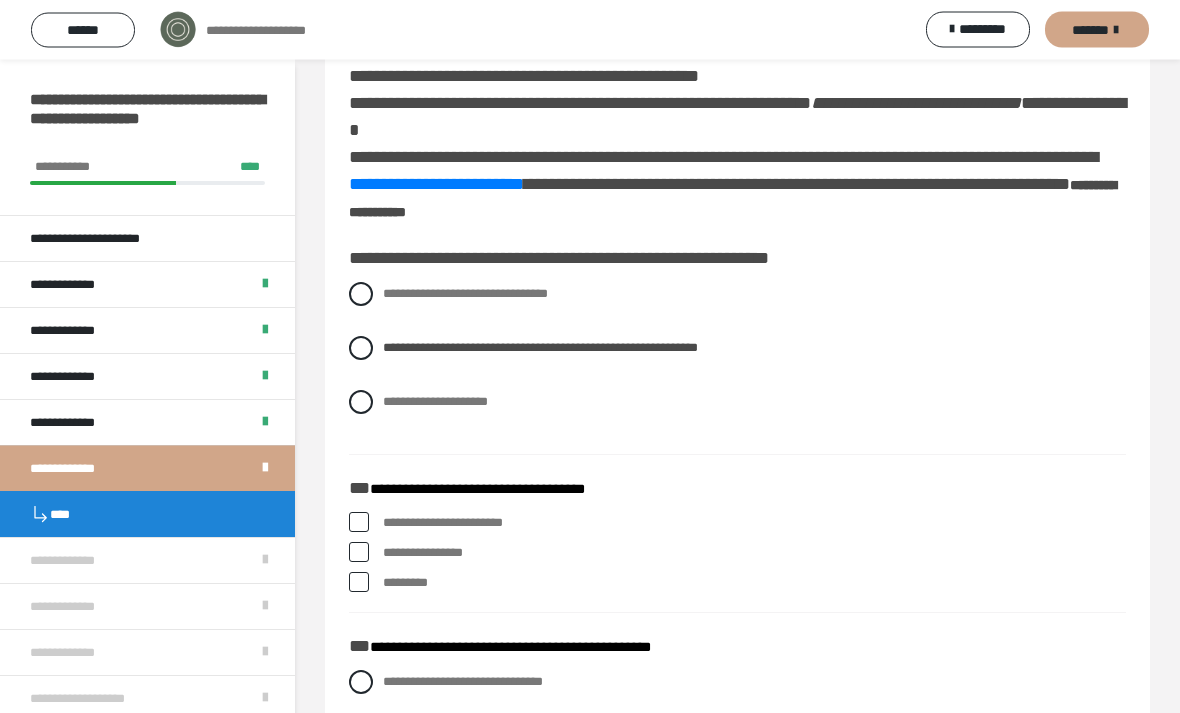 click at bounding box center [359, 523] 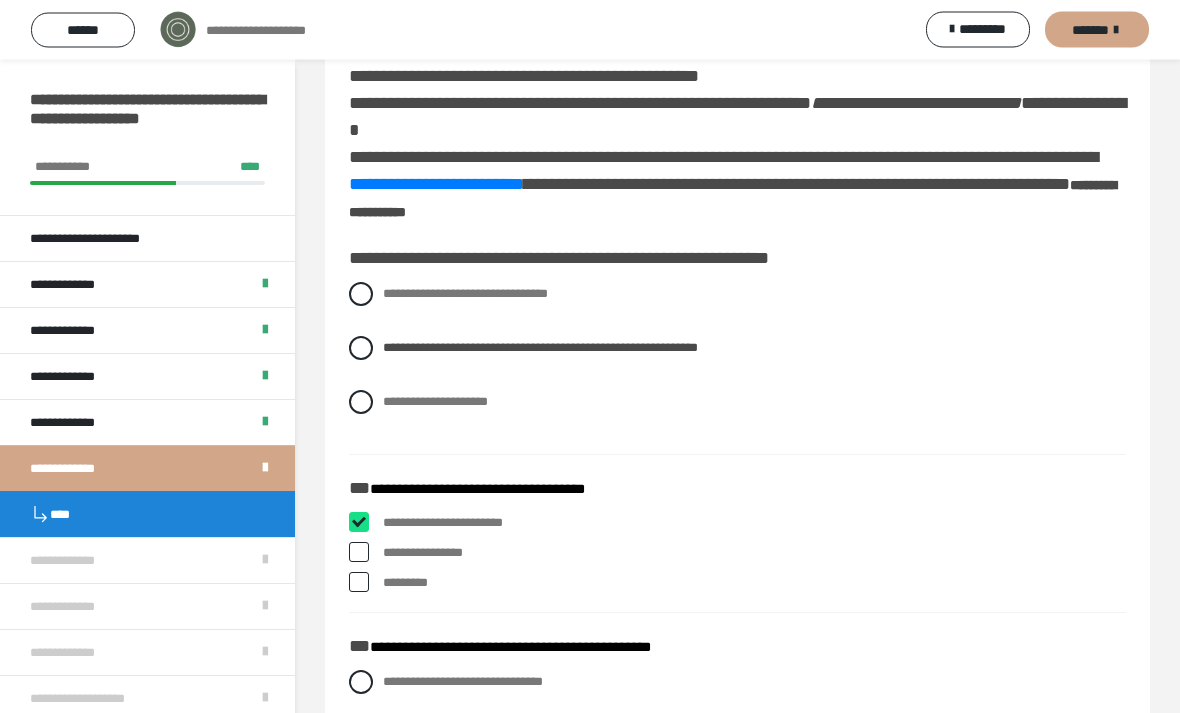 checkbox on "****" 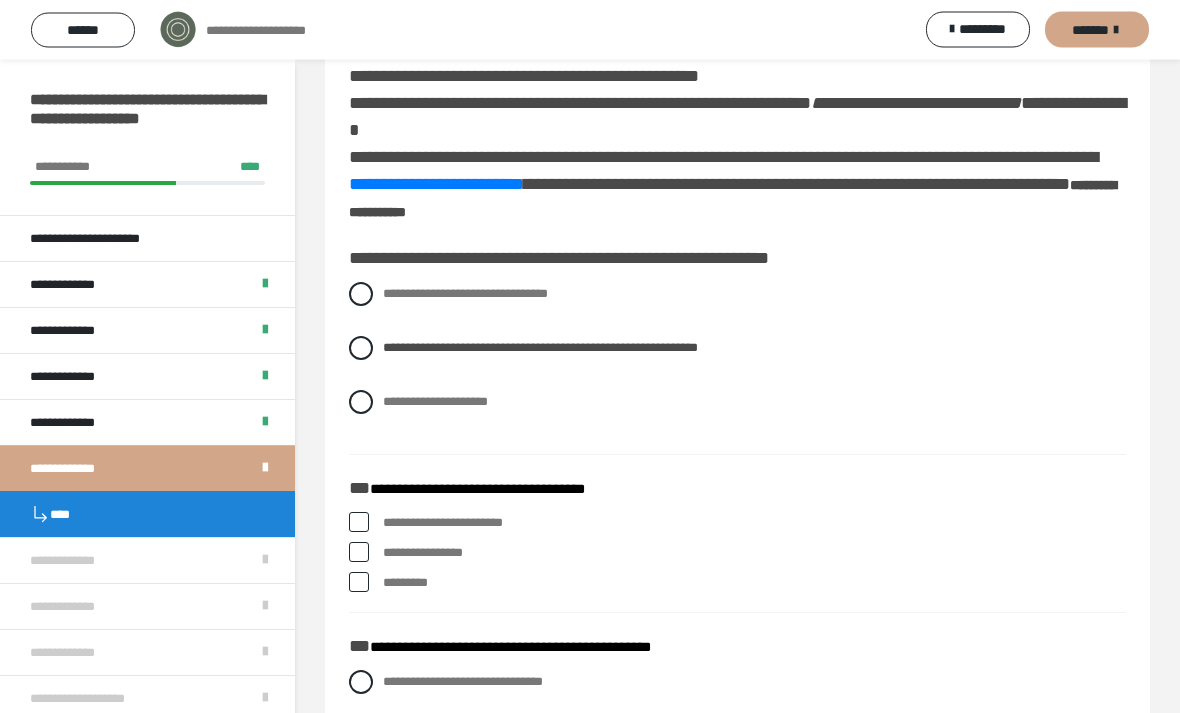 scroll, scrollTop: 78, scrollLeft: 0, axis: vertical 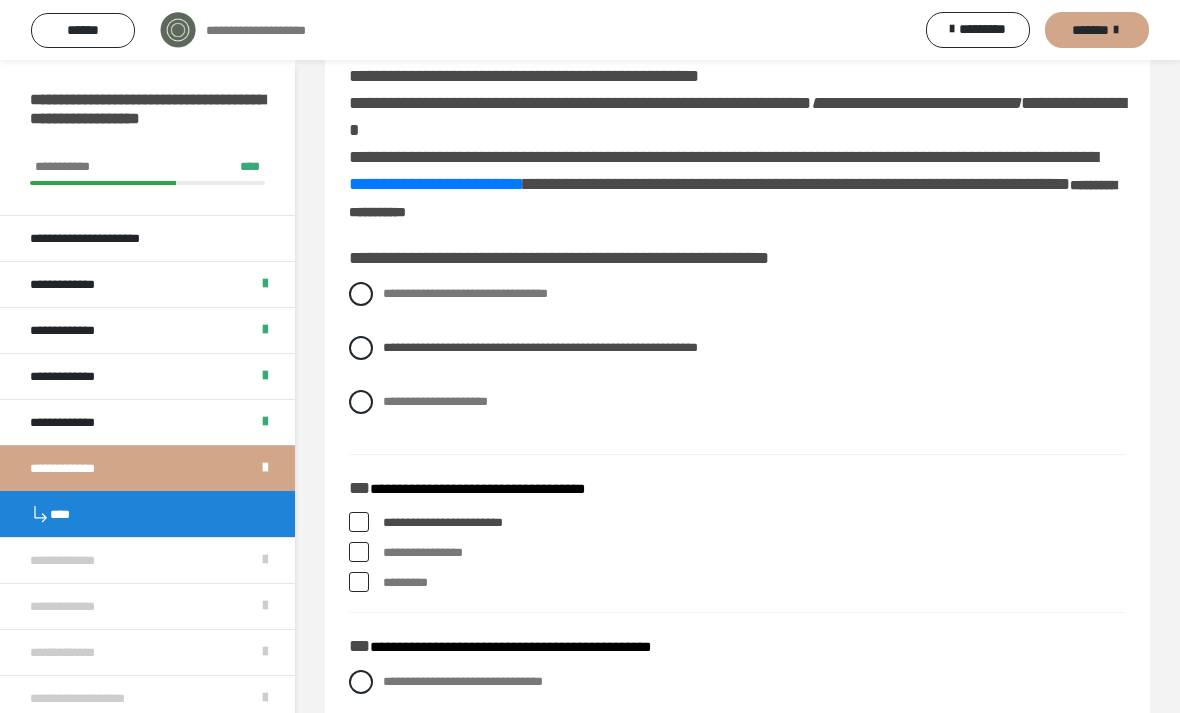 click at bounding box center (359, 552) 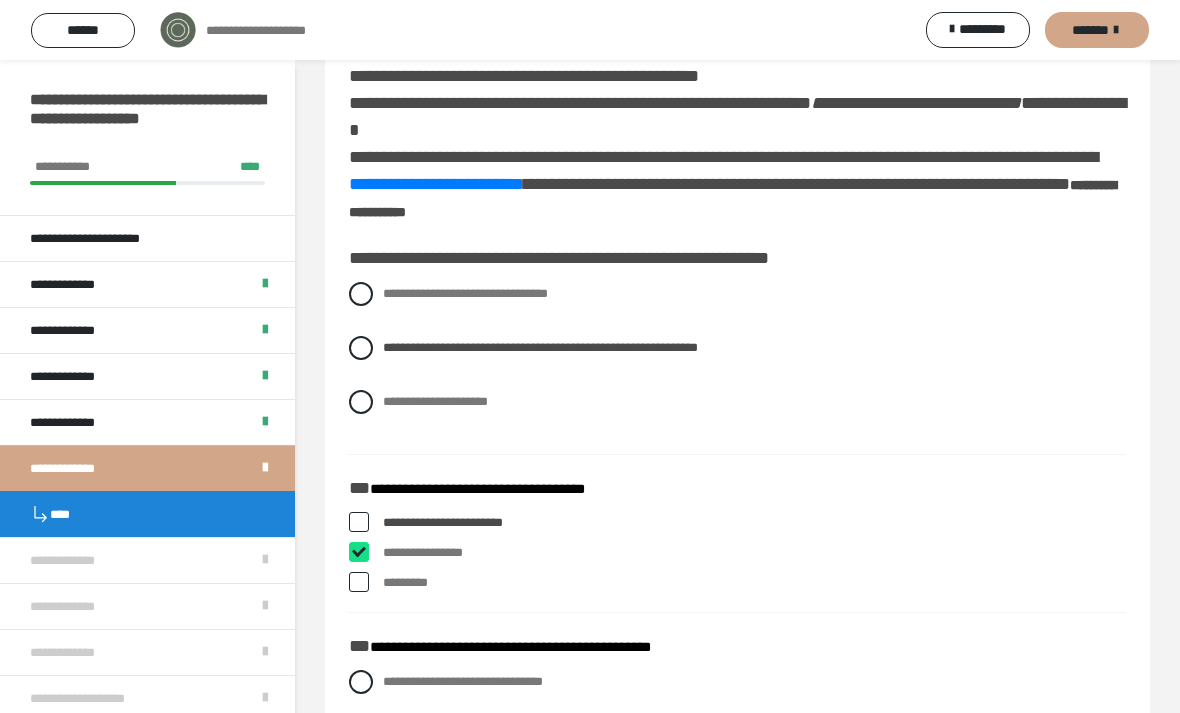 checkbox on "****" 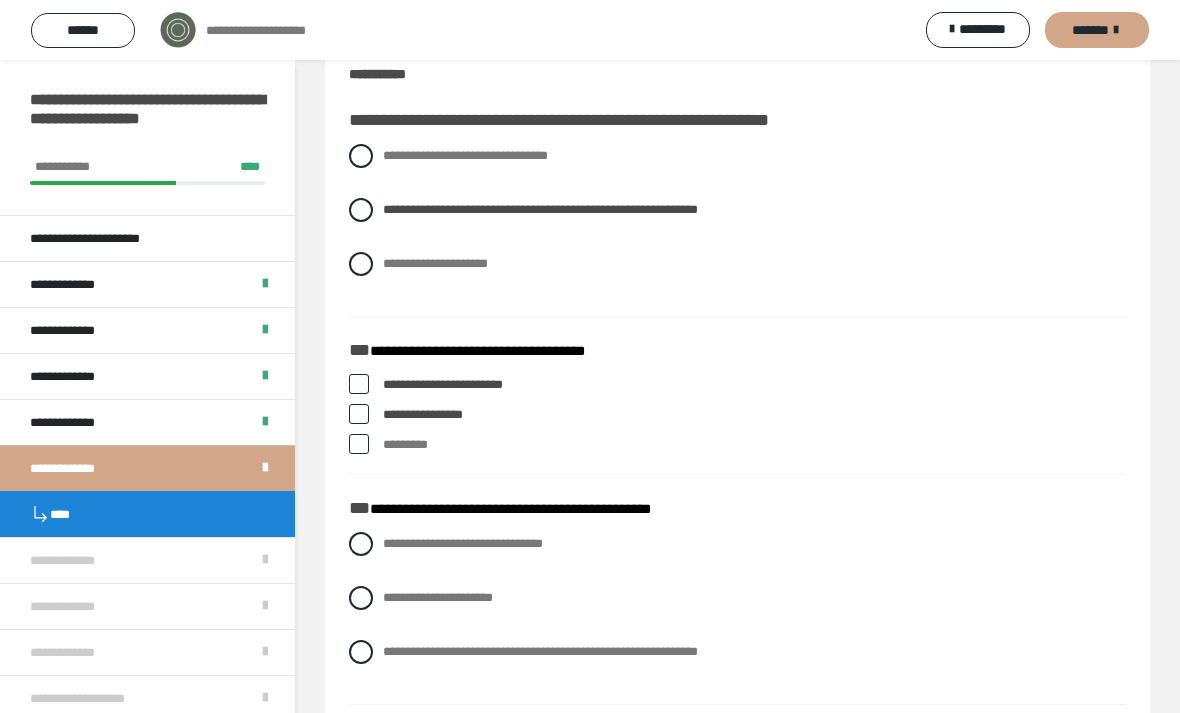 scroll, scrollTop: 218, scrollLeft: 0, axis: vertical 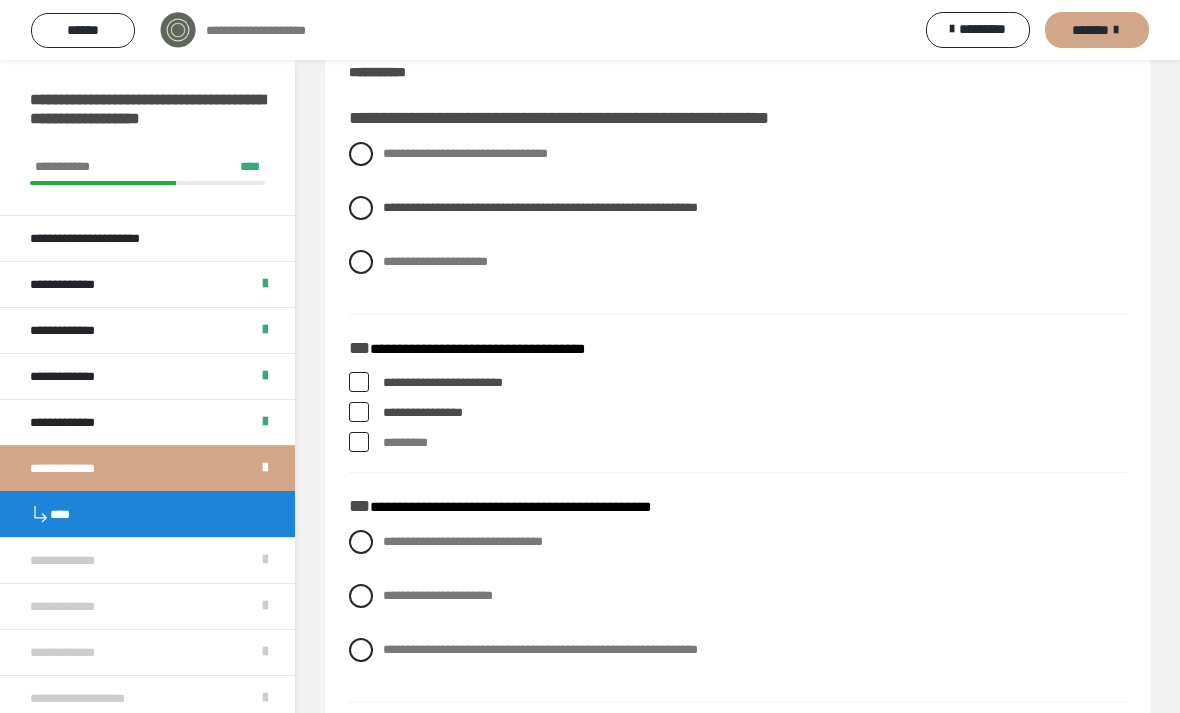 click on "**********" at bounding box center (737, 542) 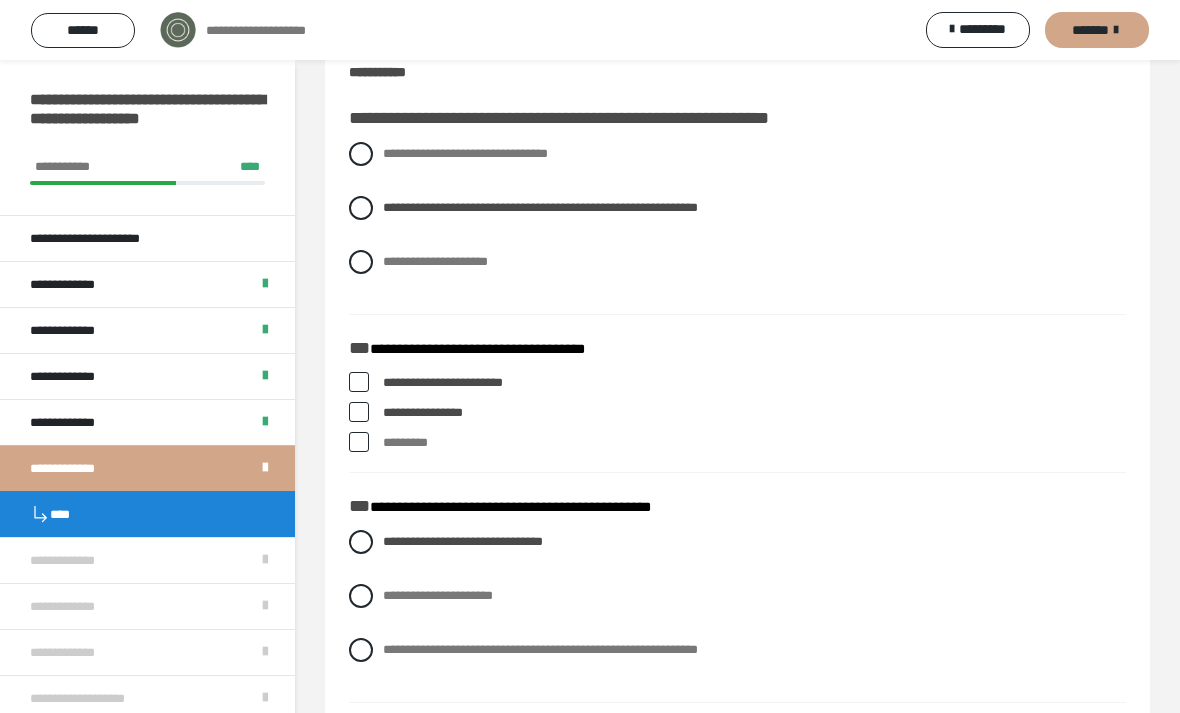 click at bounding box center (361, 542) 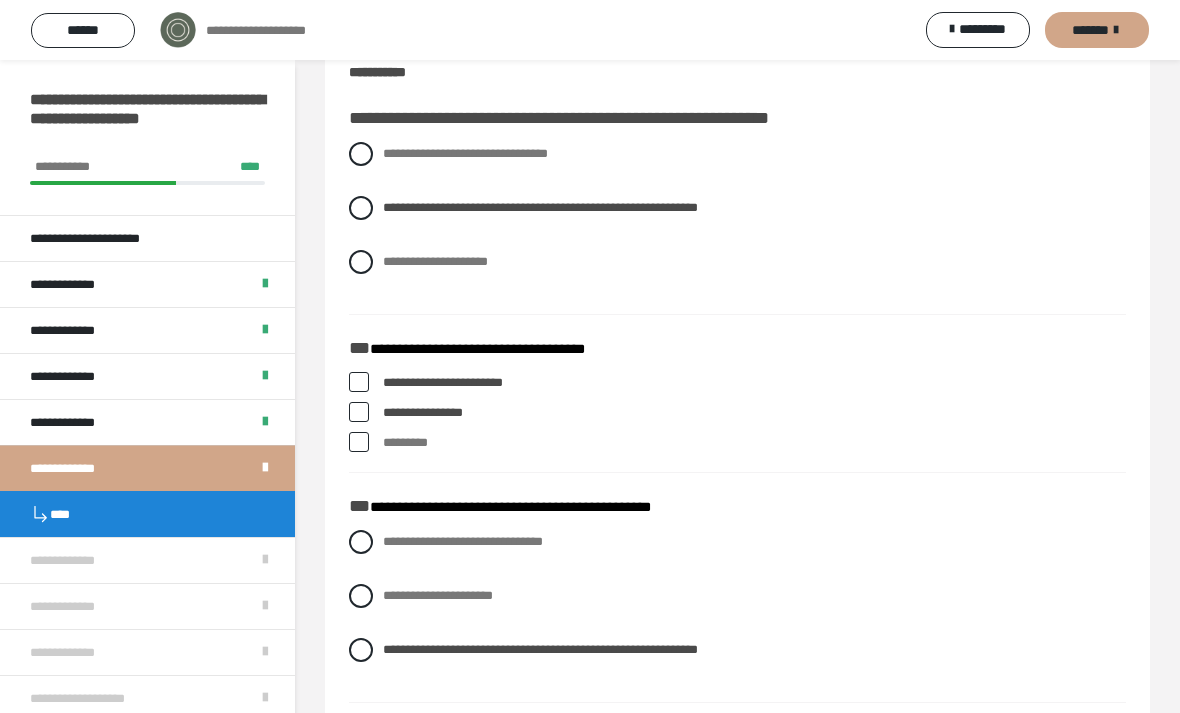 click on "**********" at bounding box center (401, 749) 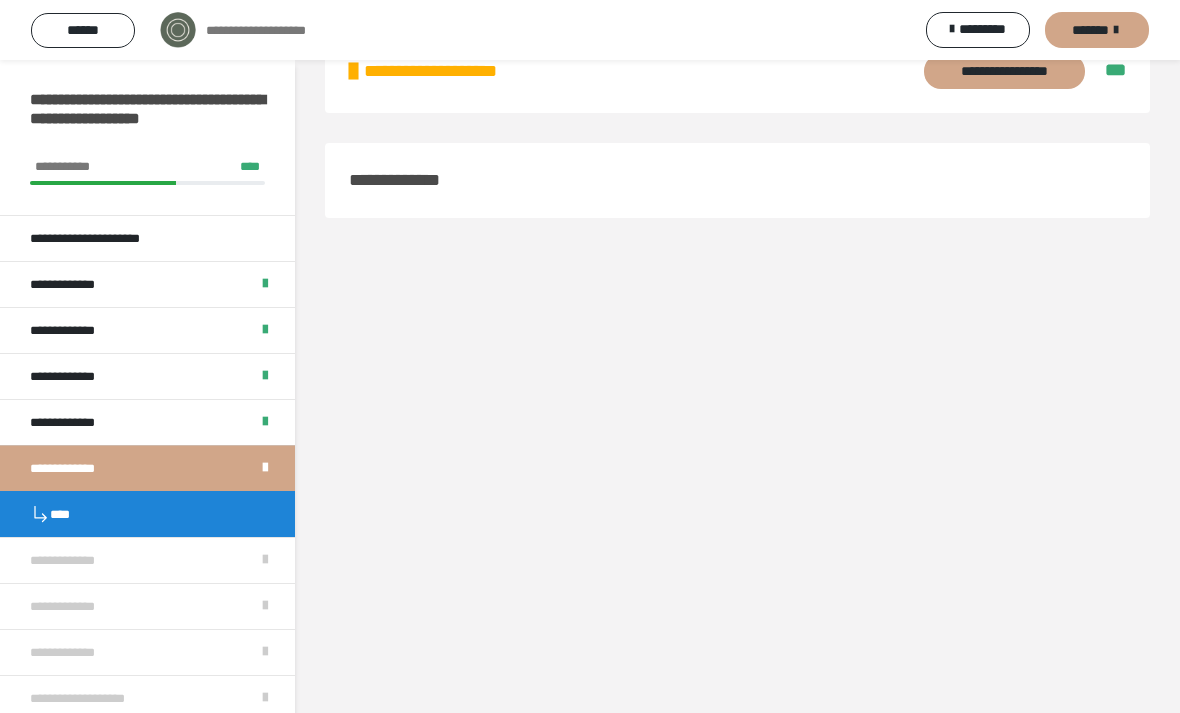 scroll, scrollTop: 60, scrollLeft: 0, axis: vertical 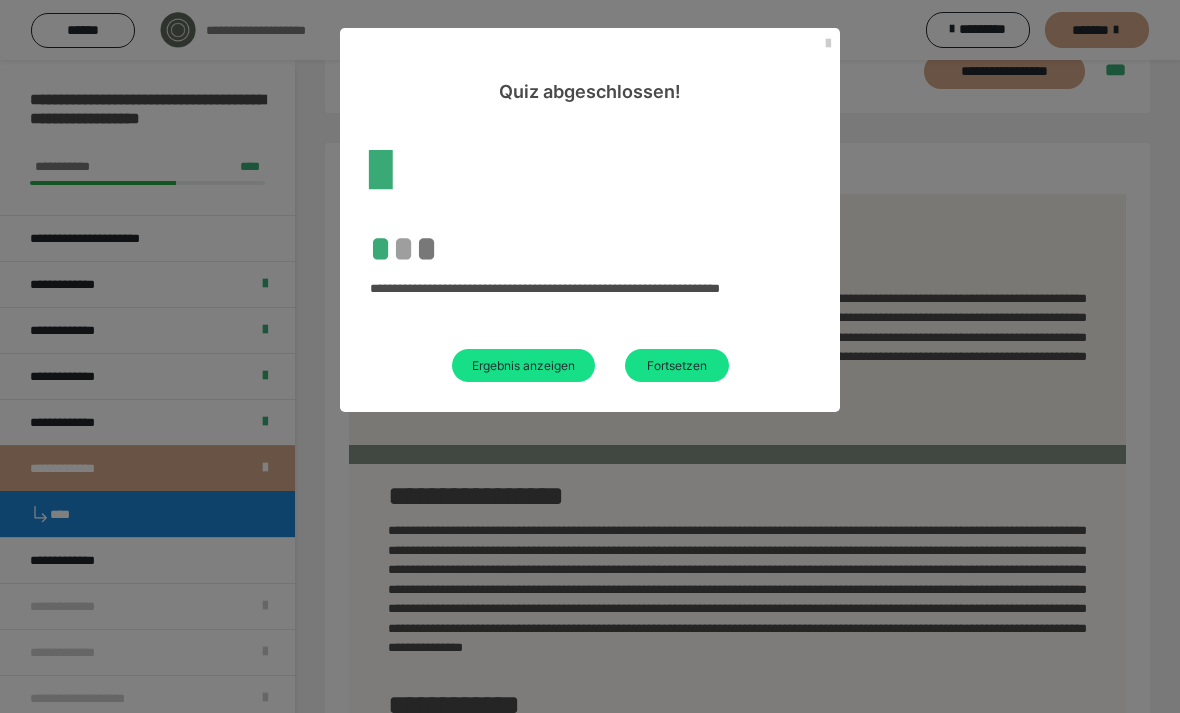 click on "Fortsetzen" at bounding box center [677, 365] 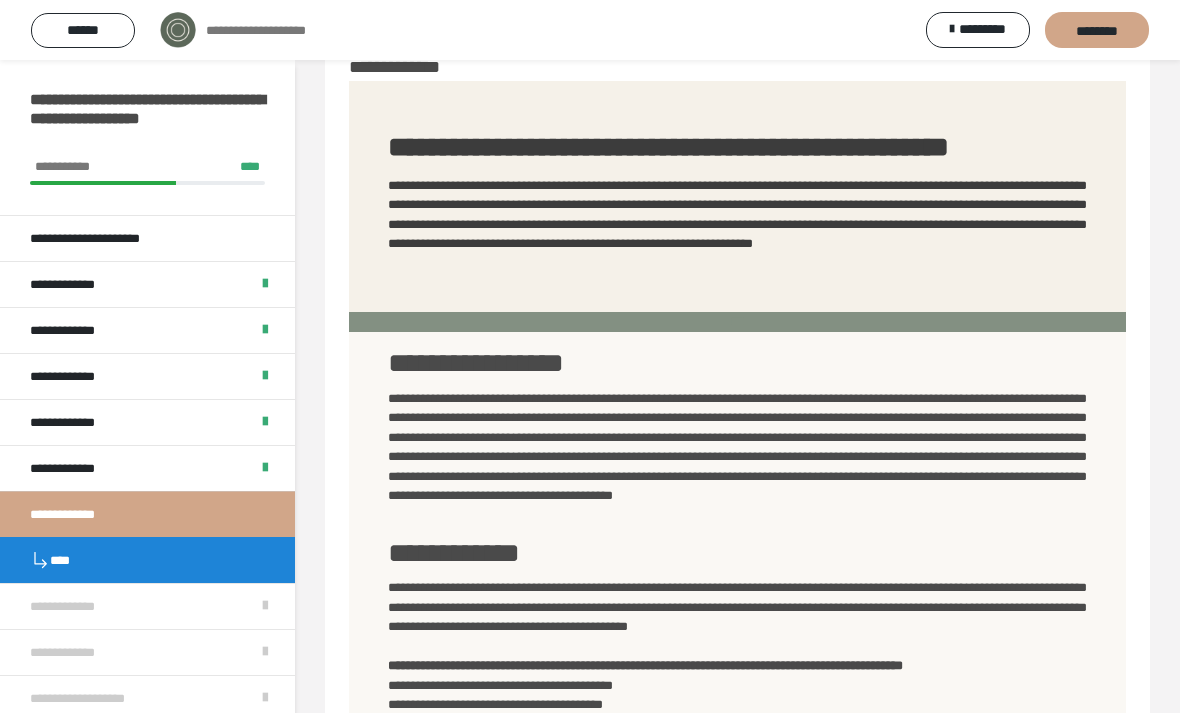 click on "********" at bounding box center [1097, 31] 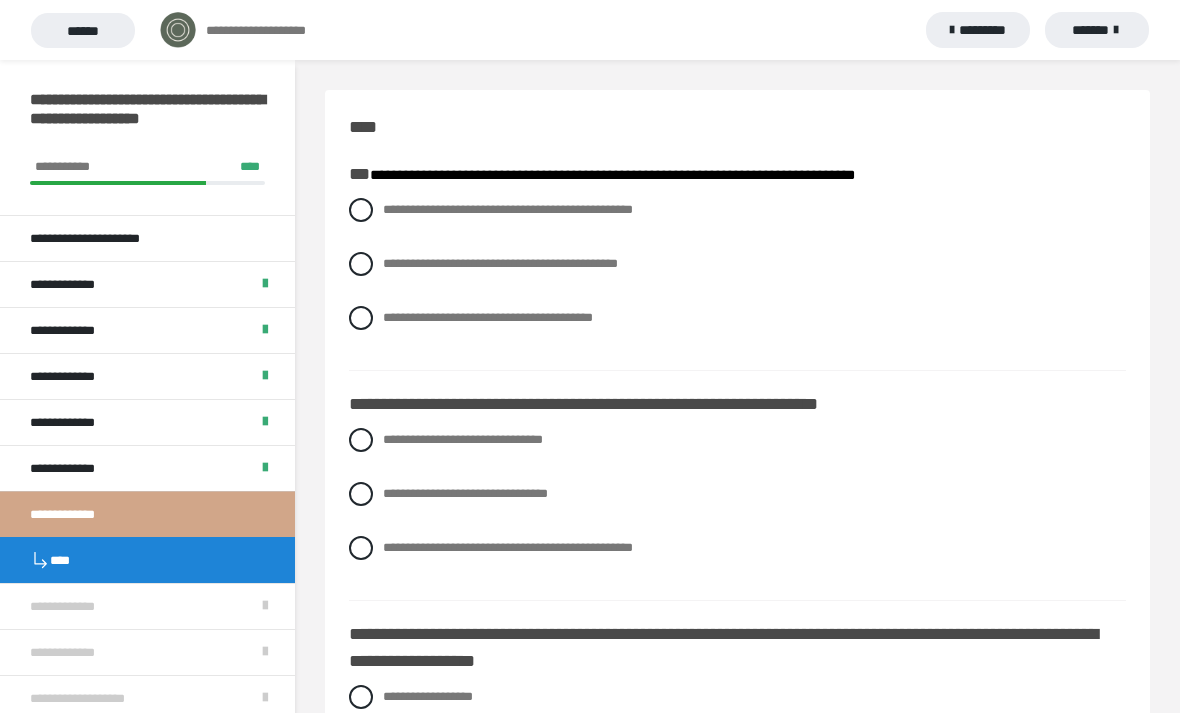 scroll, scrollTop: 0, scrollLeft: 0, axis: both 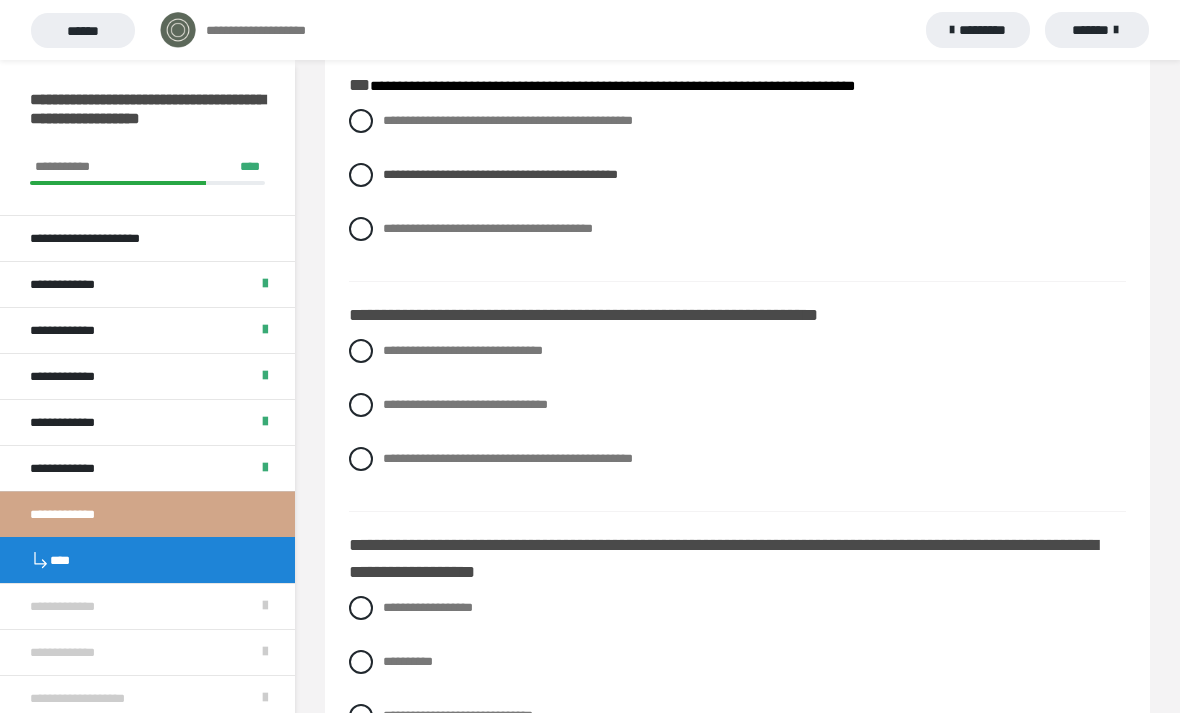 click at bounding box center (361, 459) 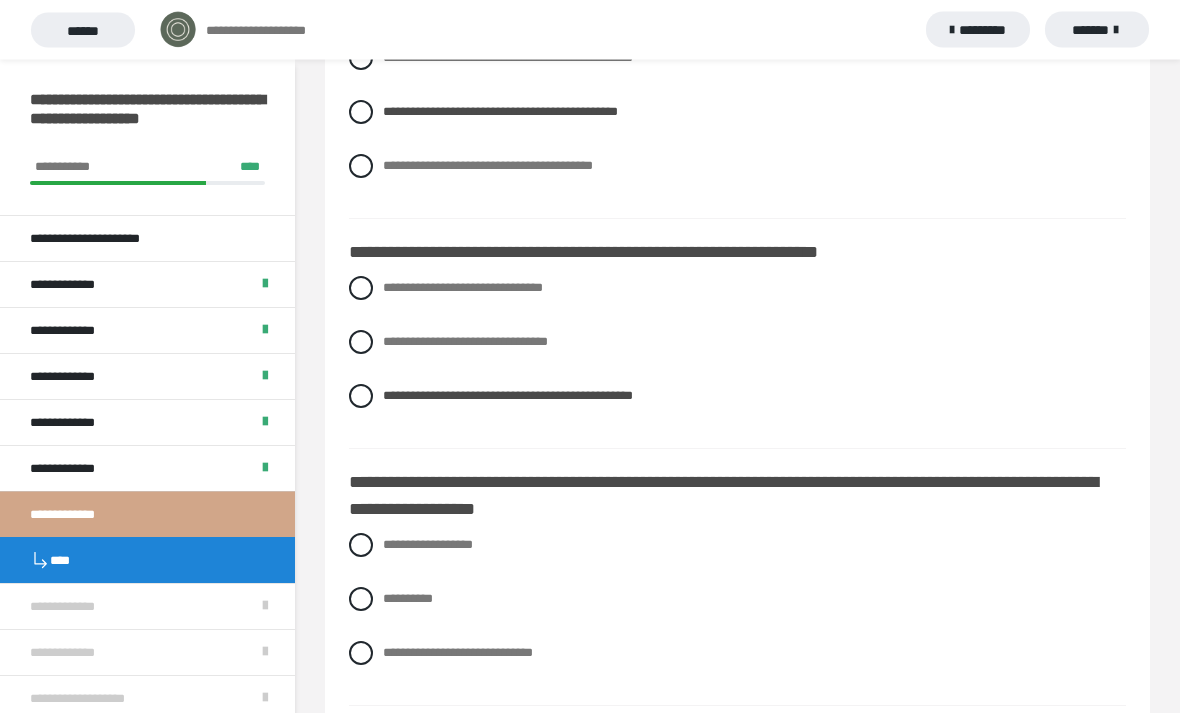 scroll, scrollTop: 197, scrollLeft: 0, axis: vertical 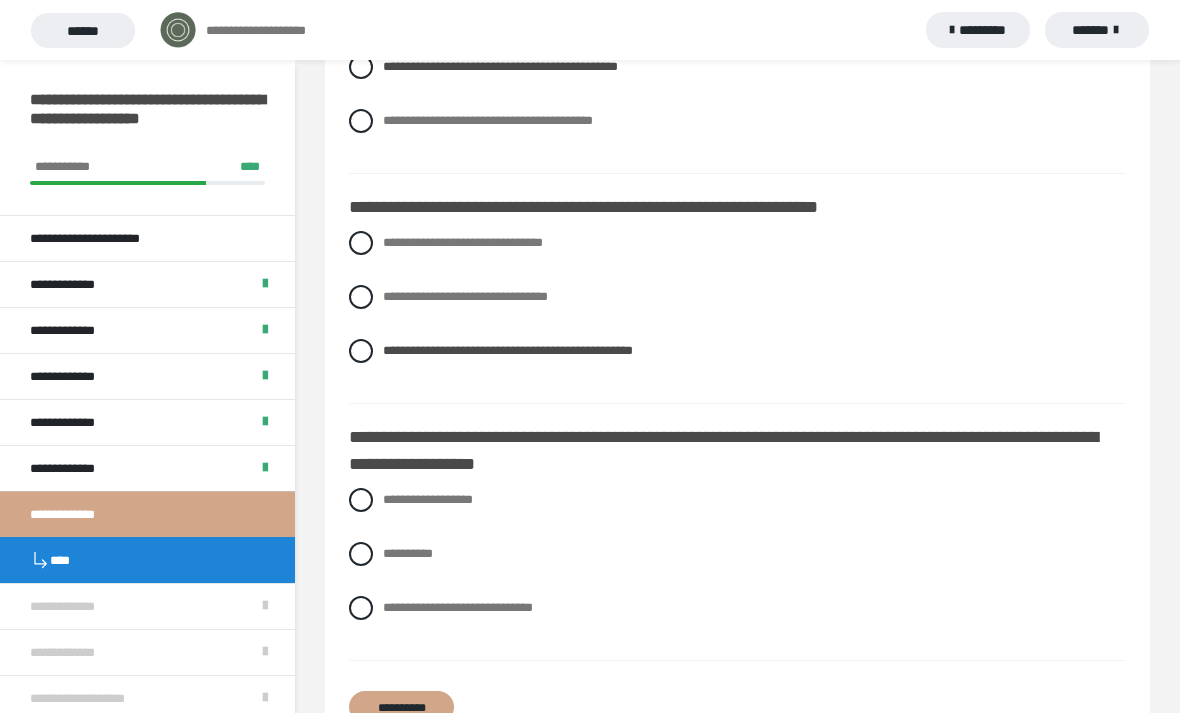 click at bounding box center [361, 608] 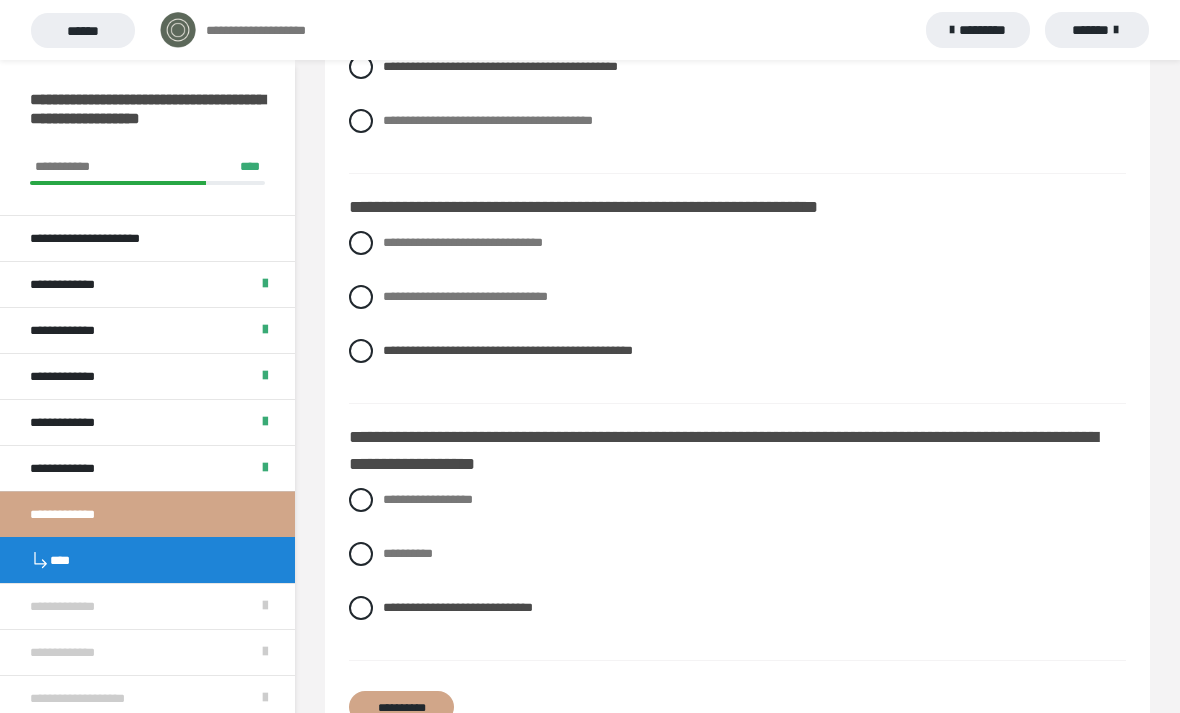 click on "**********" at bounding box center [401, 707] 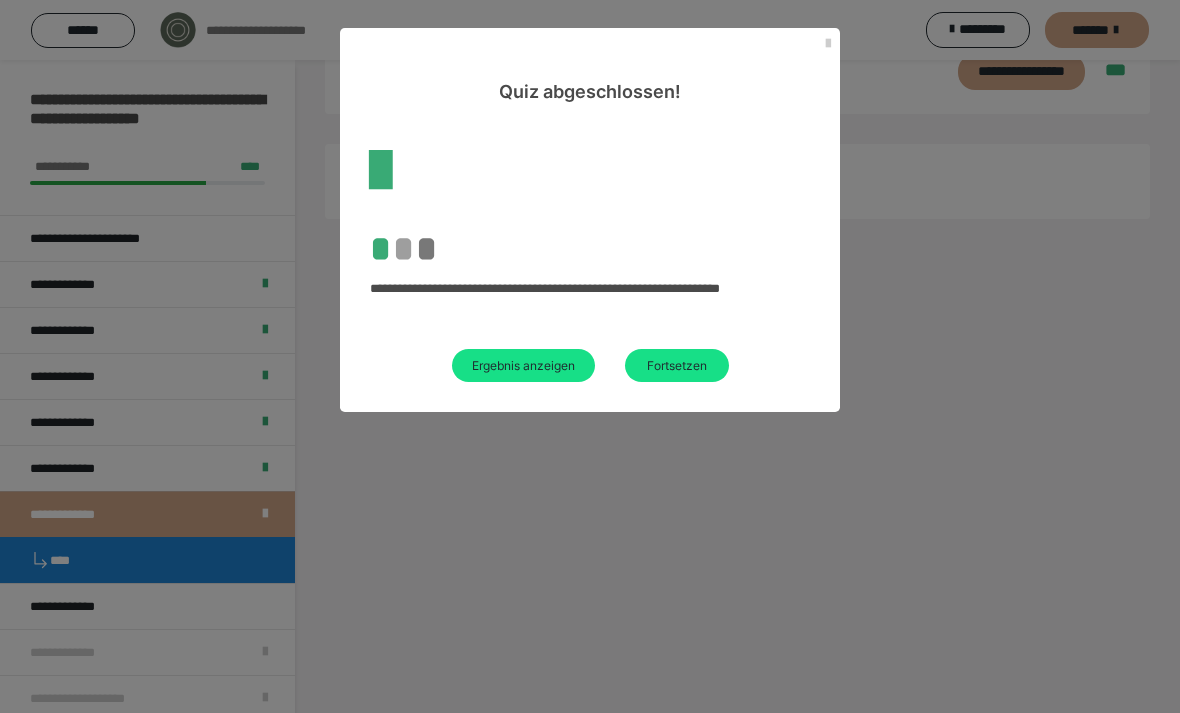 scroll, scrollTop: 60, scrollLeft: 0, axis: vertical 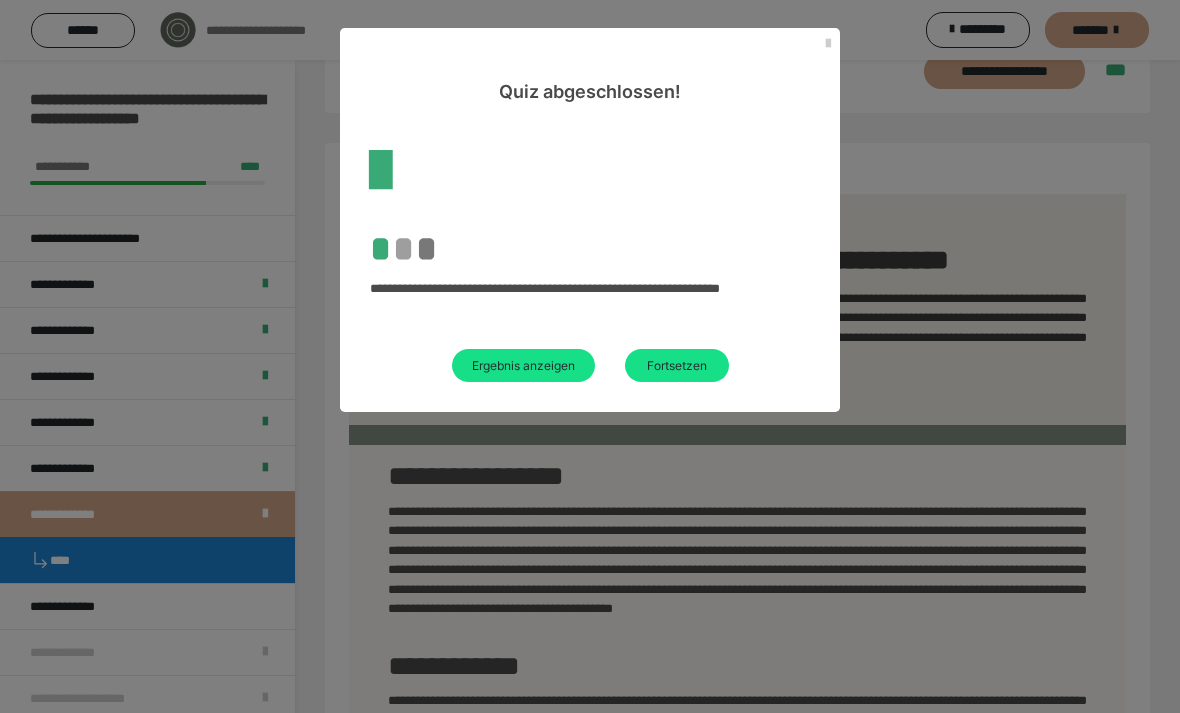 click on "Fortsetzen" at bounding box center (677, 365) 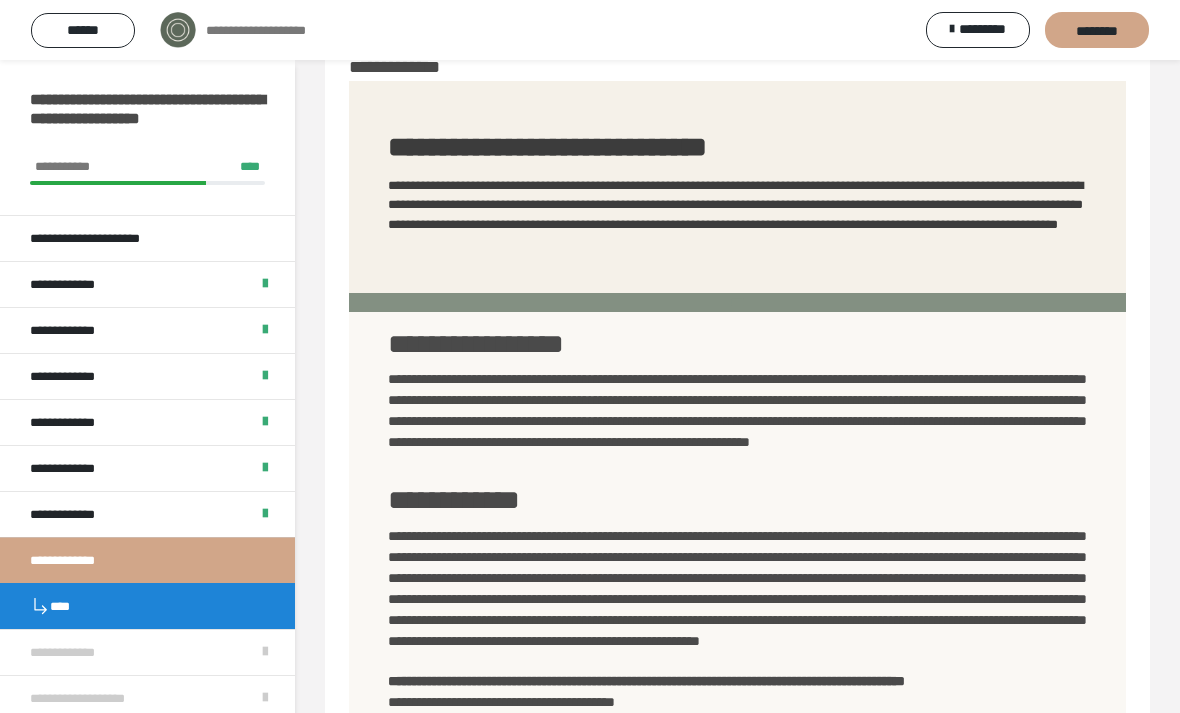 click on "********" at bounding box center (1097, 31) 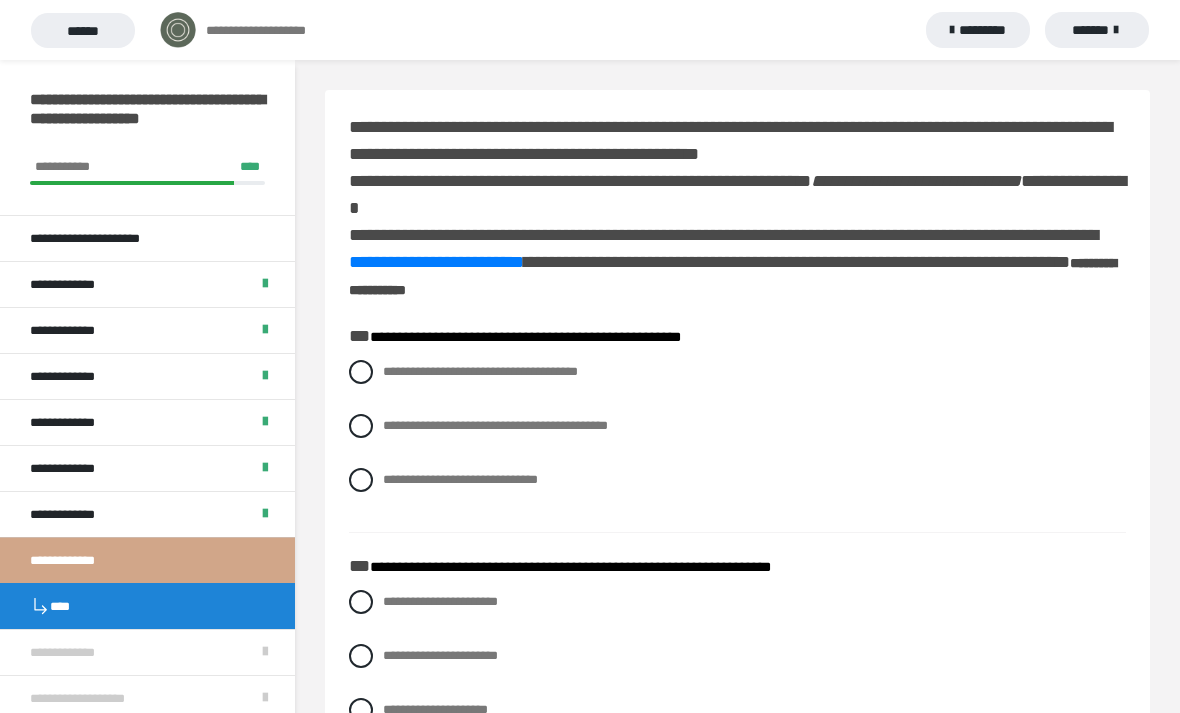 click at bounding box center [361, 426] 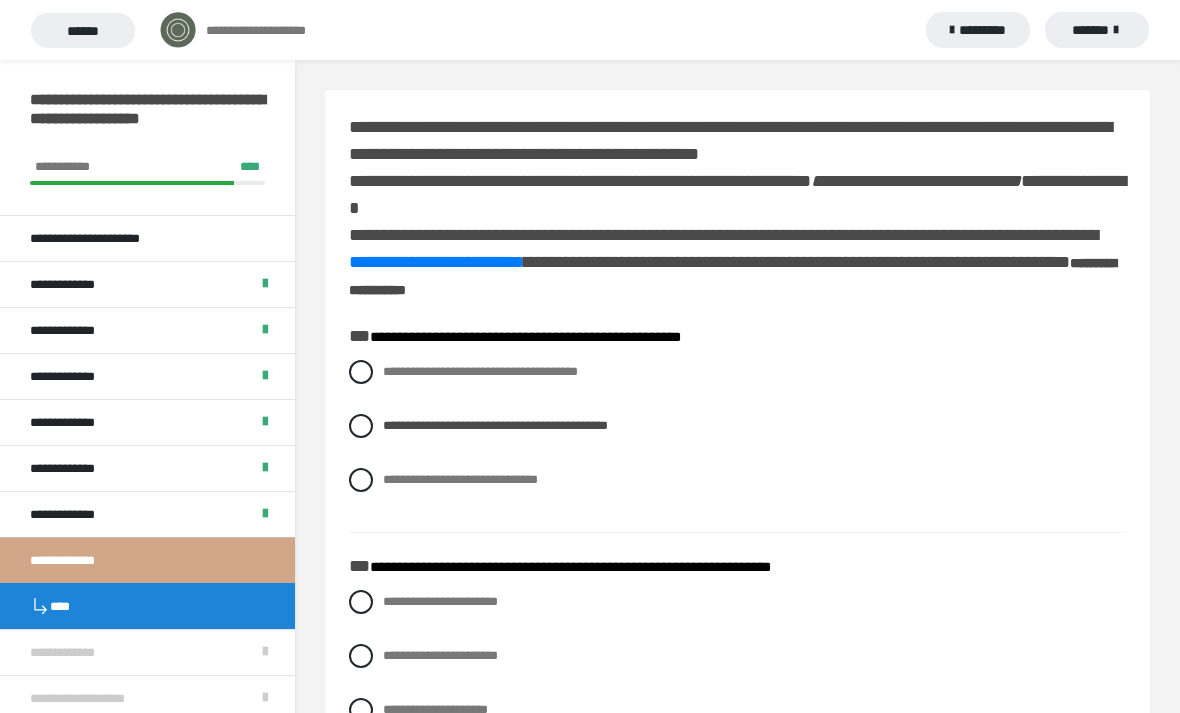click at bounding box center (361, 372) 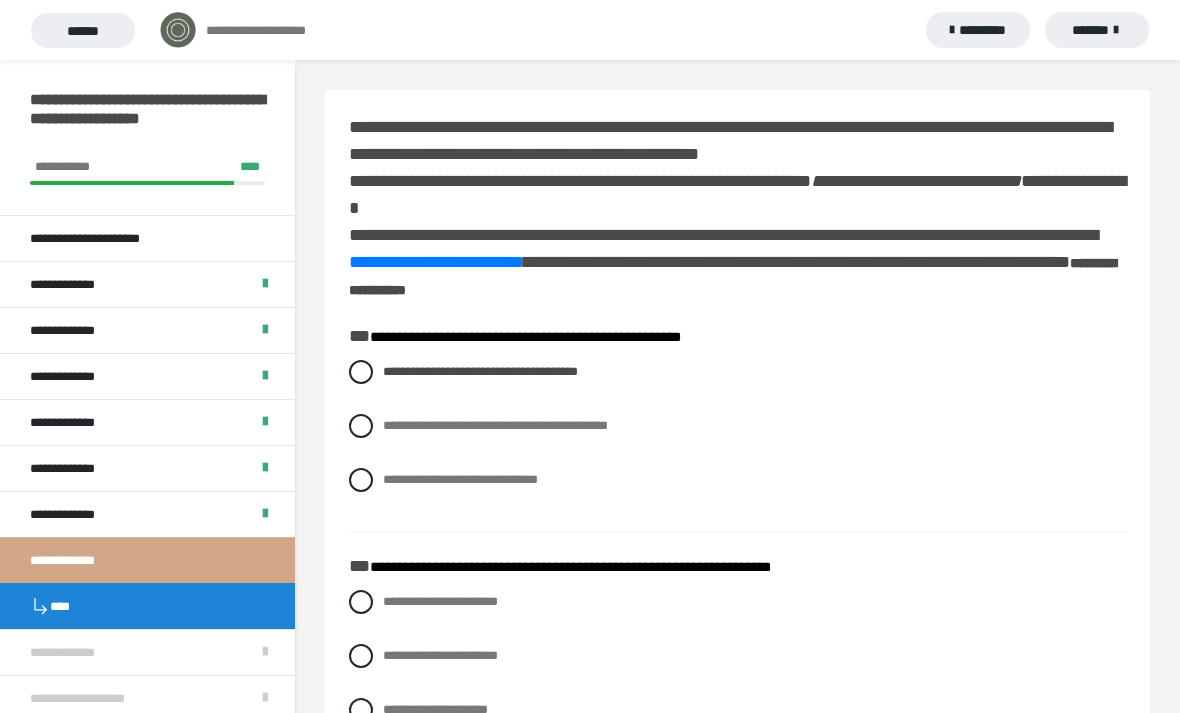 click at bounding box center (361, 426) 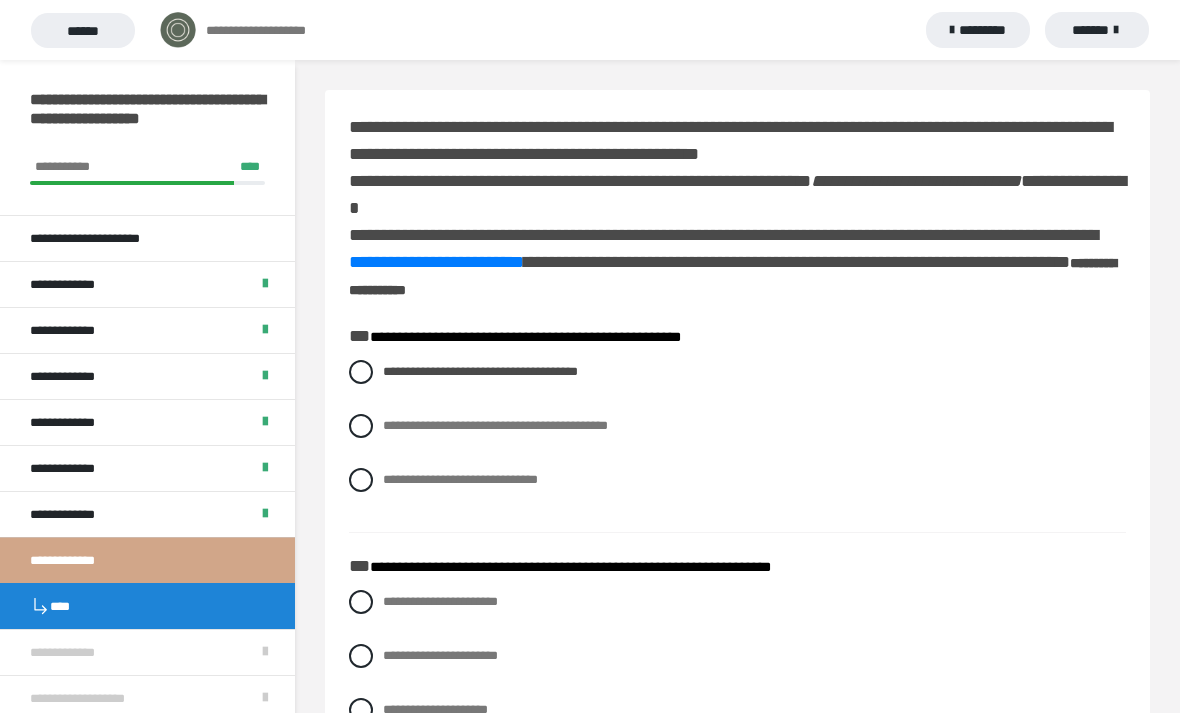 radio on "****" 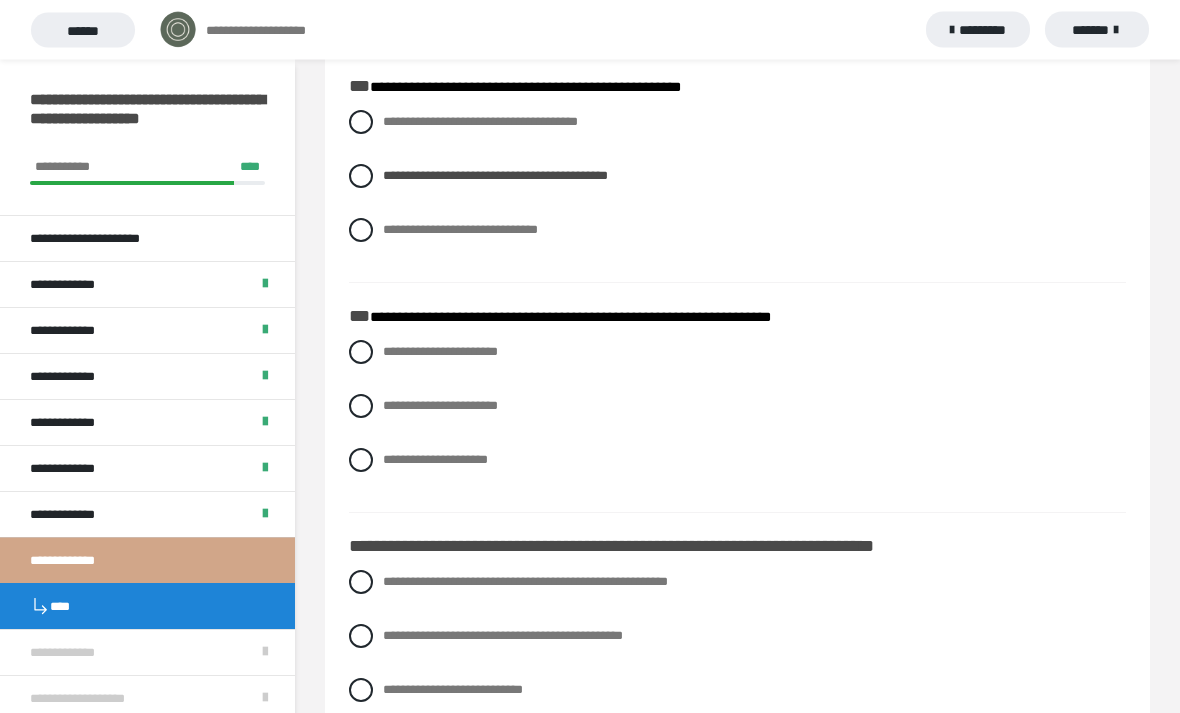 scroll, scrollTop: 251, scrollLeft: 0, axis: vertical 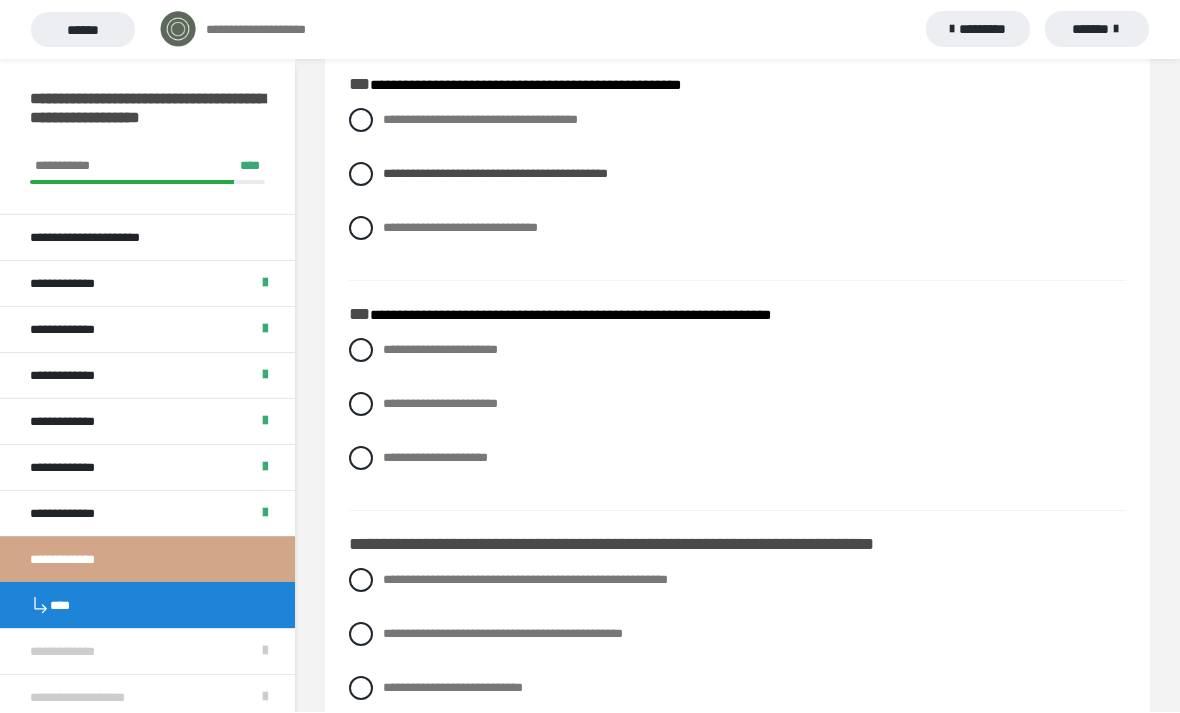 click at bounding box center [361, 459] 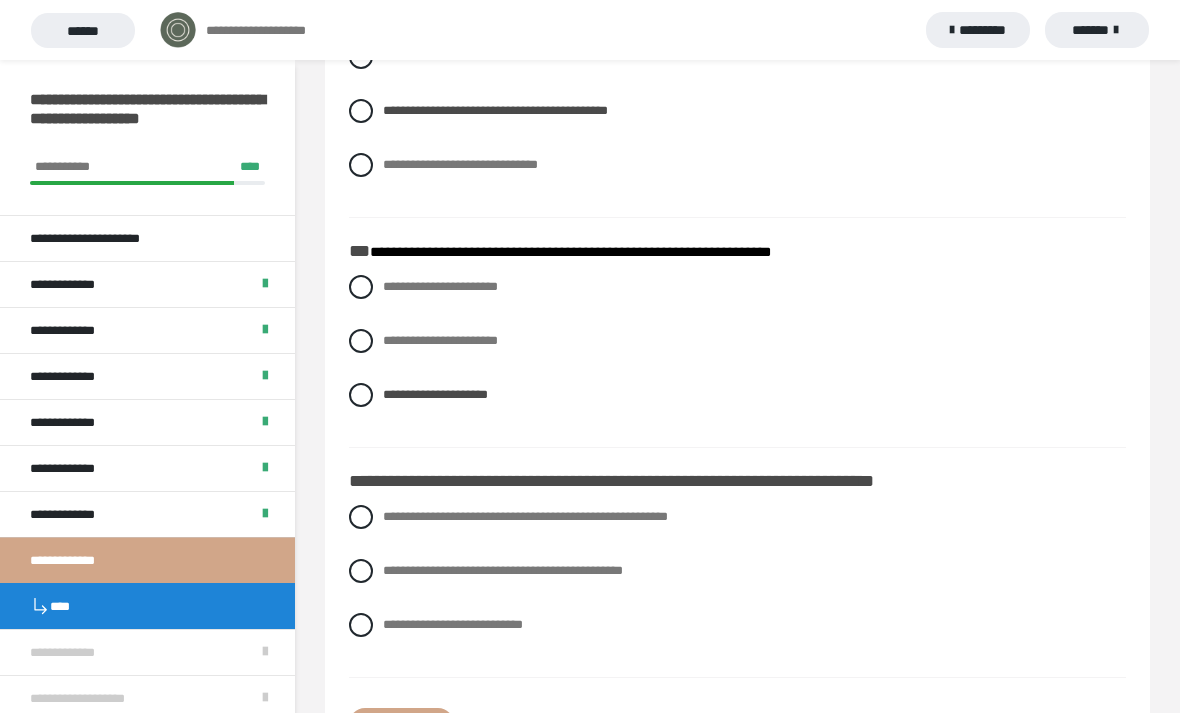 scroll, scrollTop: 332, scrollLeft: 0, axis: vertical 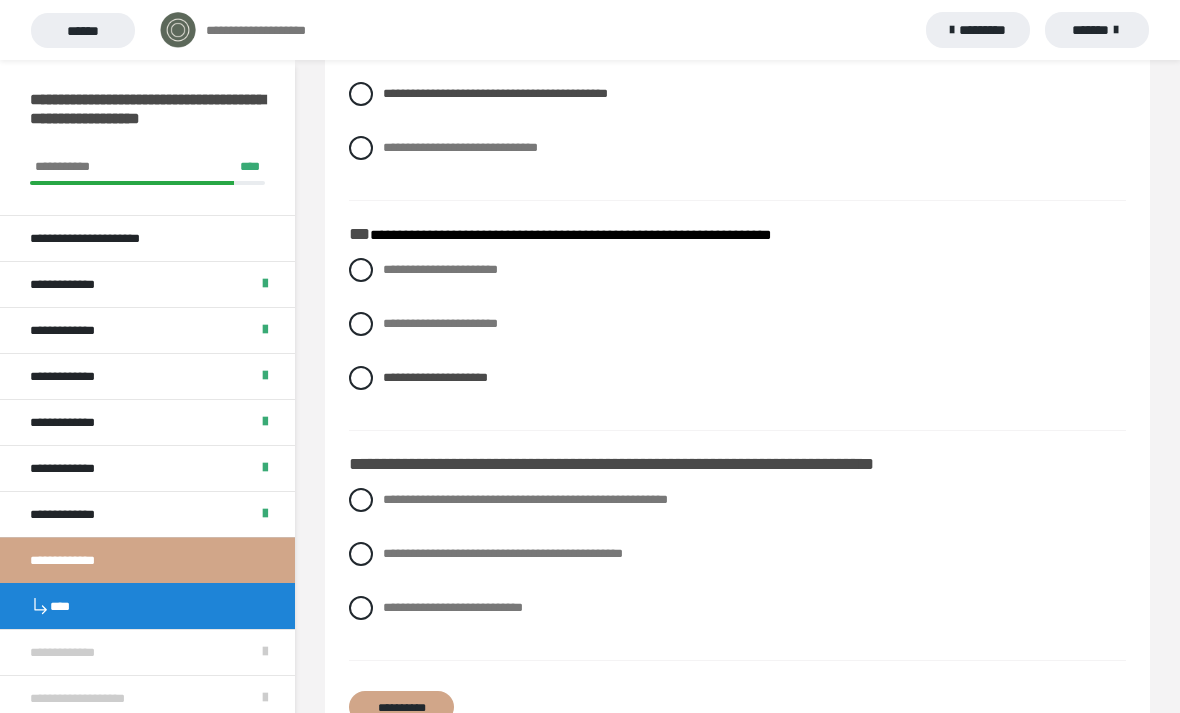 click on "**********" at bounding box center [401, 707] 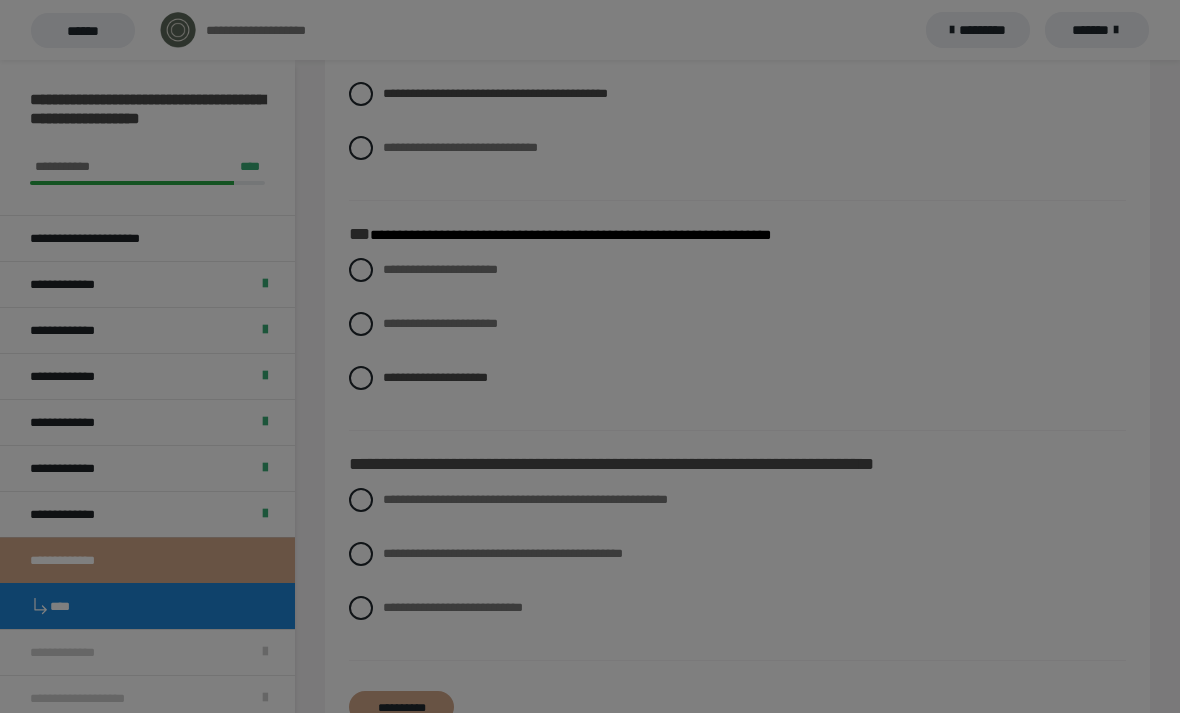 scroll, scrollTop: 60, scrollLeft: 0, axis: vertical 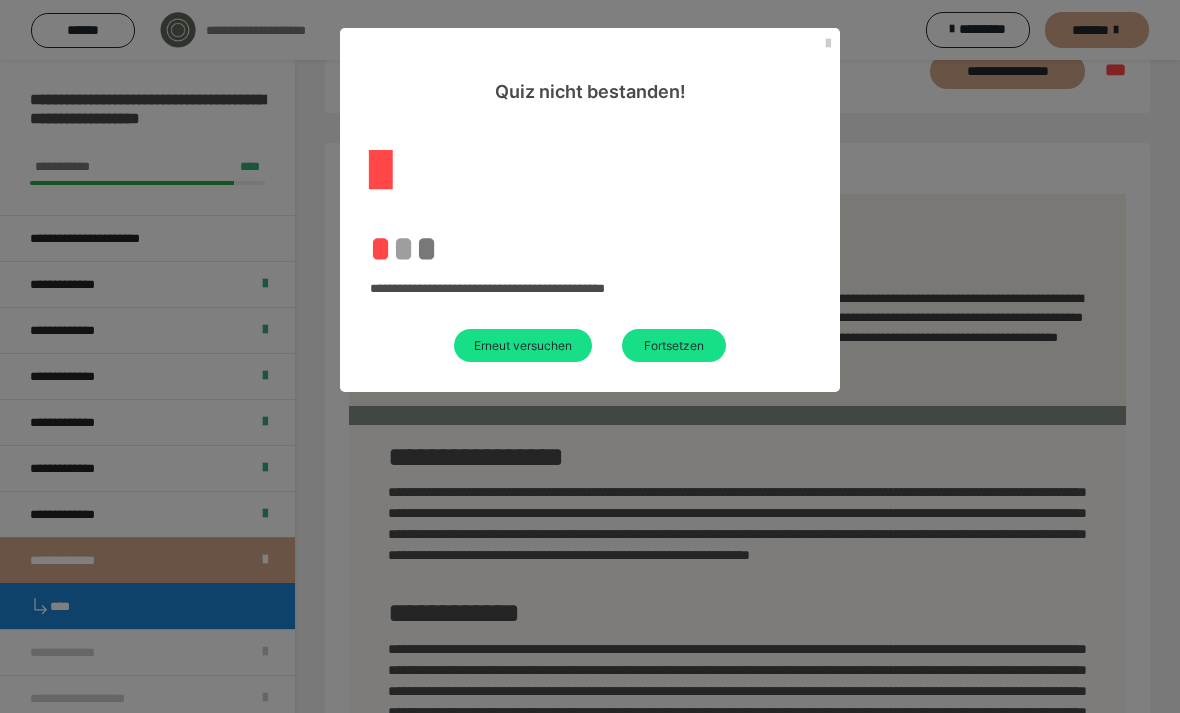 click on "Erneut versuchen" at bounding box center [523, 345] 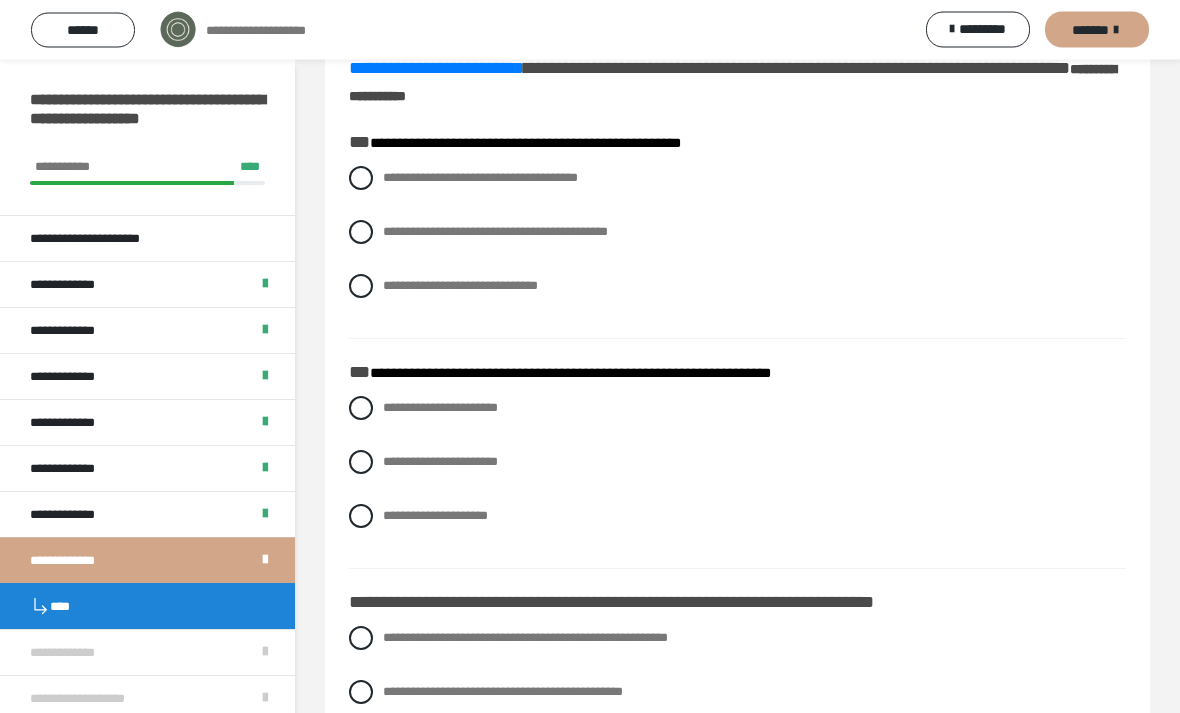 scroll, scrollTop: 197, scrollLeft: 0, axis: vertical 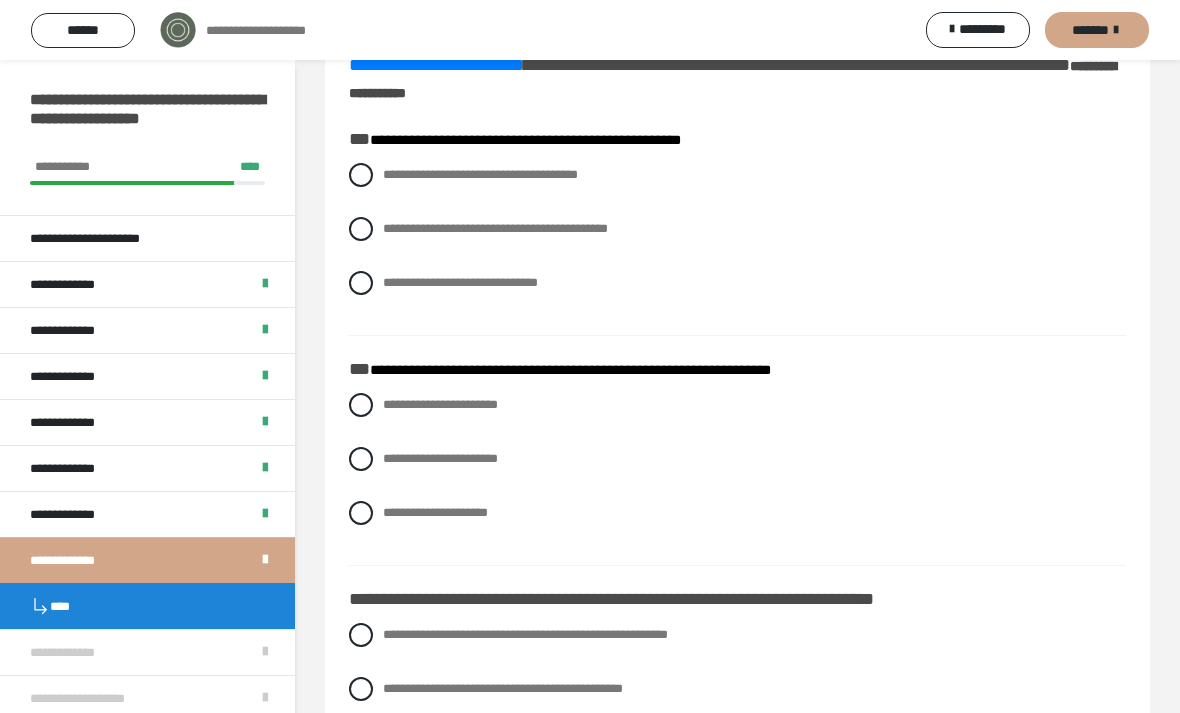 click at bounding box center (361, 229) 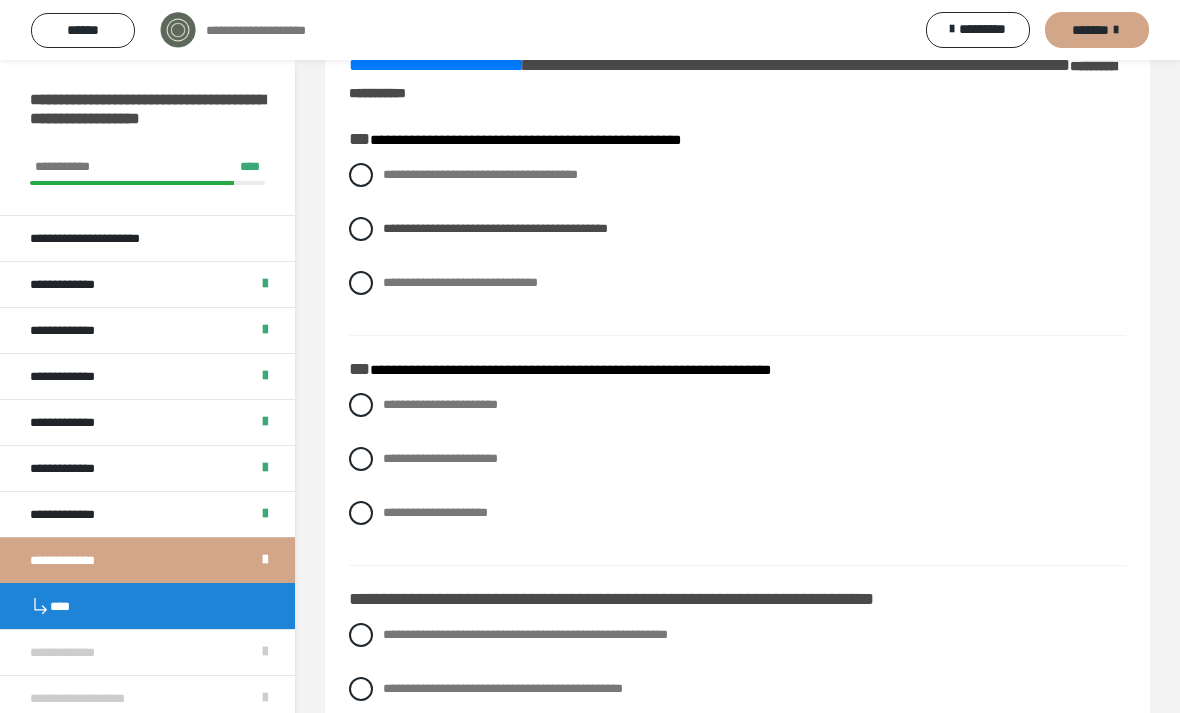click at bounding box center (361, 513) 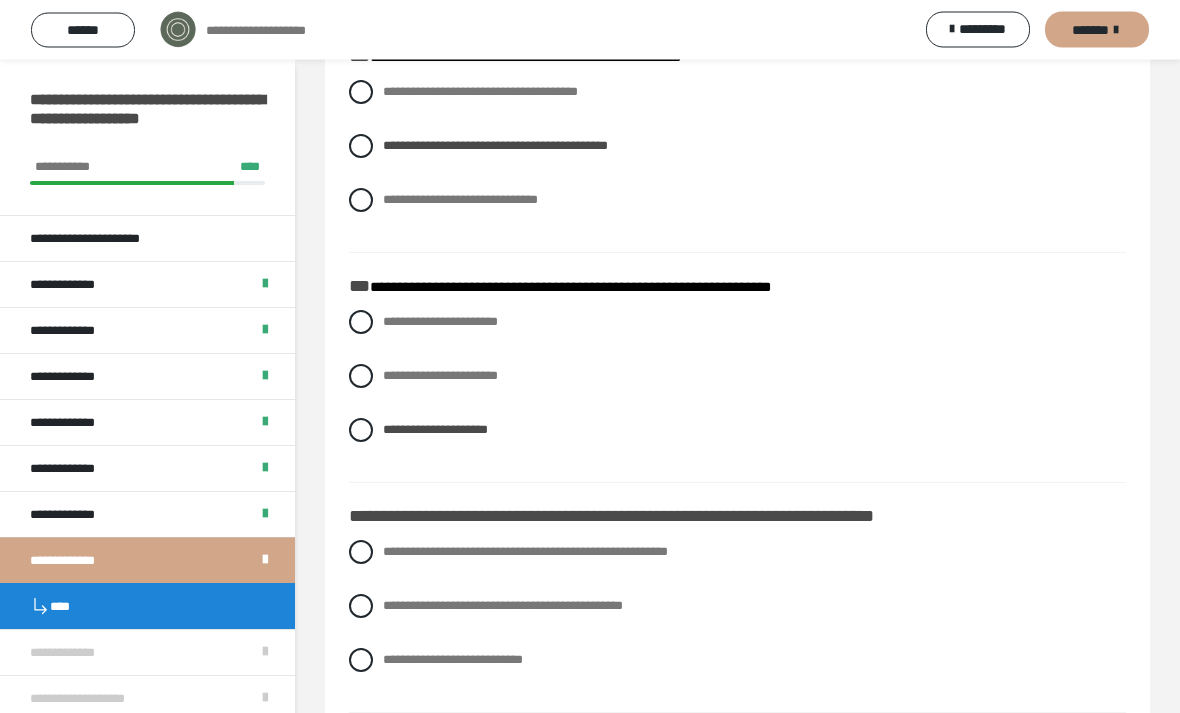 scroll, scrollTop: 332, scrollLeft: 0, axis: vertical 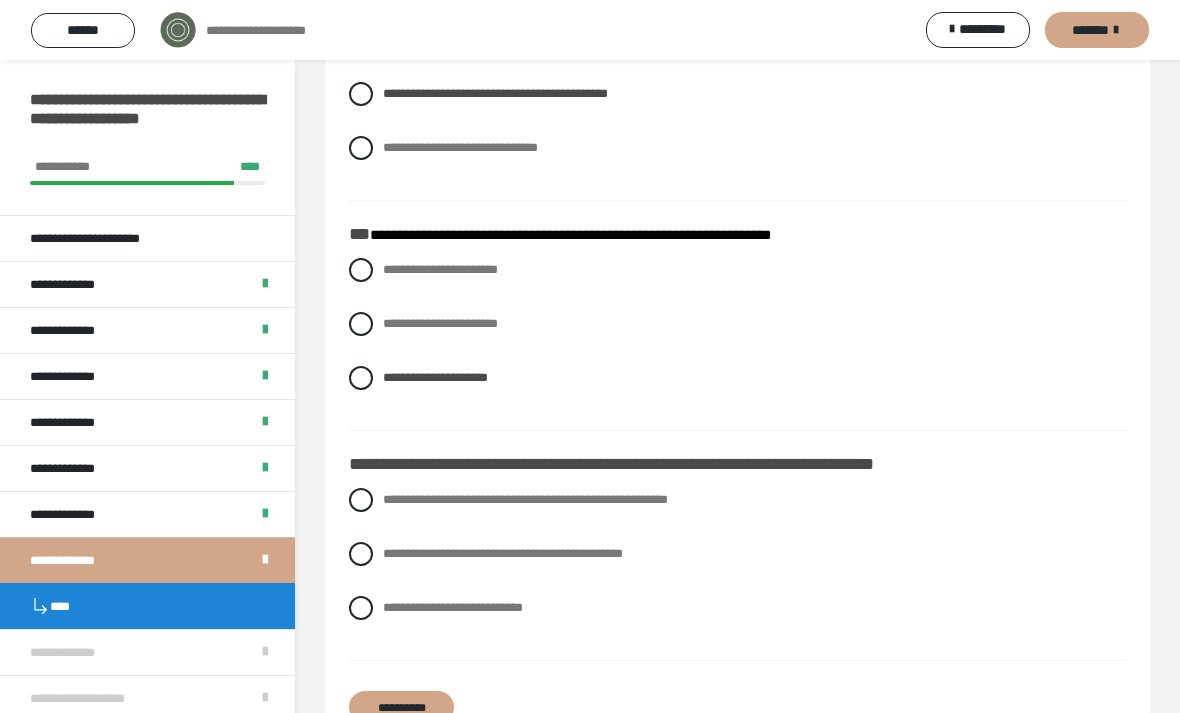 click at bounding box center (361, 500) 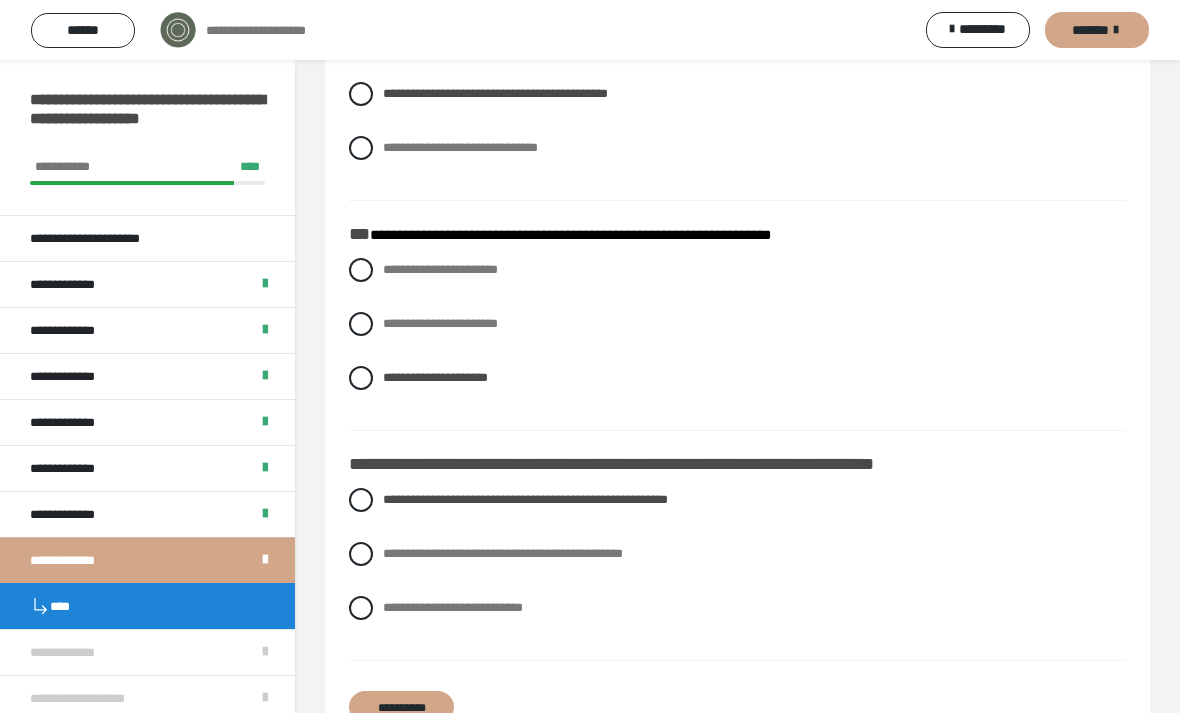 click on "**********" at bounding box center [401, 707] 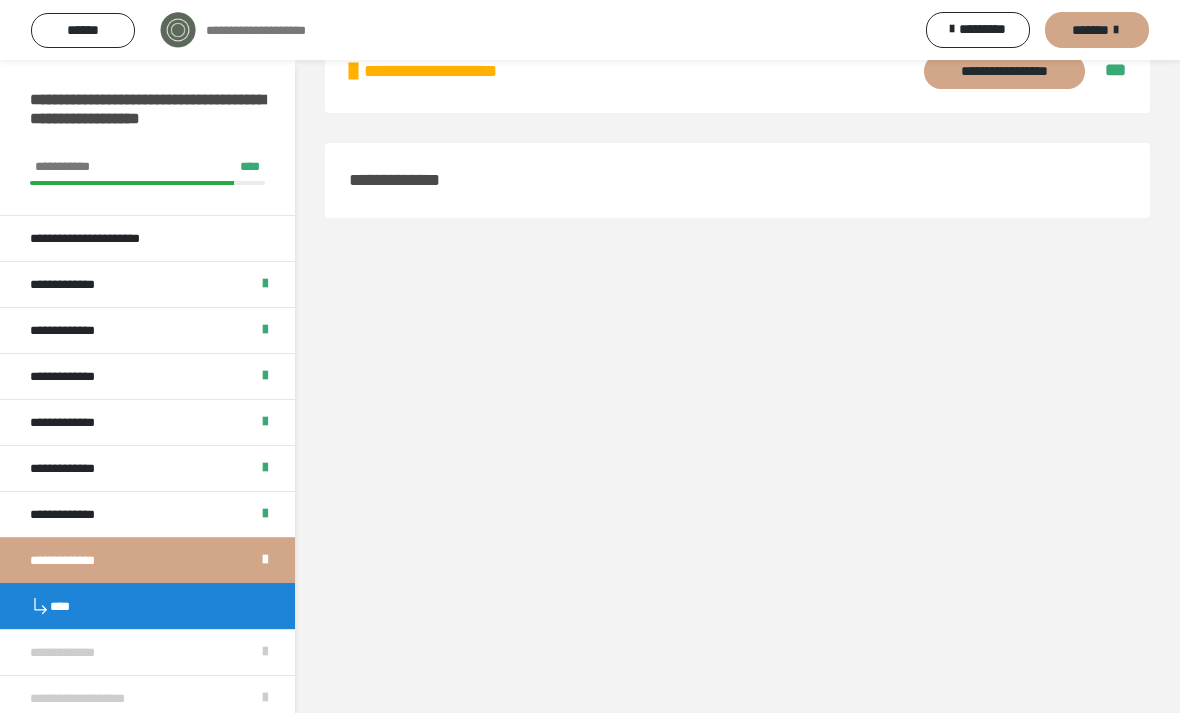 scroll, scrollTop: 60, scrollLeft: 0, axis: vertical 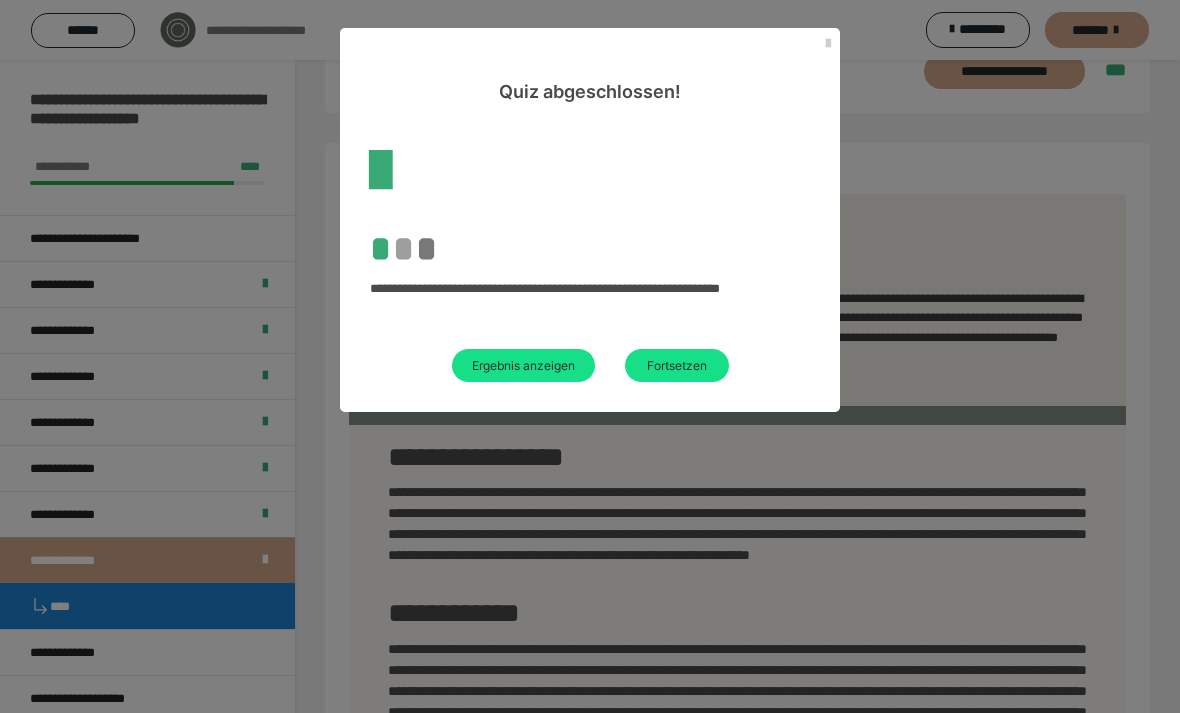 click on "Fortsetzen" at bounding box center [677, 365] 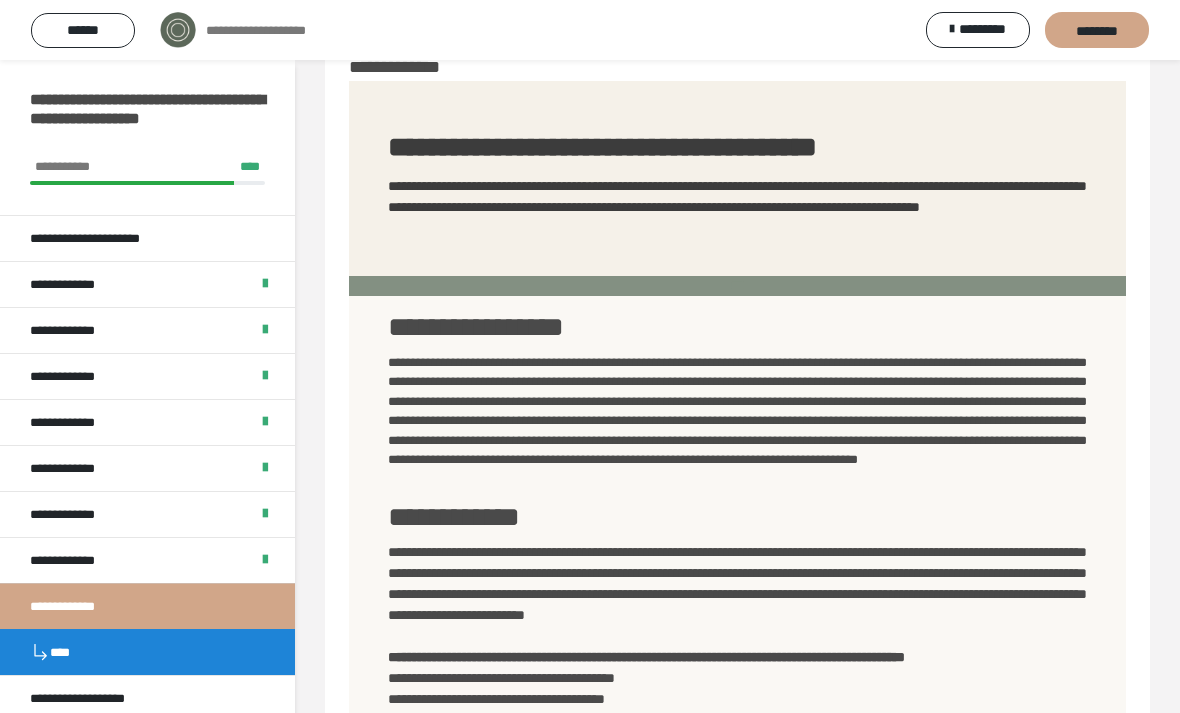 click on "********" at bounding box center (1097, 31) 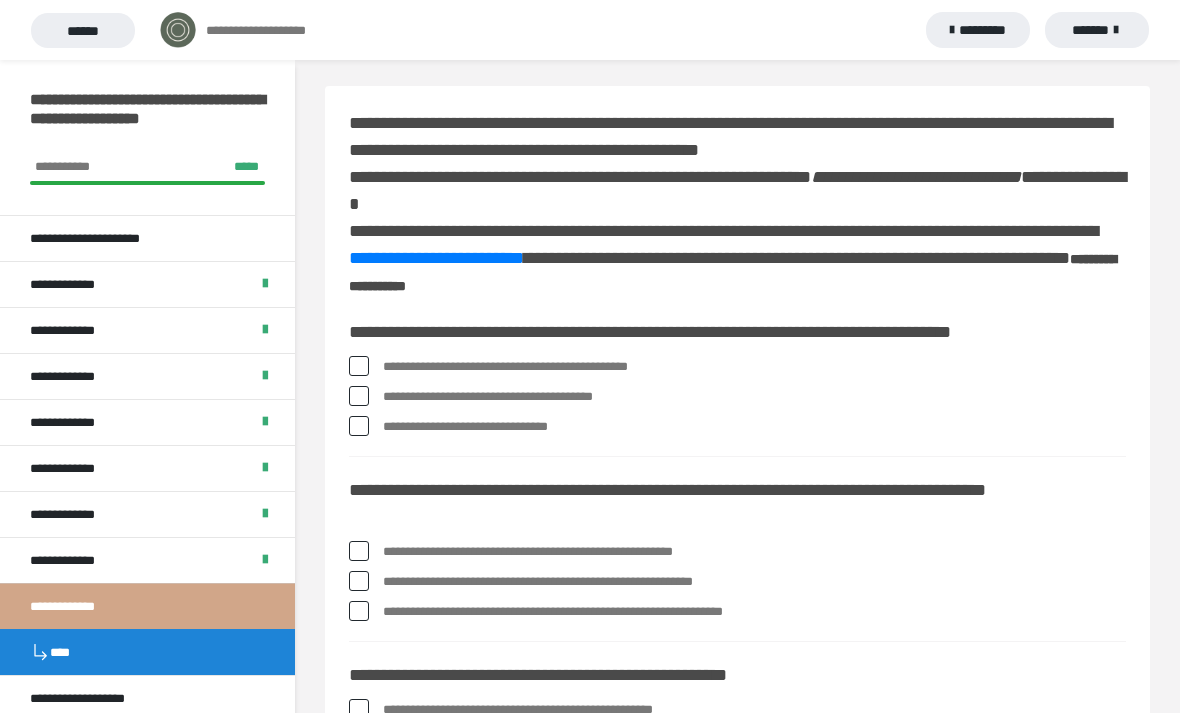 scroll, scrollTop: 0, scrollLeft: 0, axis: both 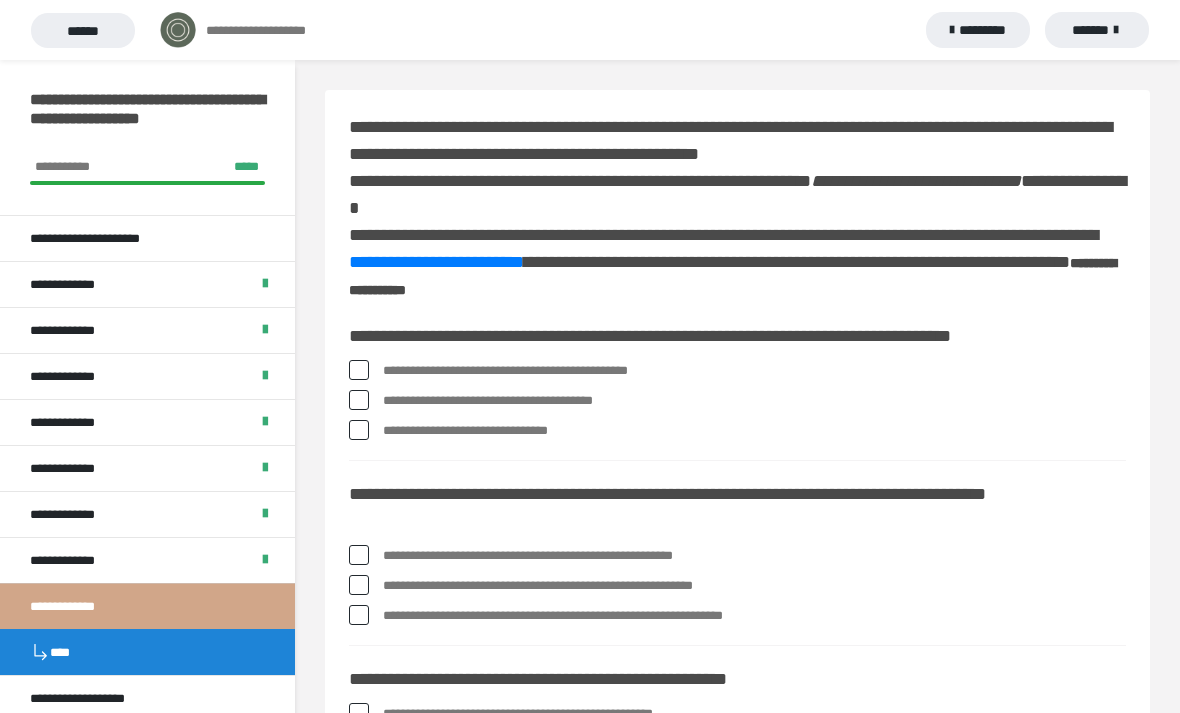 click at bounding box center [359, 370] 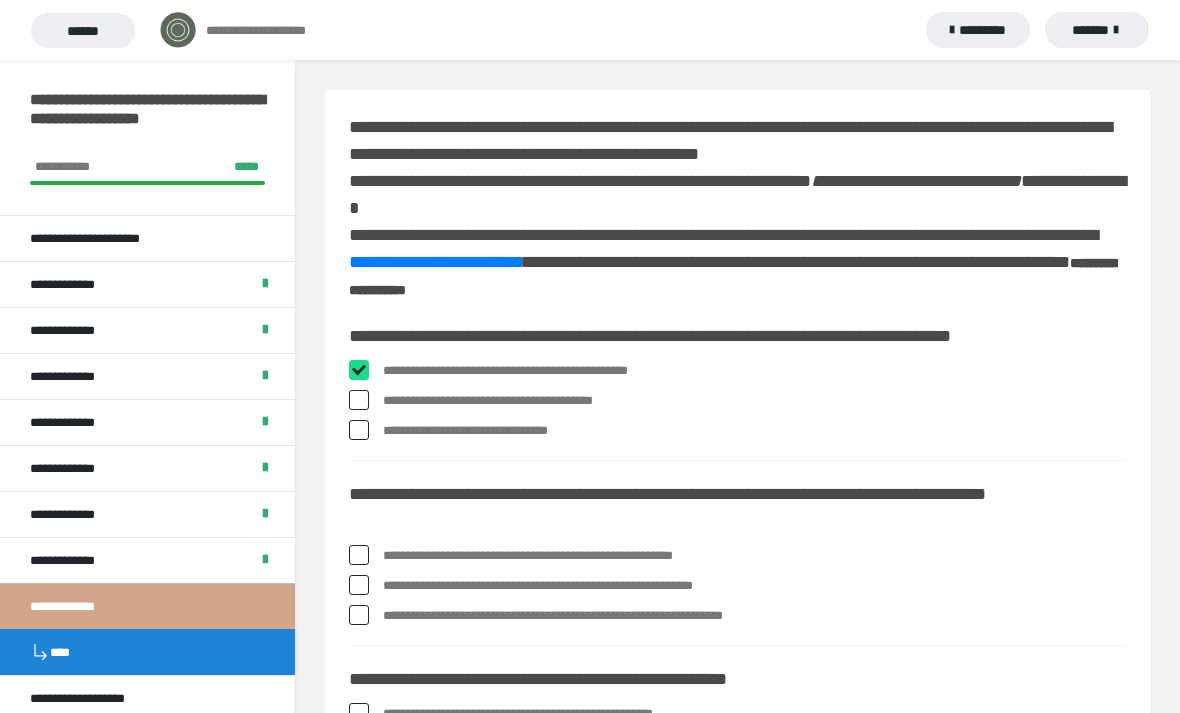 checkbox on "****" 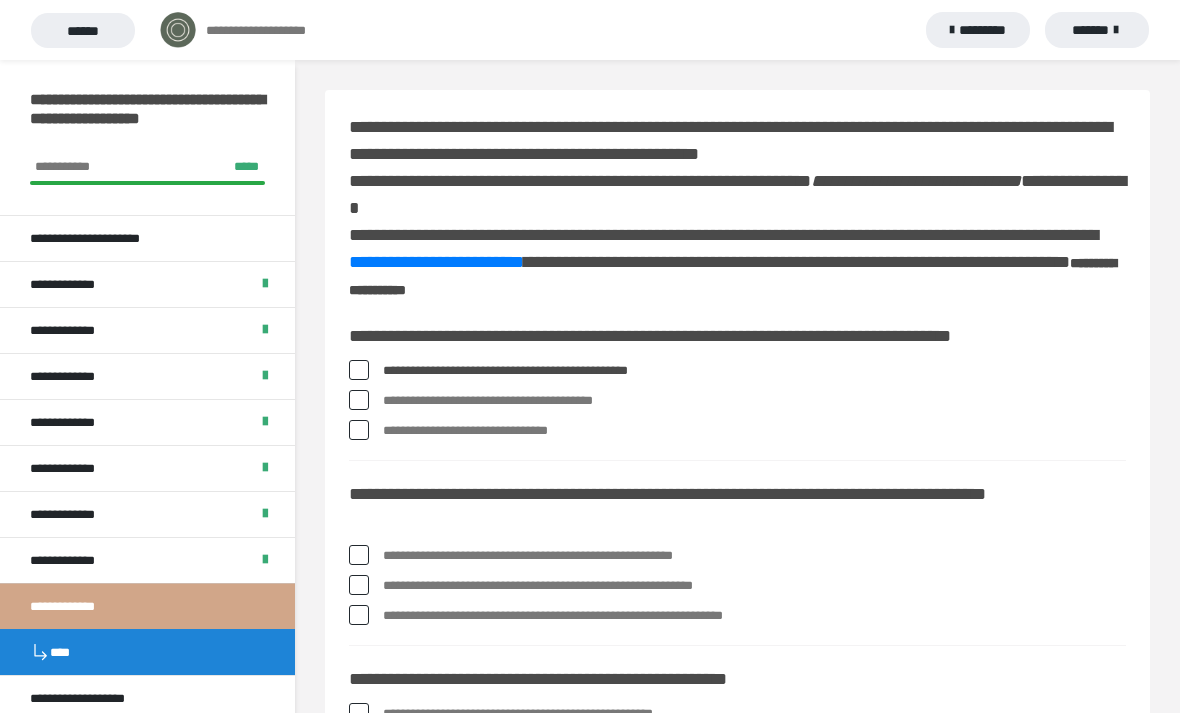 click on "**********" at bounding box center [737, 401] 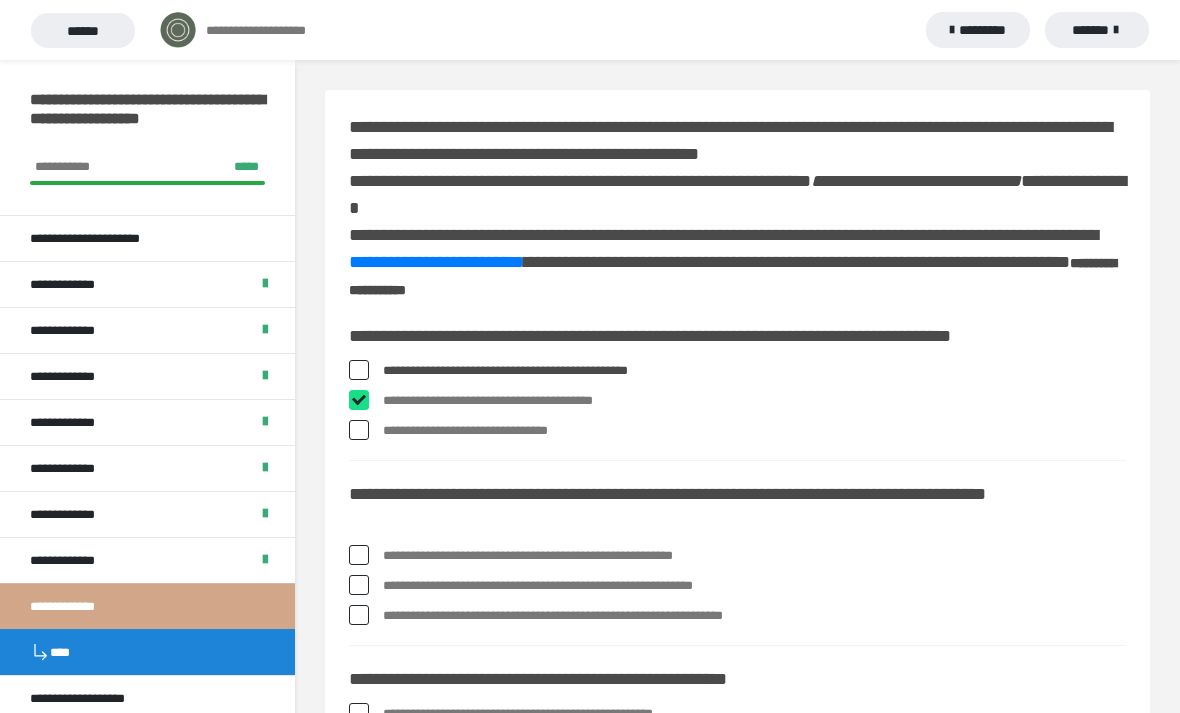 checkbox on "****" 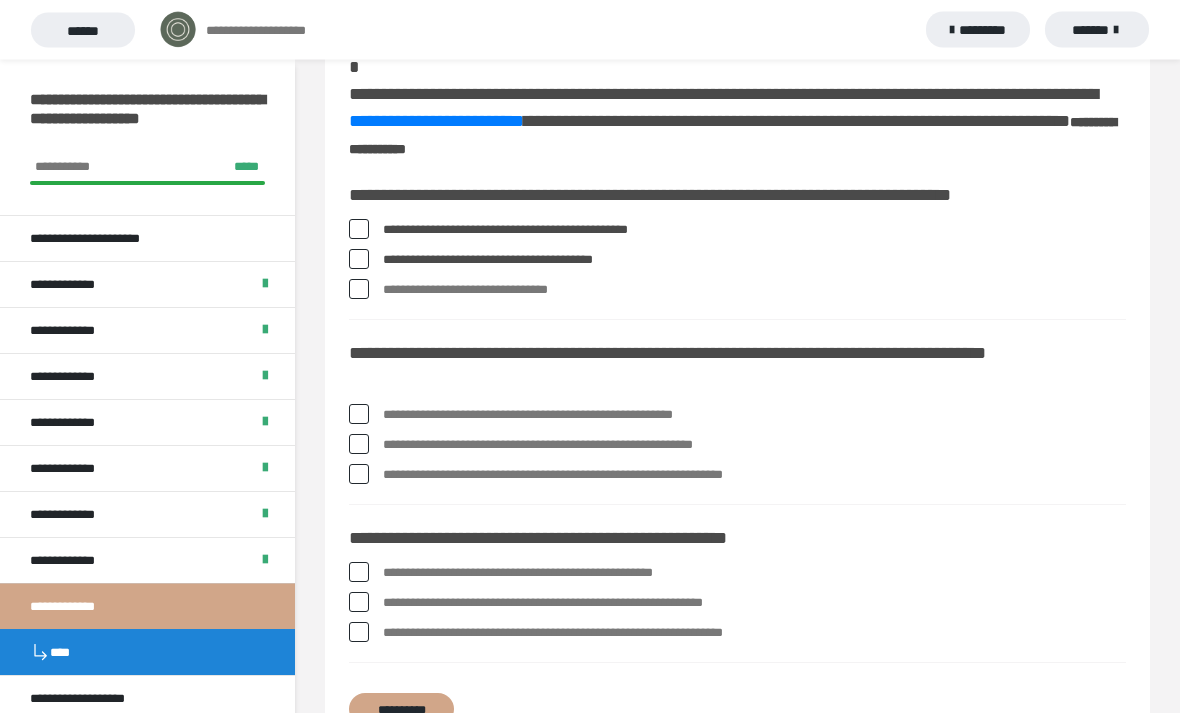 scroll, scrollTop: 143, scrollLeft: 0, axis: vertical 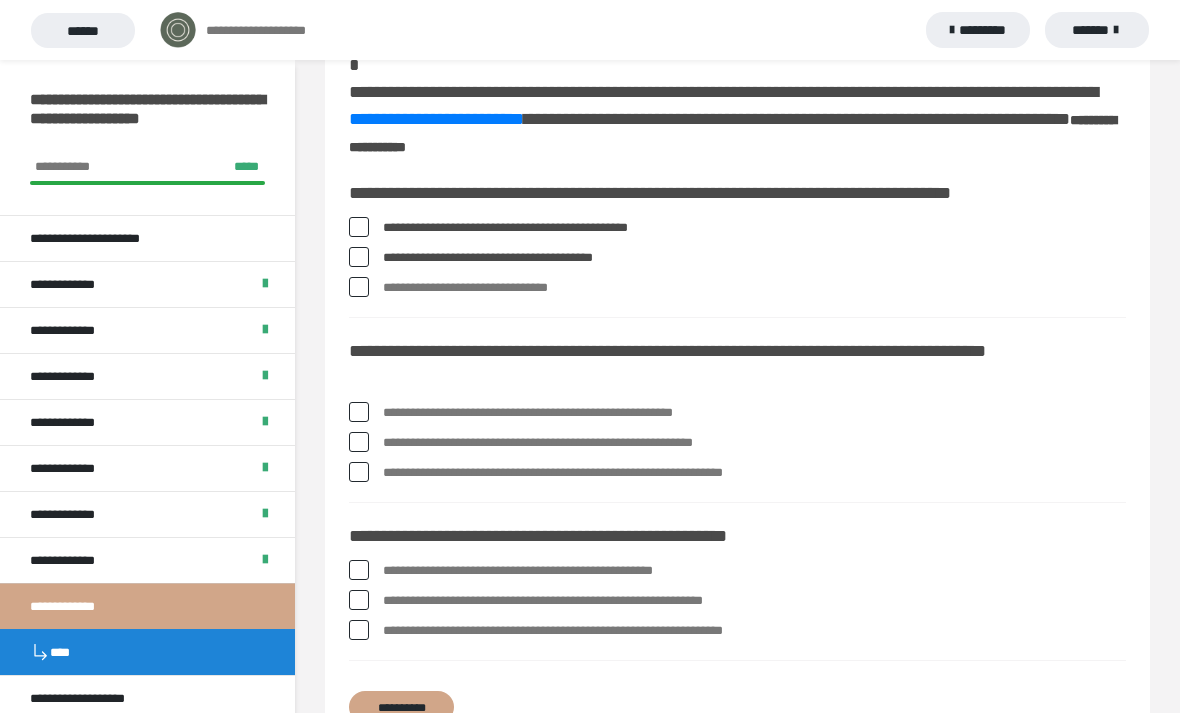 click at bounding box center [359, 442] 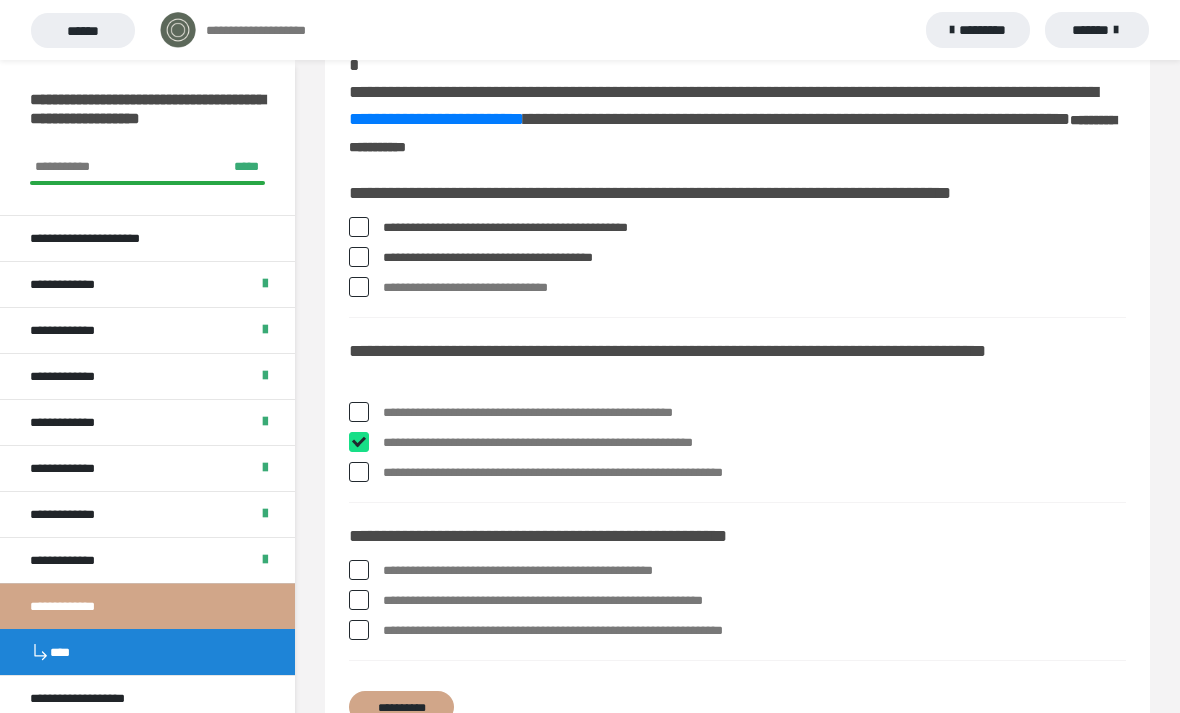 checkbox on "****" 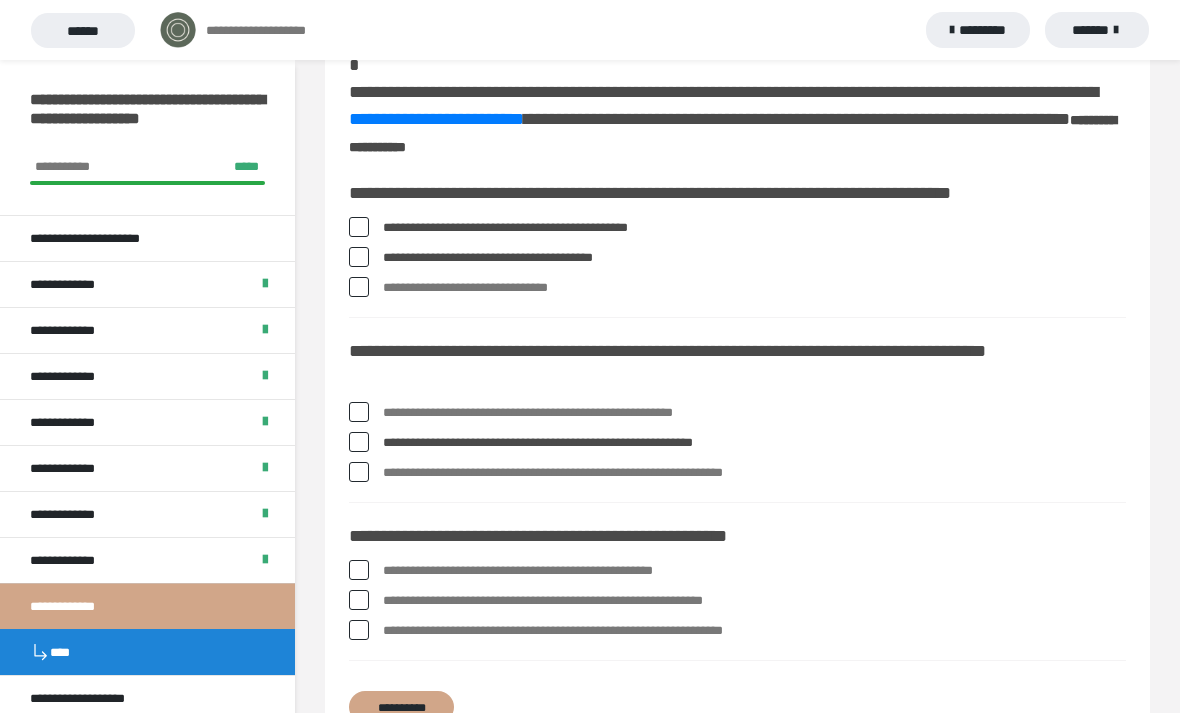 click at bounding box center [359, 472] 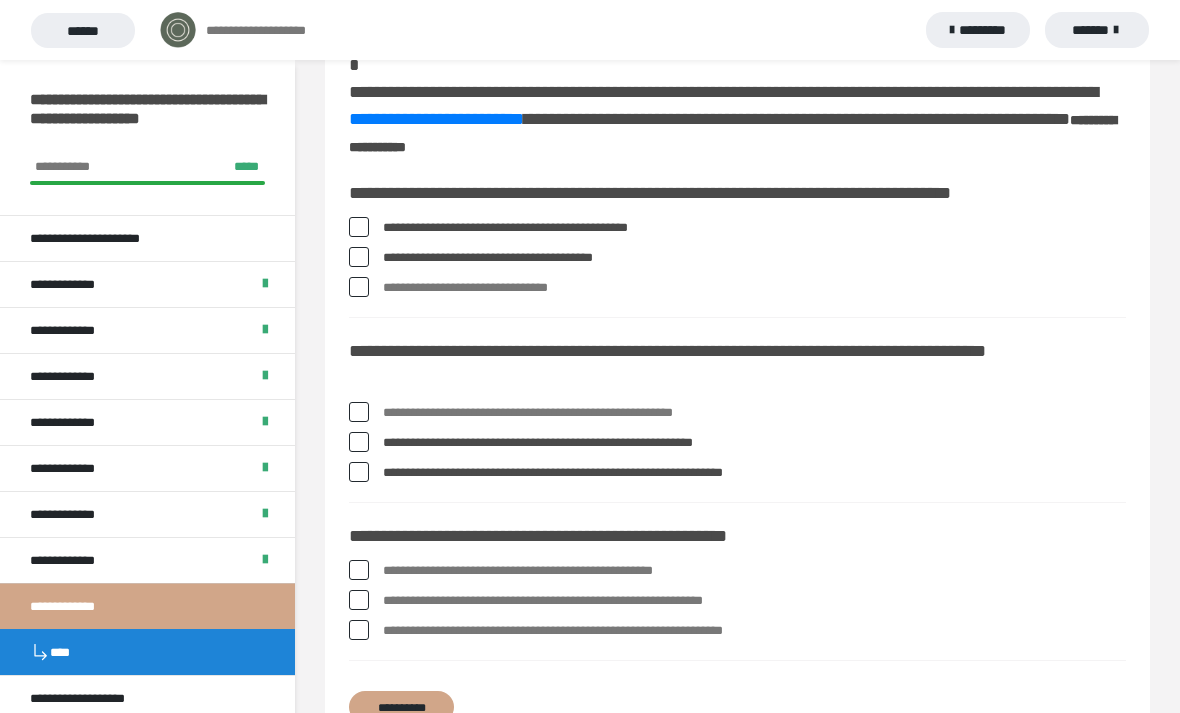 click at bounding box center (359, 600) 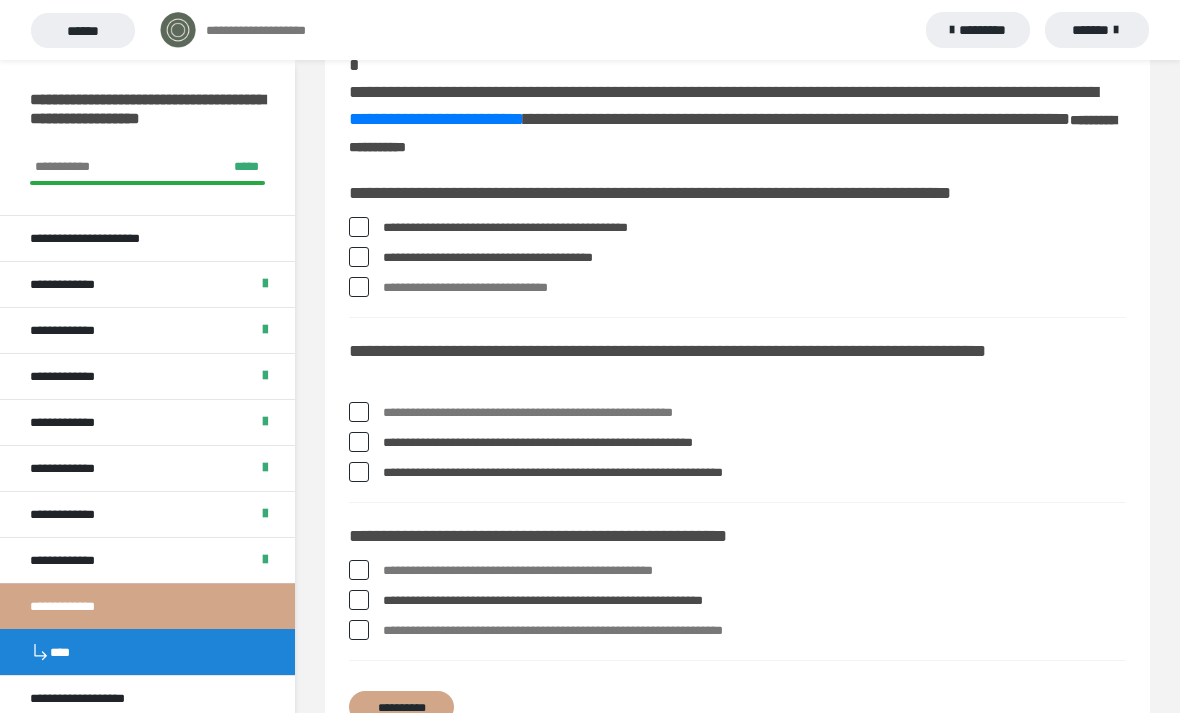 click at bounding box center (359, 630) 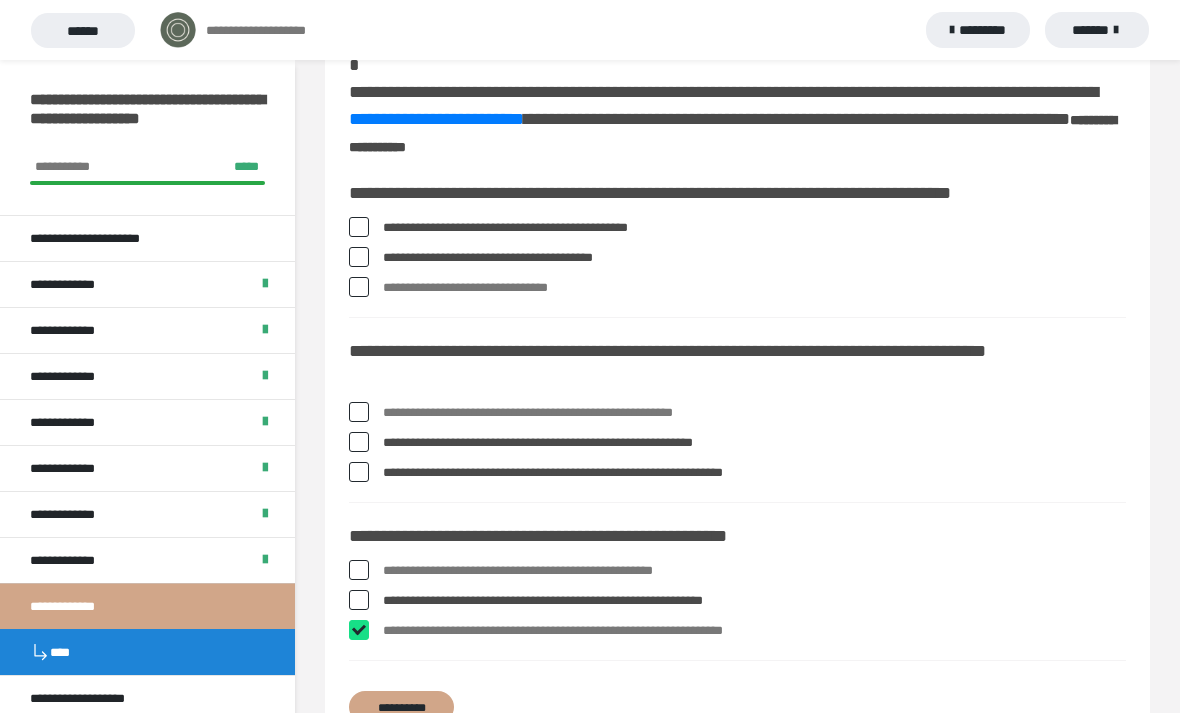 checkbox on "****" 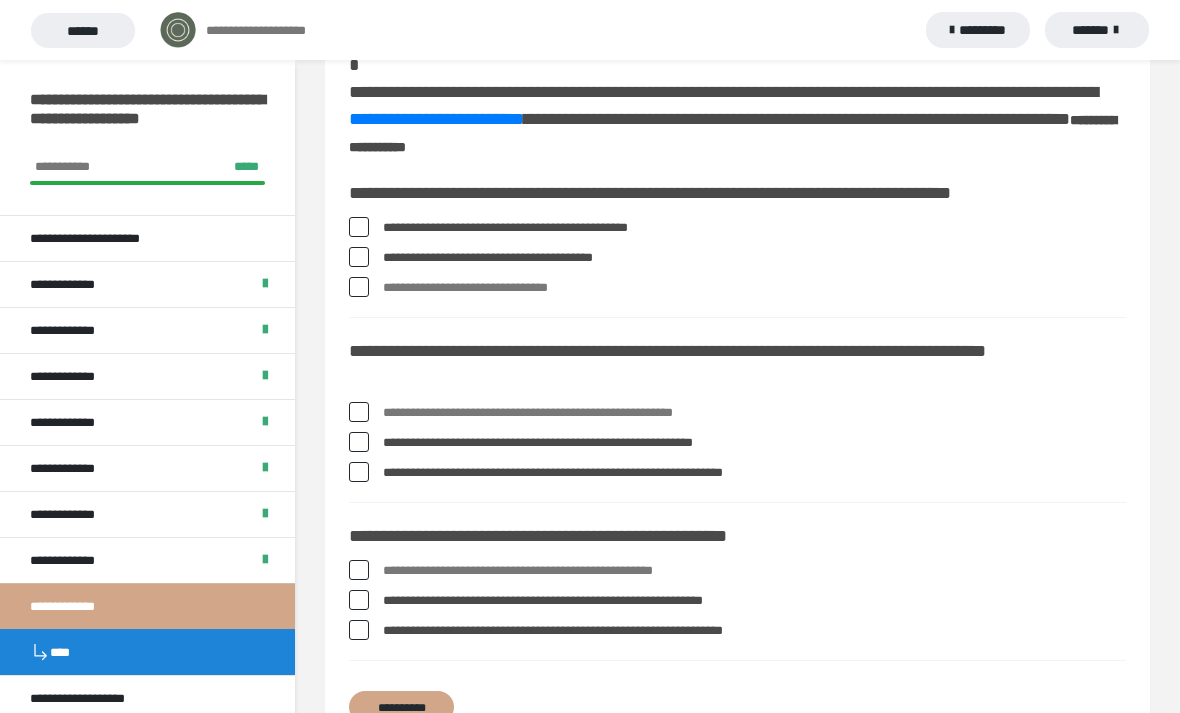 click on "**********" at bounding box center [401, 707] 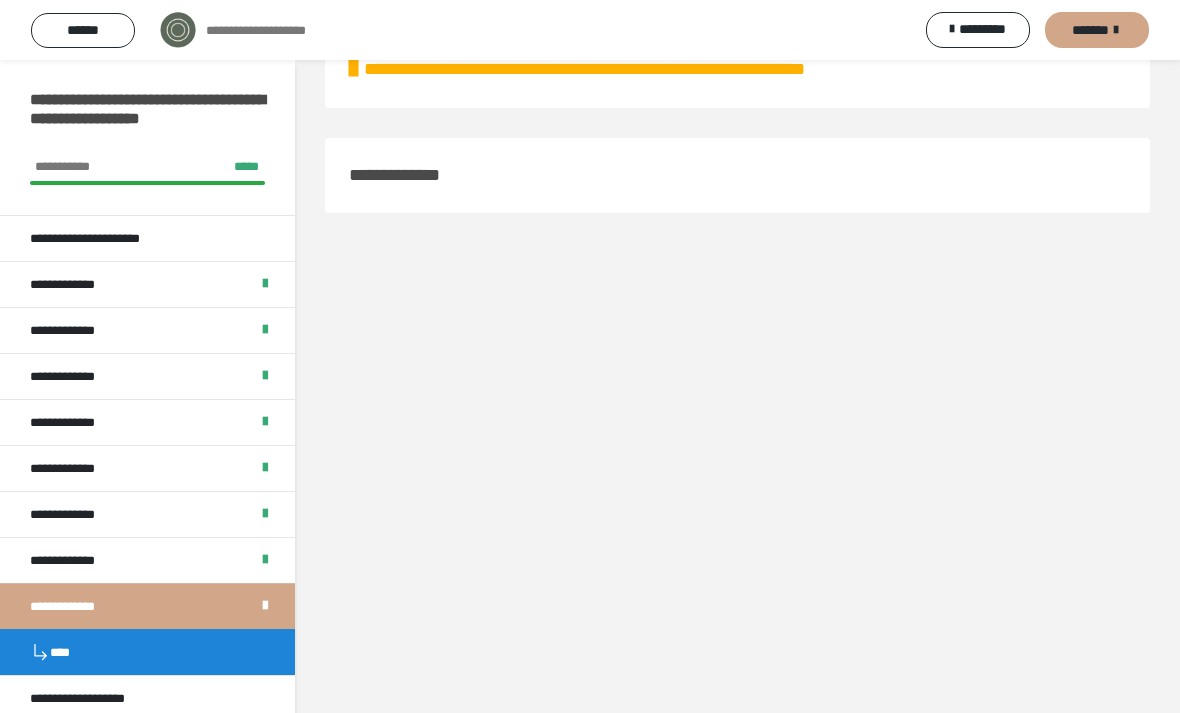 scroll, scrollTop: 60, scrollLeft: 0, axis: vertical 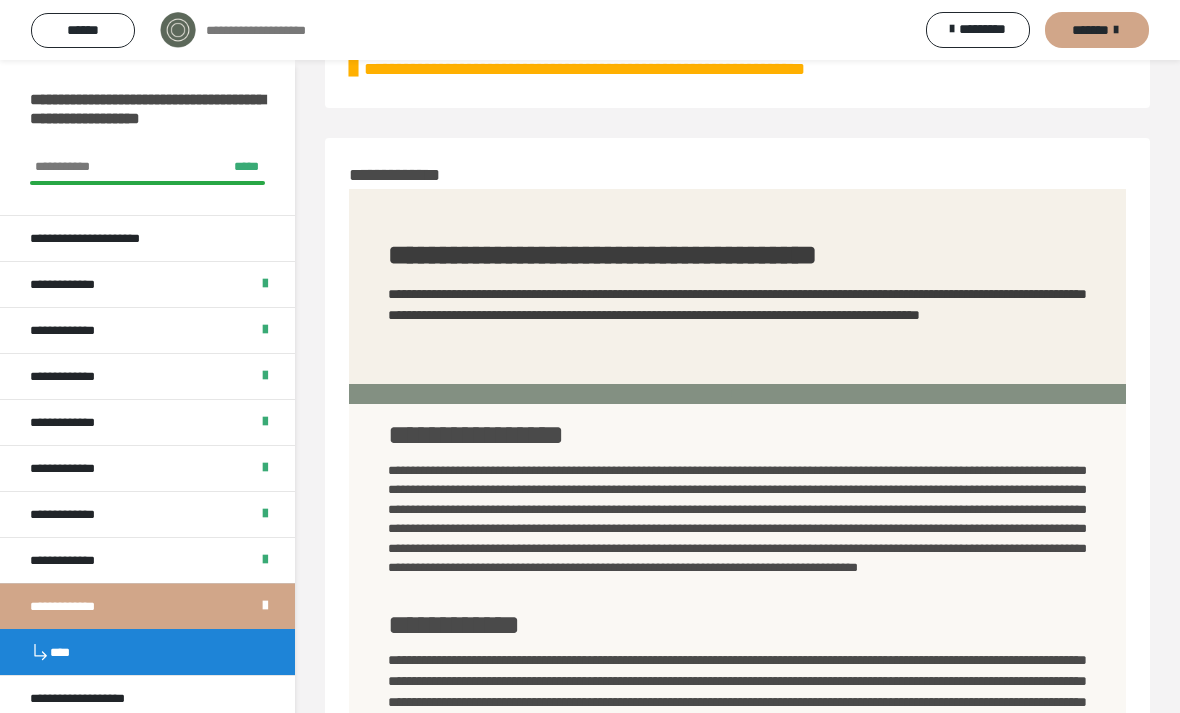 click on "*******" at bounding box center (1097, 30) 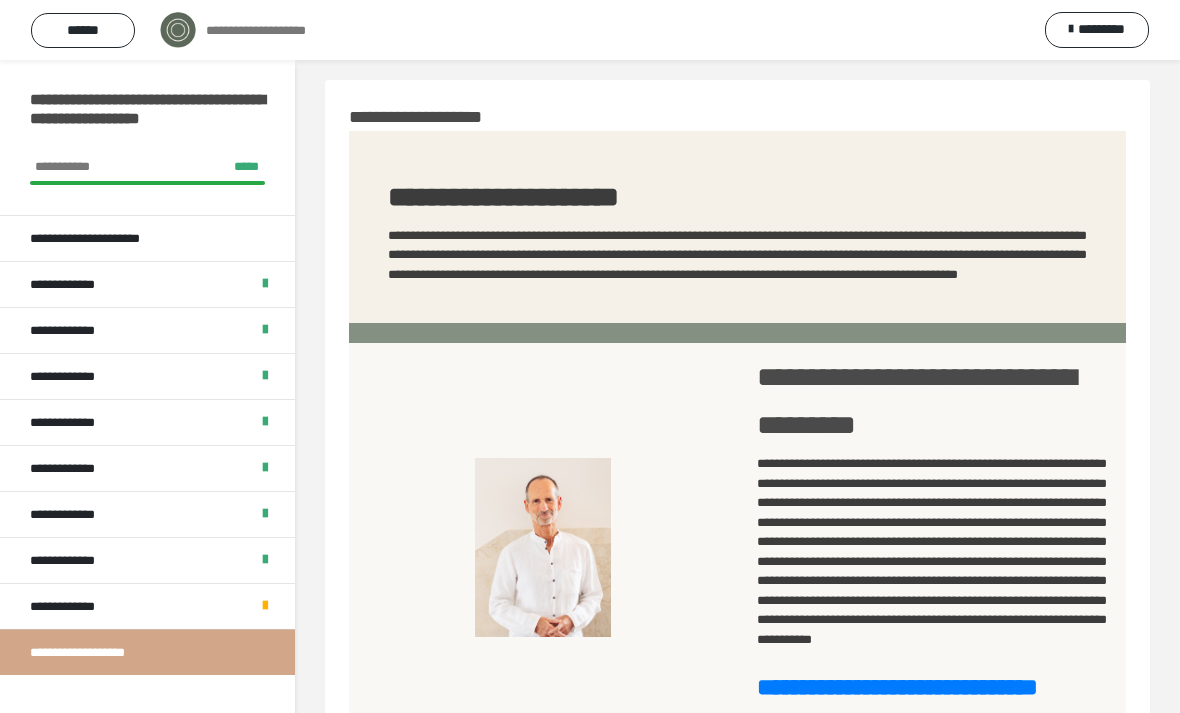 scroll, scrollTop: 19, scrollLeft: 0, axis: vertical 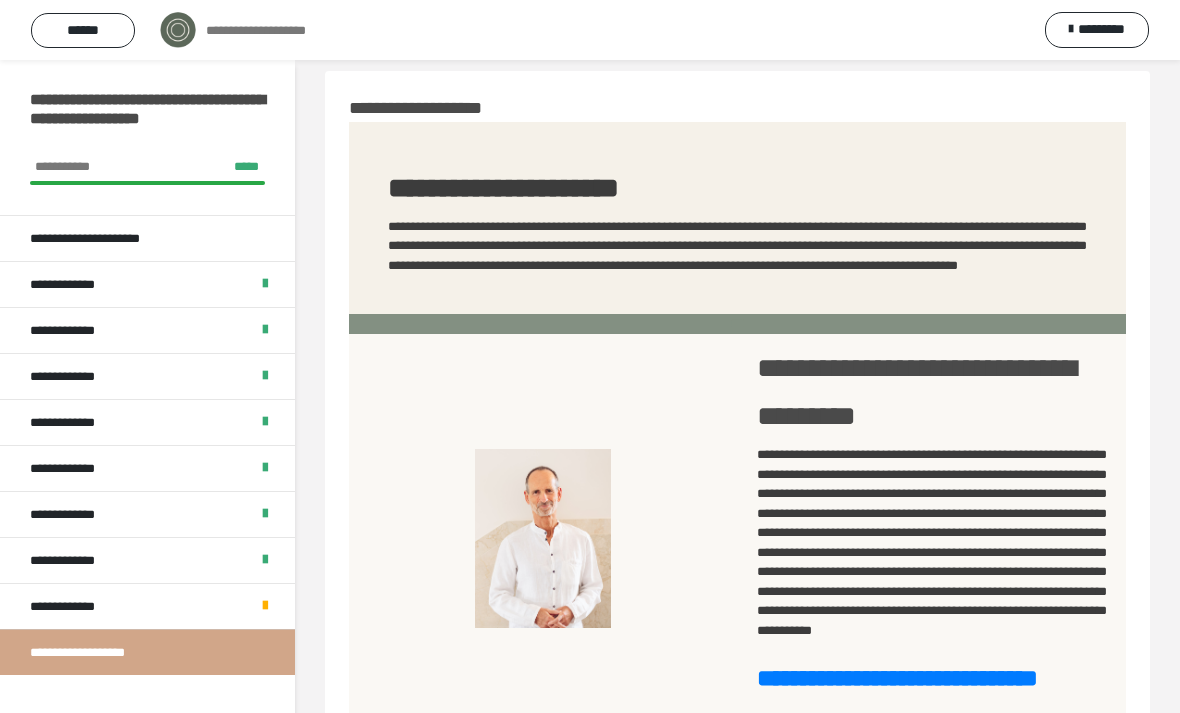 click on "**********" at bounding box center (147, 606) 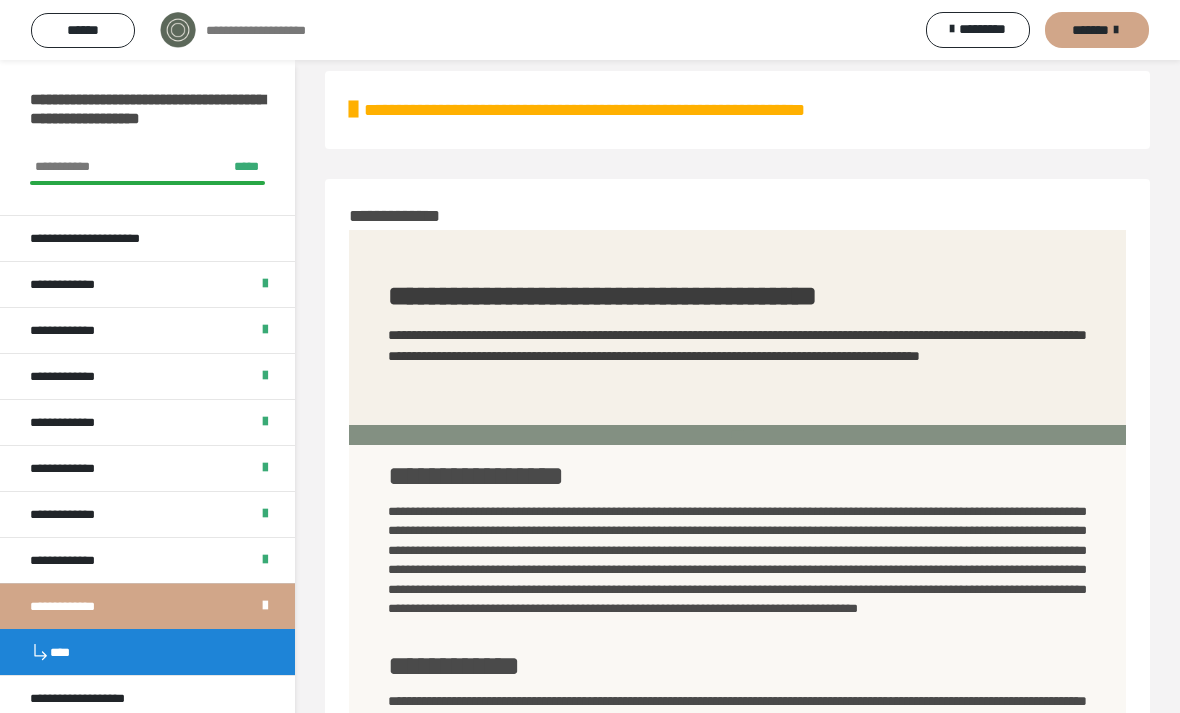 click on "*******" at bounding box center (1090, 30) 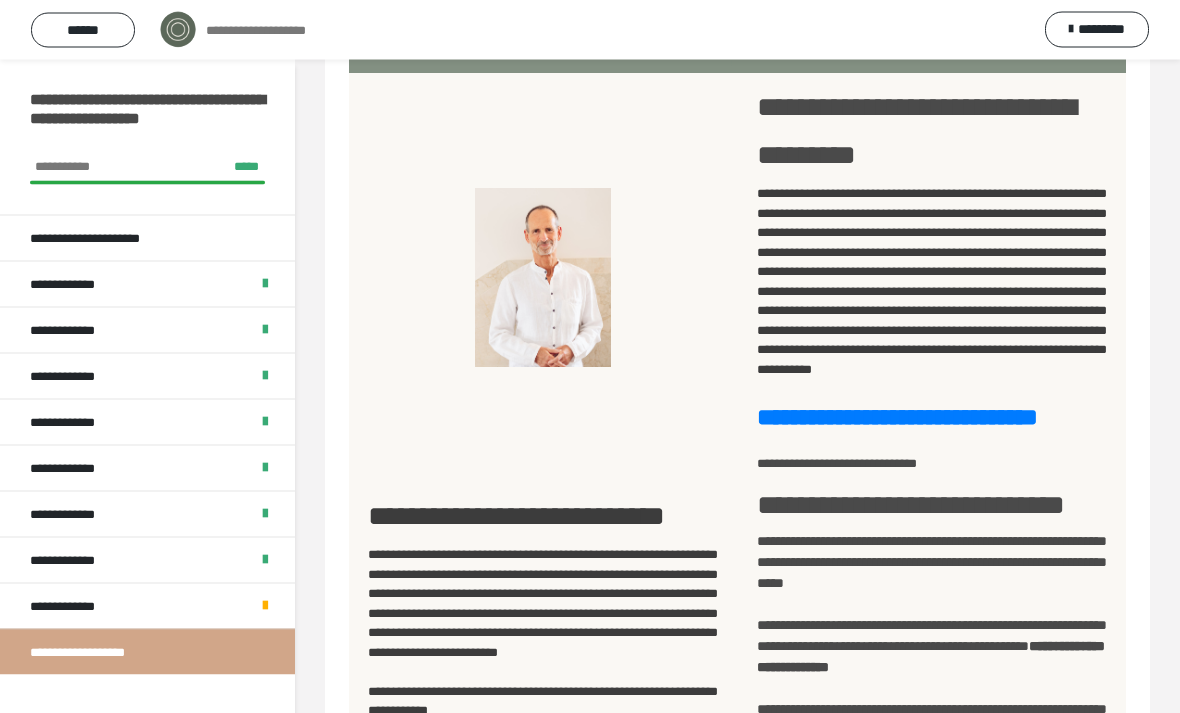 click on "**********" at bounding box center (97, 652) 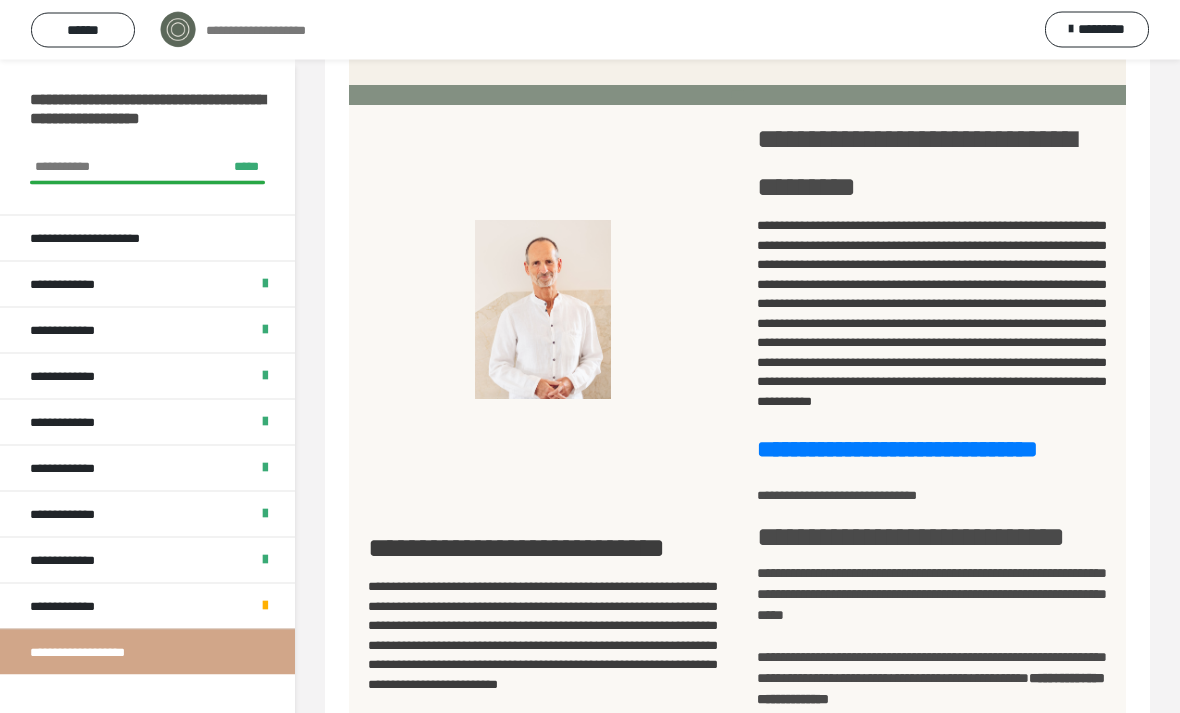 scroll, scrollTop: 0, scrollLeft: 0, axis: both 